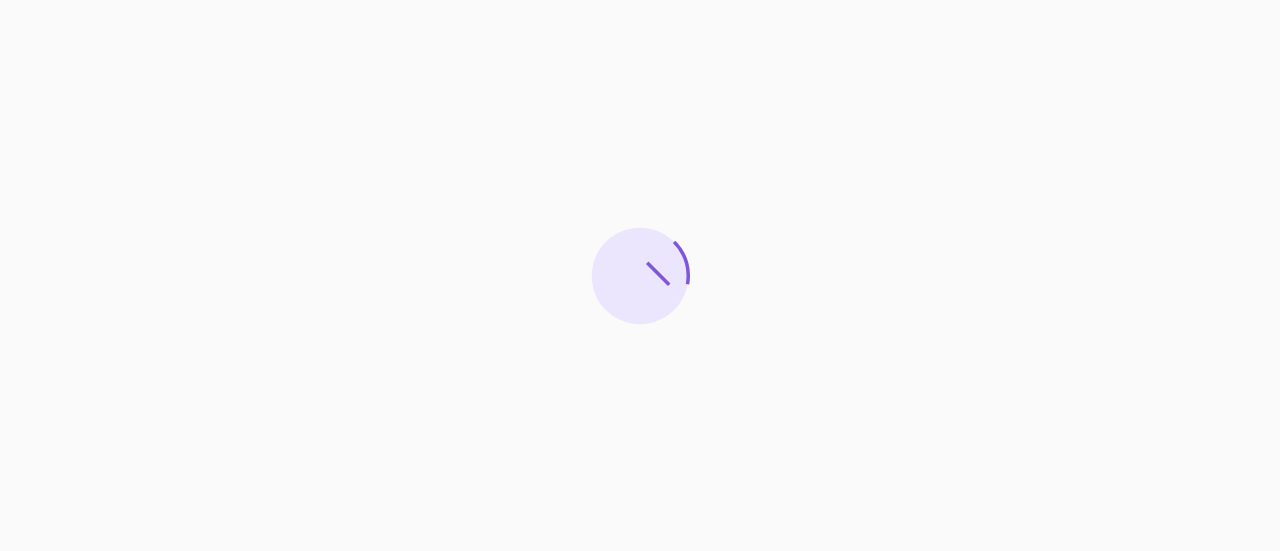 scroll, scrollTop: 0, scrollLeft: 0, axis: both 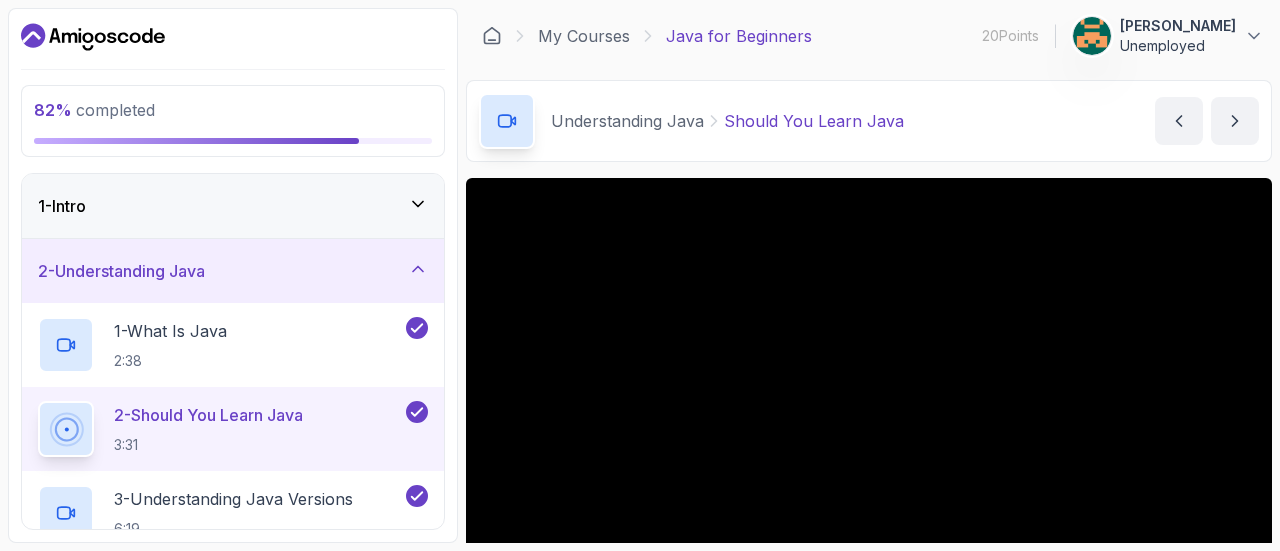 click 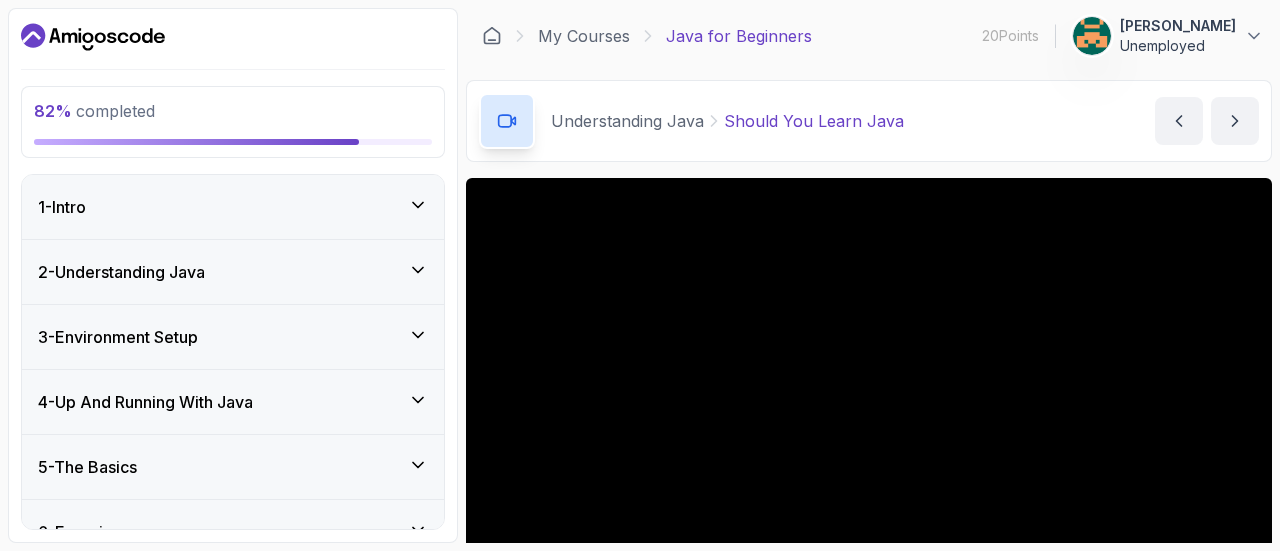 type 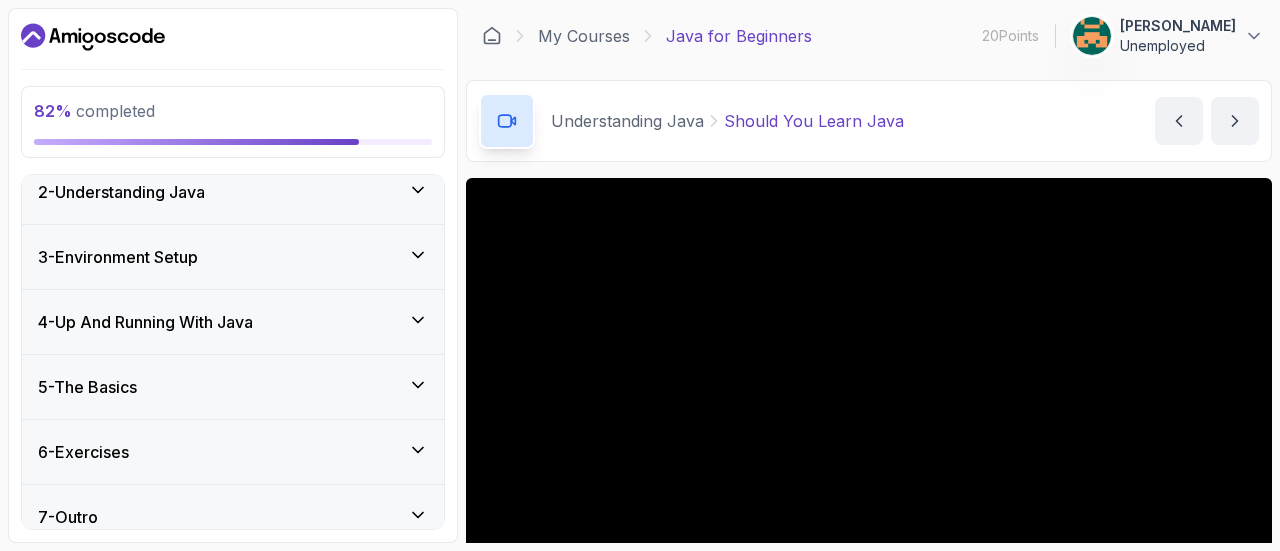 scroll, scrollTop: 95, scrollLeft: 0, axis: vertical 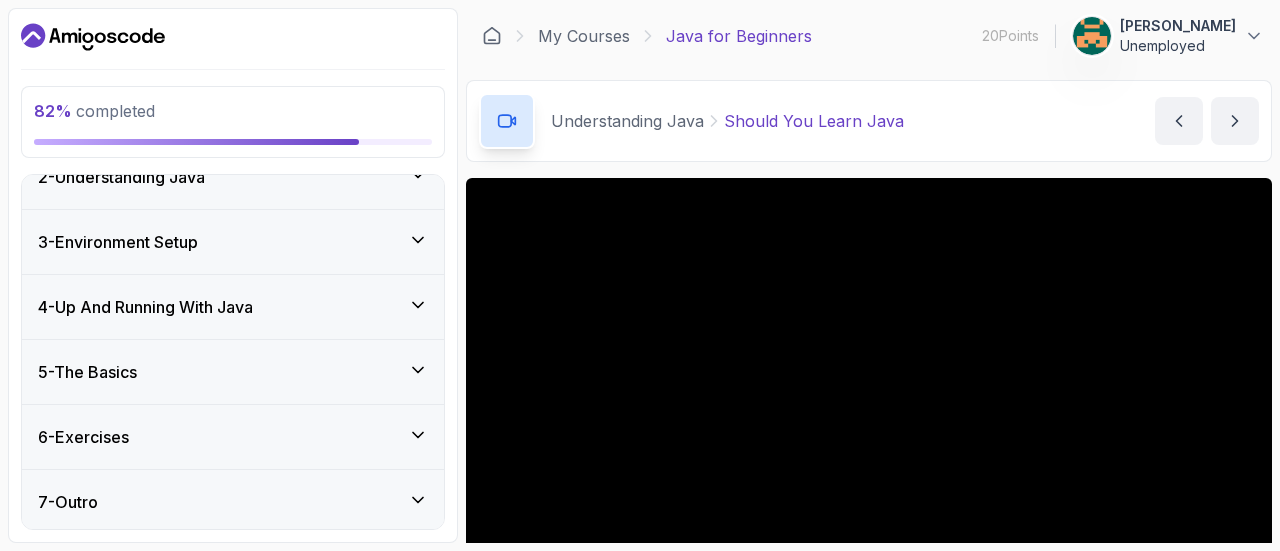 click 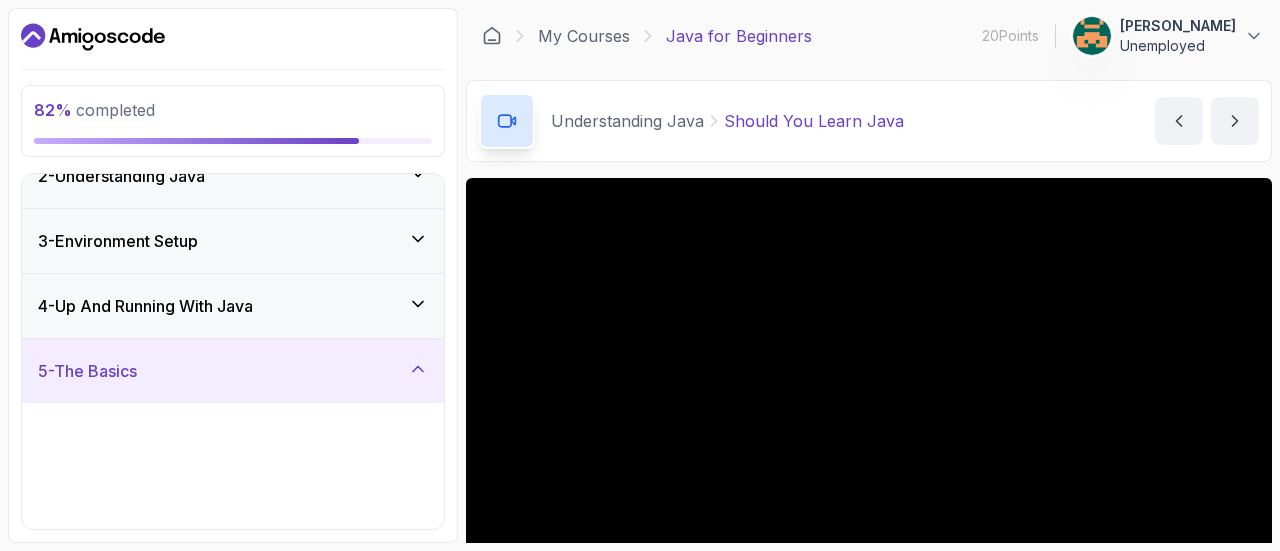 type 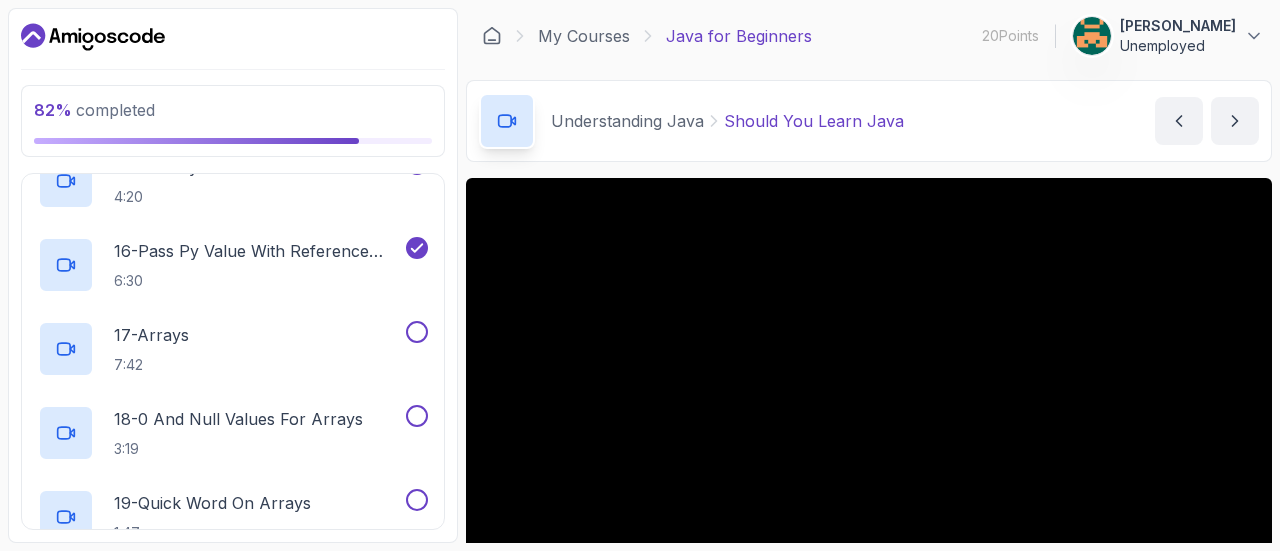 scroll, scrollTop: 1575, scrollLeft: 0, axis: vertical 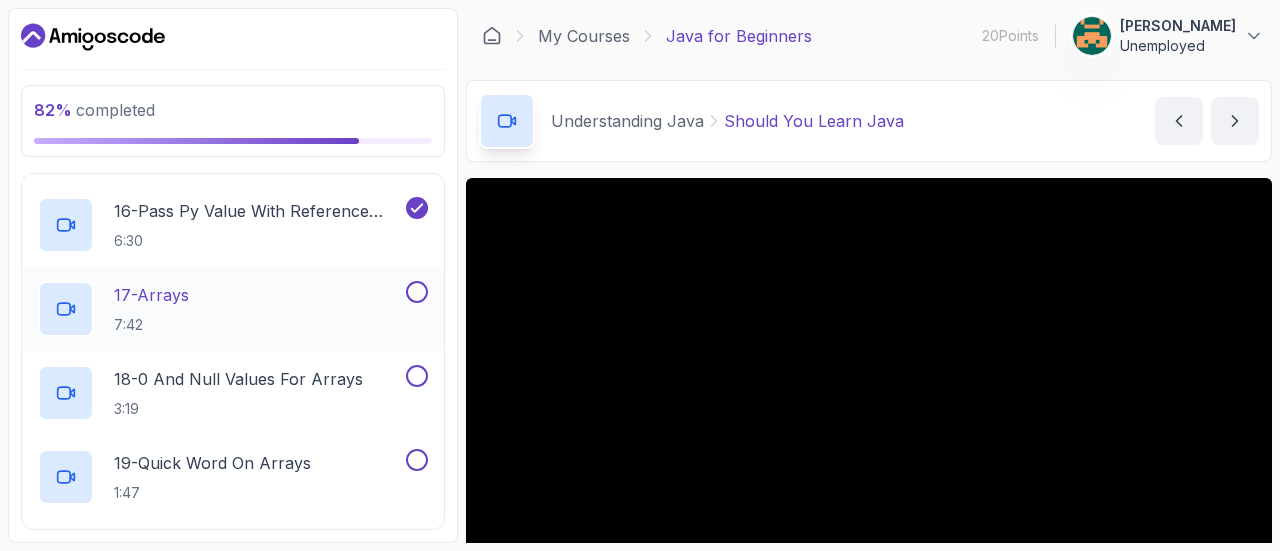 click on "17  -  Arrays 7:42" at bounding box center (220, 309) 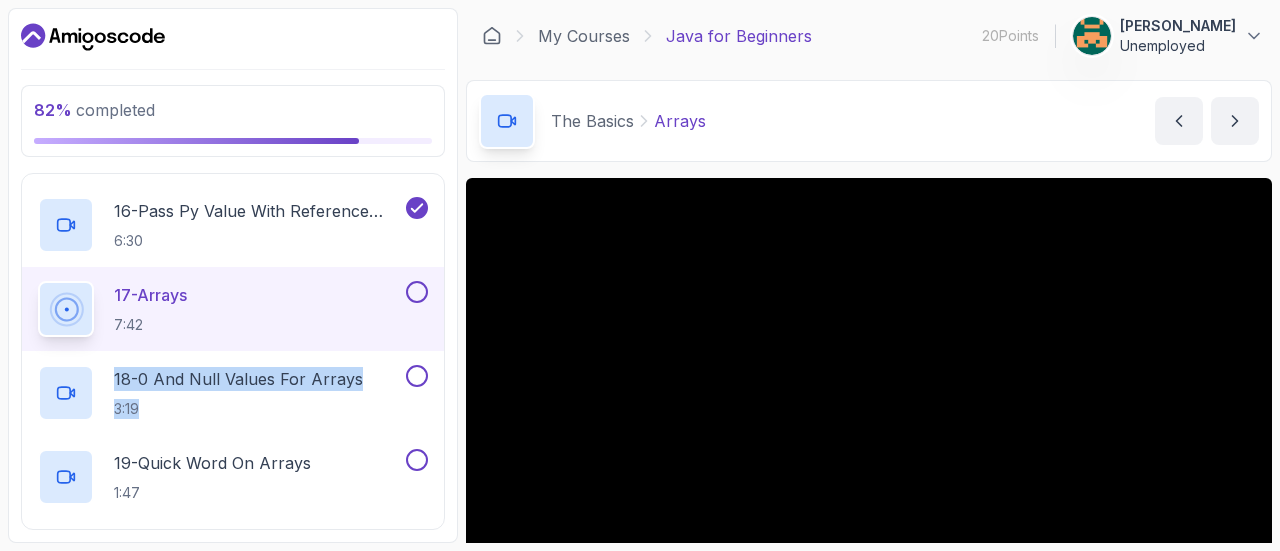 drag, startPoint x: 446, startPoint y: 376, endPoint x: 450, endPoint y: 328, distance: 48.166378 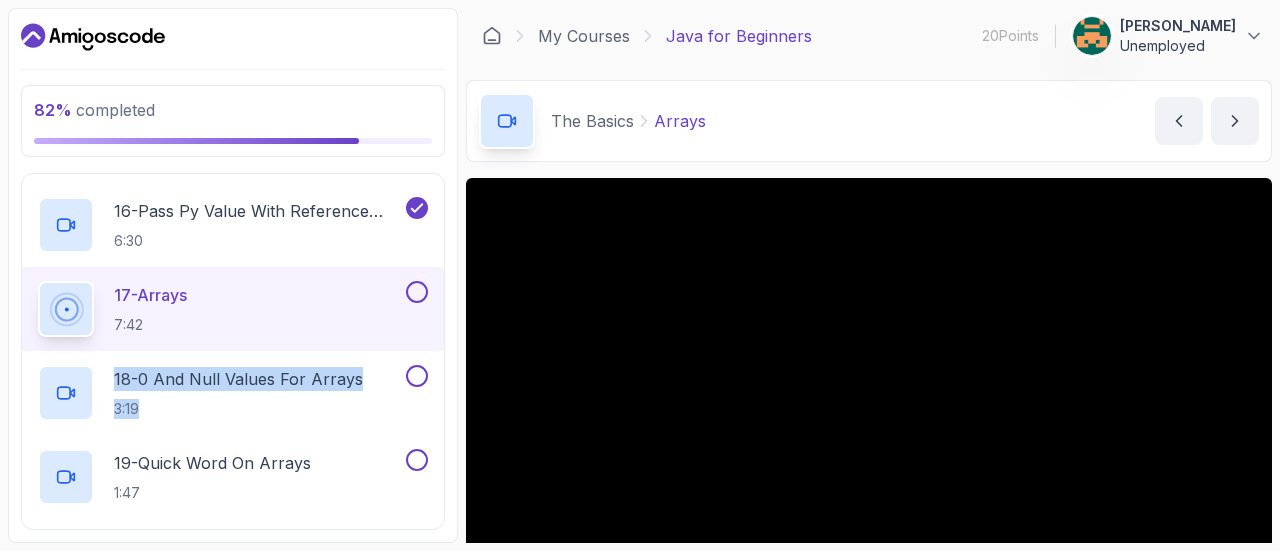 click on "82 % completed 1  -  Intro 2  -  Understanding Java 3  -  Environment Setup 4  -  Up And Running With Java 5  -  The Basics 1  -  Reserved Keywords 1:56 2  -  Comments 2:27 3  -  Variables 3:58 4  -  Primitives Data Types Difference 4:54 5  -  Numeric Literals With Underscore 1:42 6  -  Arithmetic Operators 3:04 7  -  Increment And Decrement Operators 4:37 8  -  Comparison Operators and Booleans 2:42 9  -  Short Hand Re Assignment 3:20 10  -  Naming Variables 3:08 11  -  Strings 6:37 12  -  String Api Documentation 2:07 13  -  Reference Types And Objects 5:03 14  -  Reference Types And Objects Diferences 6:15 15  -  Pass Py Value With Primitives 4:20 16  -  Pass Py Value With Reference Types 6:30 17  -  Arrays 7:42 18  -  0 And Null Values For Arrays 3:19 19  -  Quick Word On Arrays 1:47 20  -  Quiz Required- quiz 6  -  Exercises 7  -  Outro" at bounding box center (233, 275) 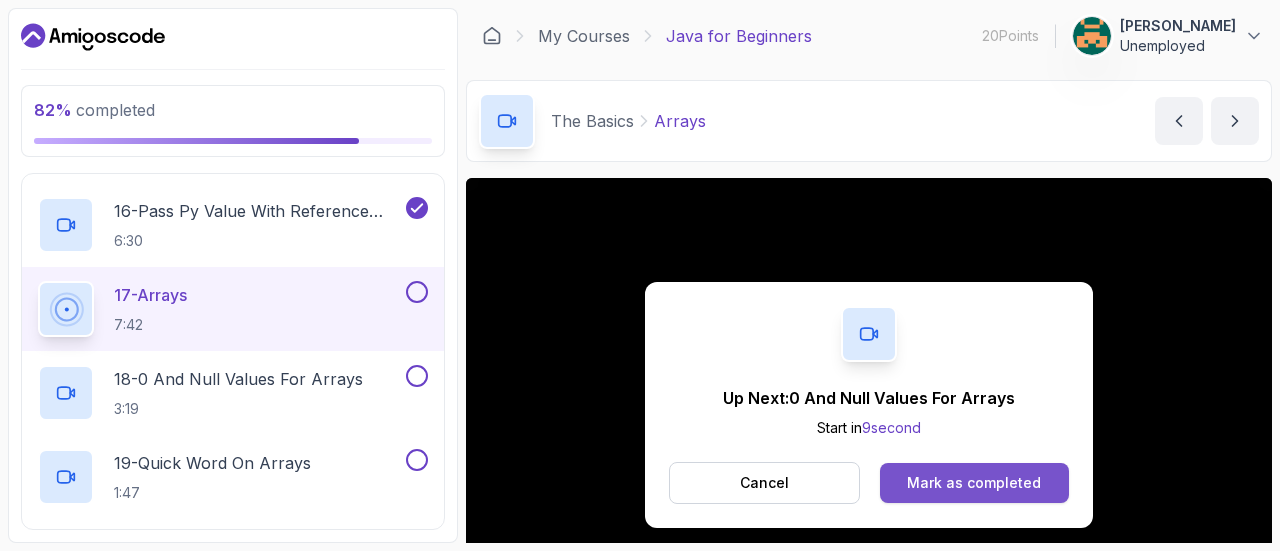 click on "Mark as completed" at bounding box center (974, 483) 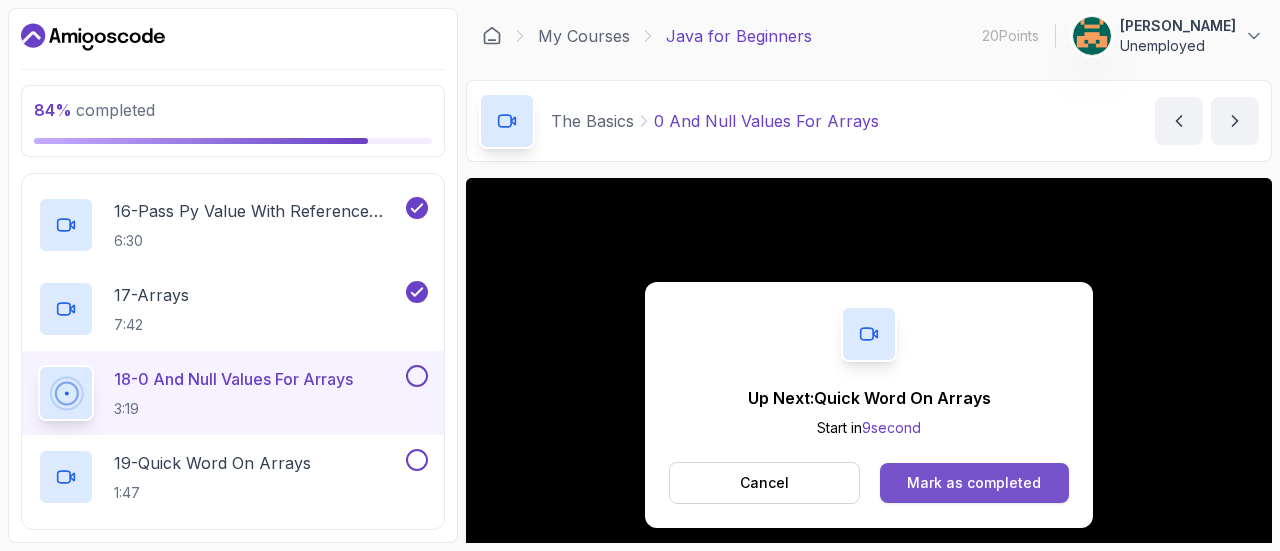 click on "Mark as completed" at bounding box center (974, 483) 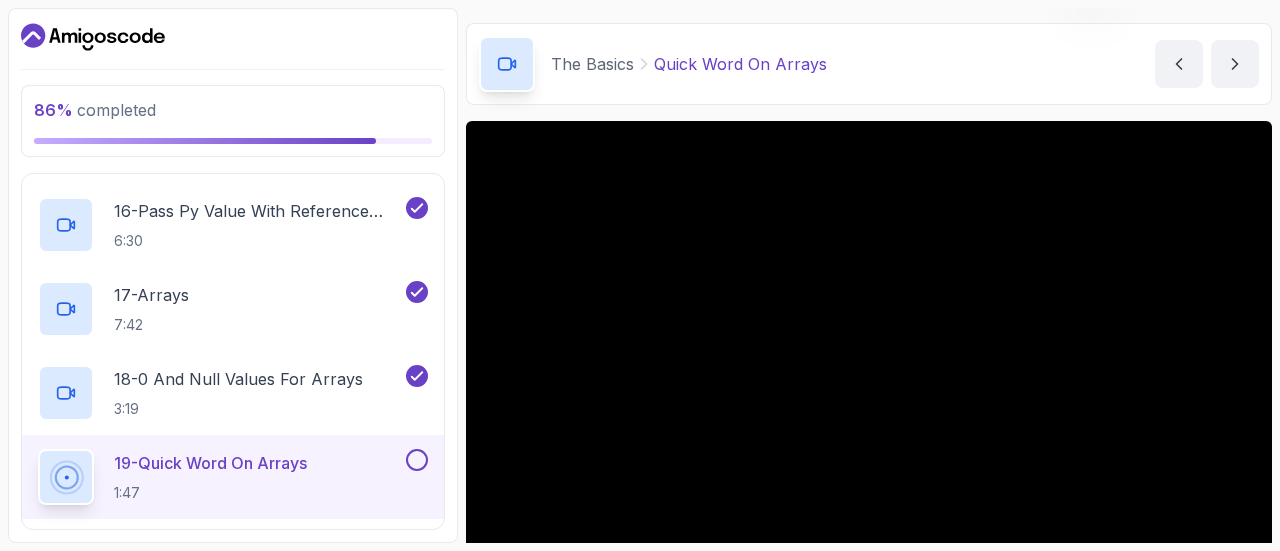 scroll, scrollTop: 226, scrollLeft: 0, axis: vertical 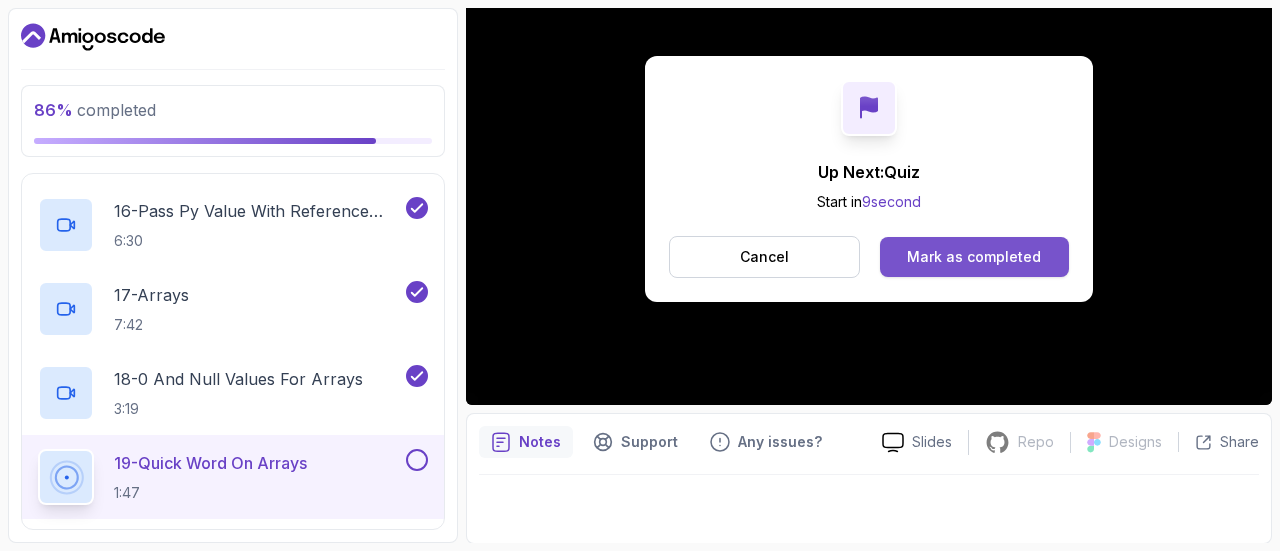 click on "Mark as completed" at bounding box center (974, 257) 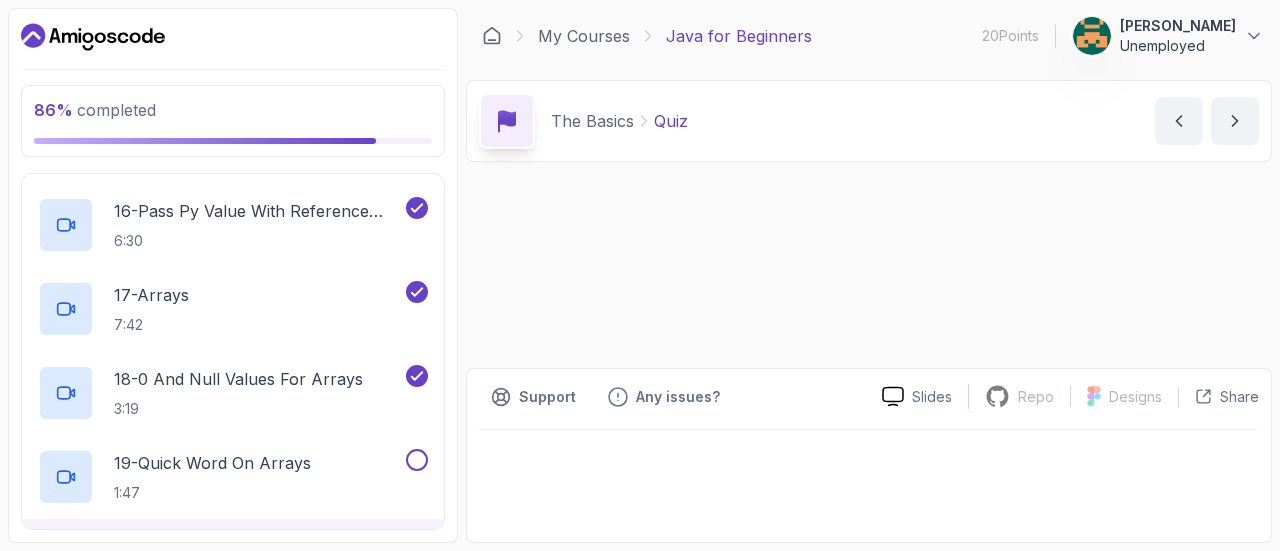 scroll, scrollTop: 0, scrollLeft: 0, axis: both 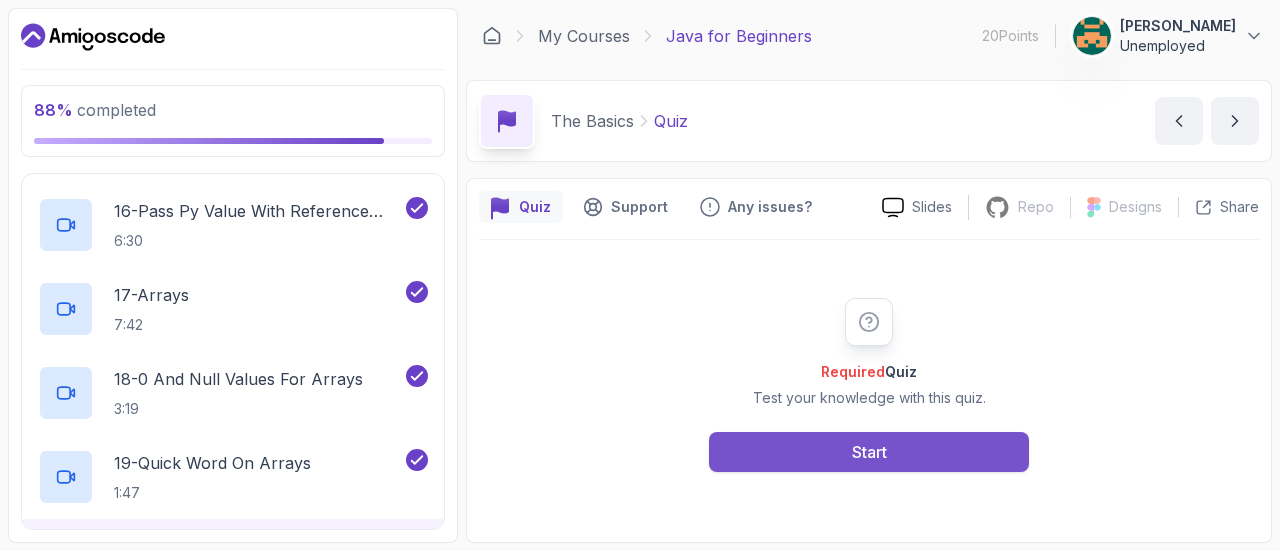 click on "Start" at bounding box center [869, 452] 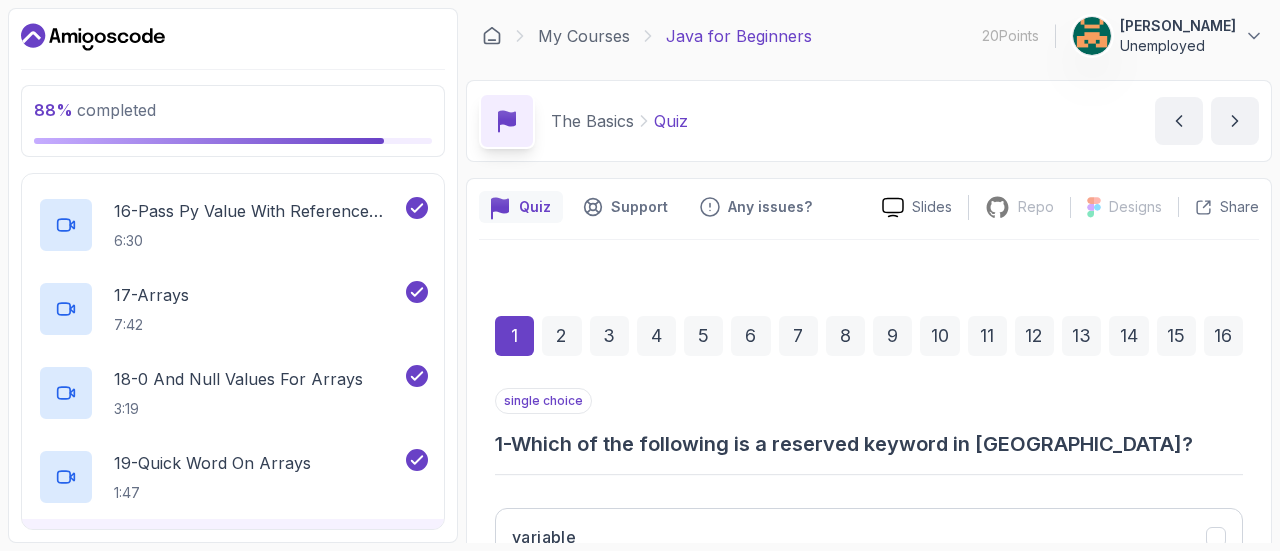 click on "88 % completed 1  -  Intro 2  -  Understanding Java 3  -  Environment Setup 4  -  Up And Running With Java 5  -  The Basics 1  -  Reserved Keywords 1:56 2  -  Comments 2:27 3  -  Variables 3:58 4  -  Primitives Data Types Difference 4:54 5  -  Numeric Literals With Underscore 1:42 6  -  Arithmetic Operators 3:04 7  -  Increment And Decrement Operators 4:37 8  -  Comparison Operators and Booleans 2:42 9  -  Short Hand Re Assignment 3:20 10  -  Naming Variables 3:08 11  -  Strings 6:37 12  -  String Api Documentation 2:07 13  -  Reference Types And Objects 5:03 14  -  Reference Types And Objects Diferences 6:15 15  -  Pass Py Value With Primitives 4:20 16  -  Pass Py Value With Reference Types 6:30 17  -  Arrays 7:42 18  -  0 And Null Values For Arrays 3:19 19  -  Quick Word On Arrays 1:47 20  -  Quiz Required- quiz 6  -  Exercises 7  -  Outro My Courses Java for Beginners 20  Points [PERSON_NAME] Unemployed  5 - The Basics  88 % completed The Basics Quiz Quiz by  [PERSON_NAME] Slides Repo Repository not available Designs" at bounding box center (640, 275) 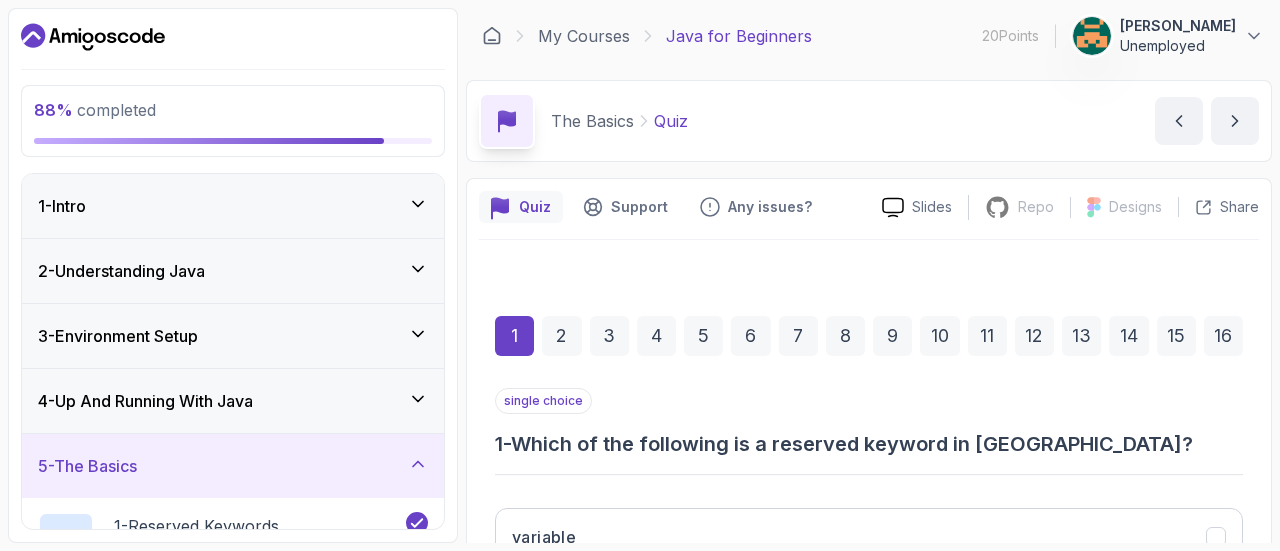 type 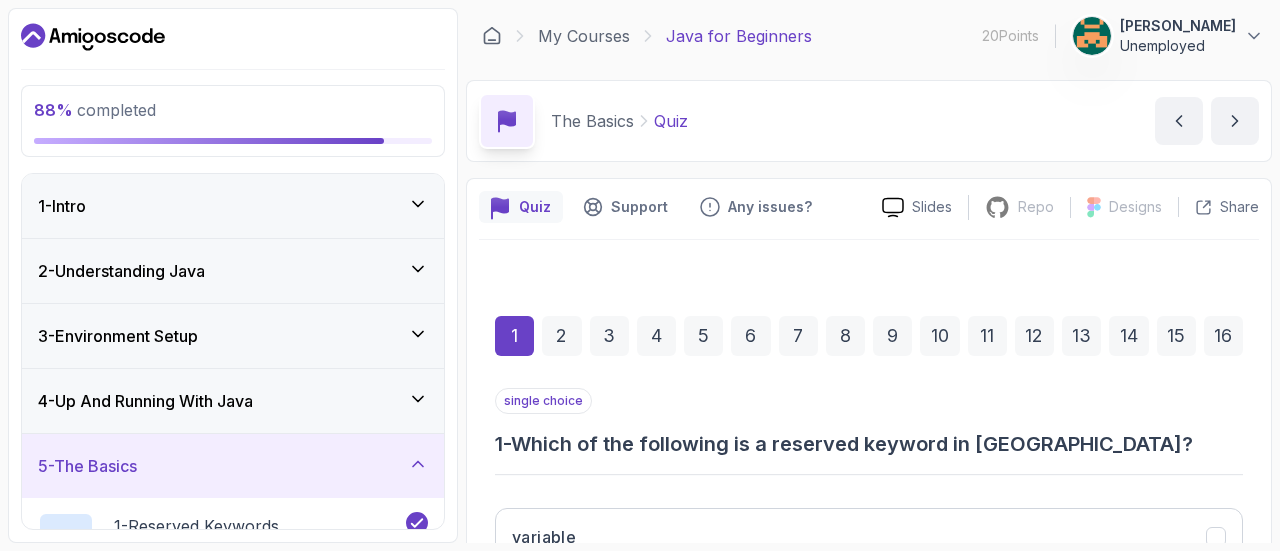 type 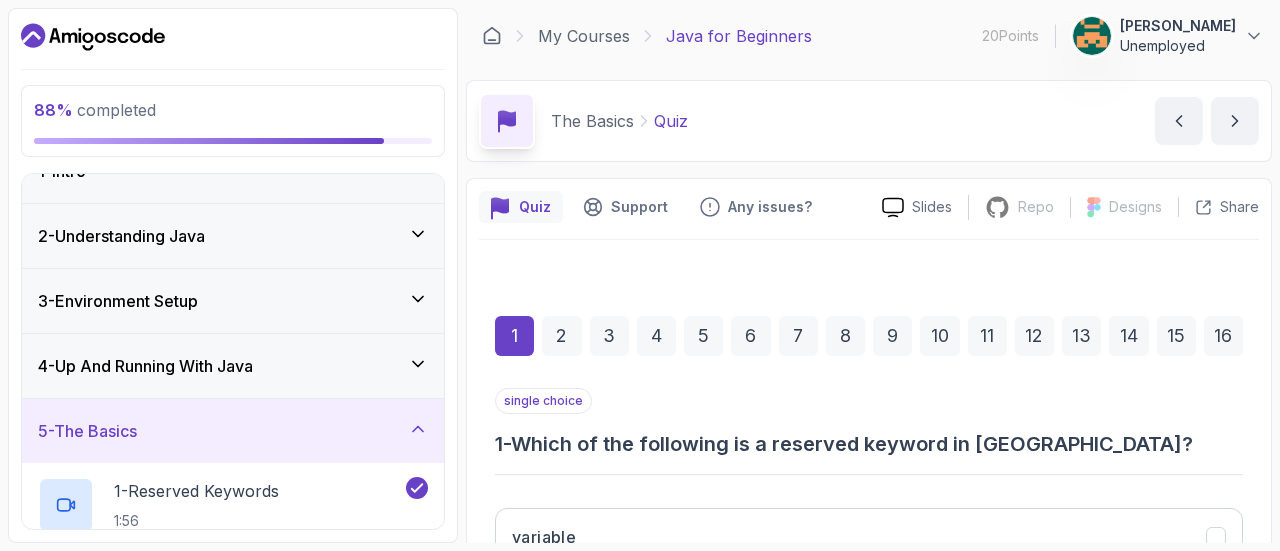 type 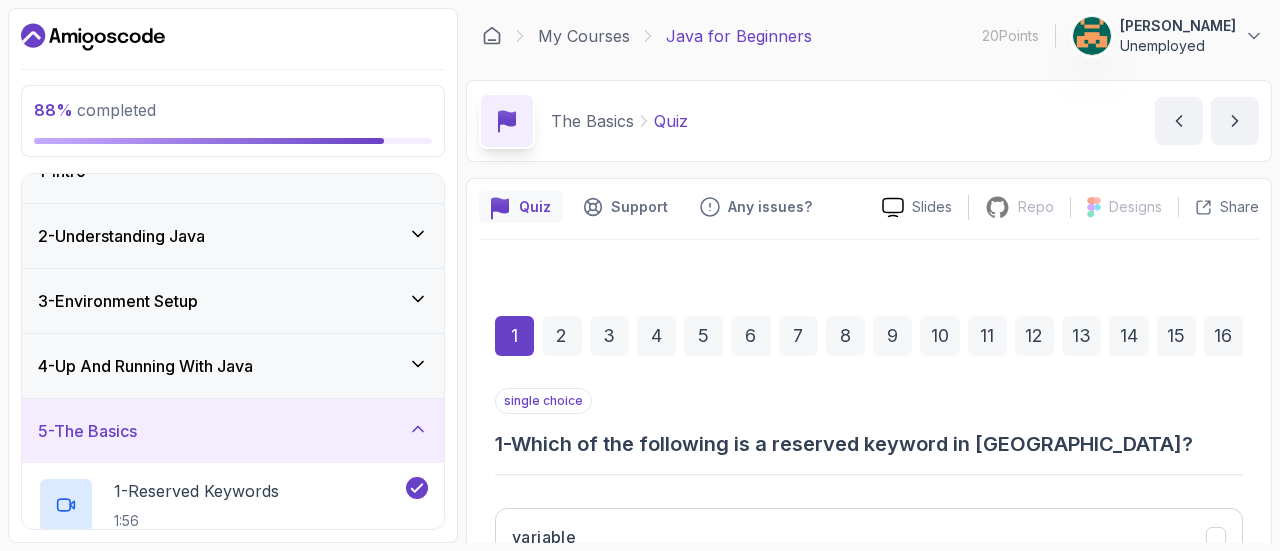 type 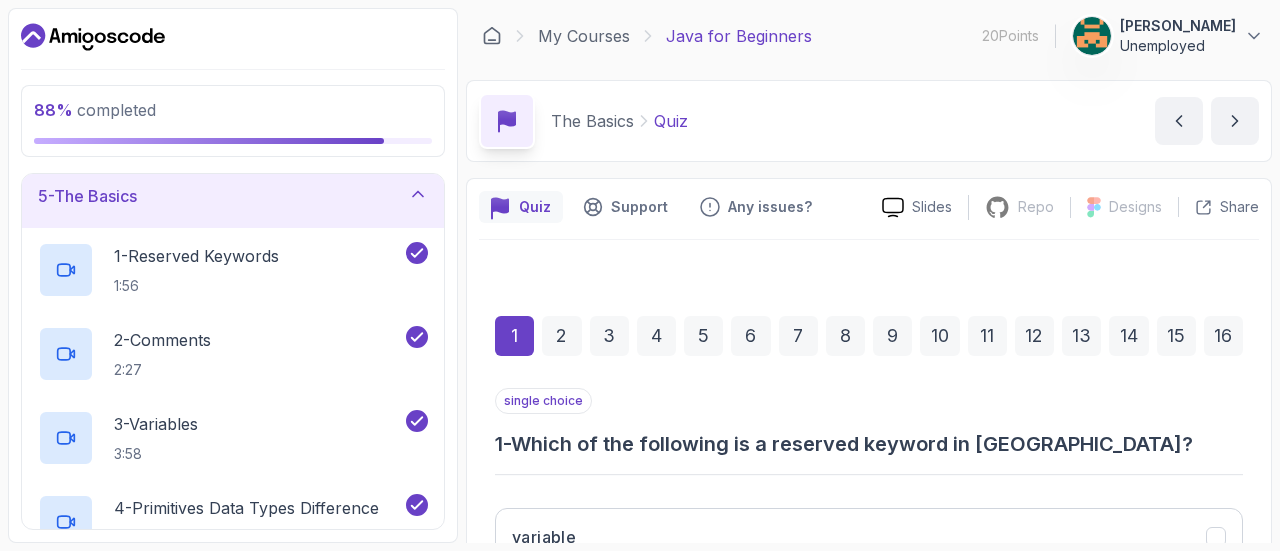 type 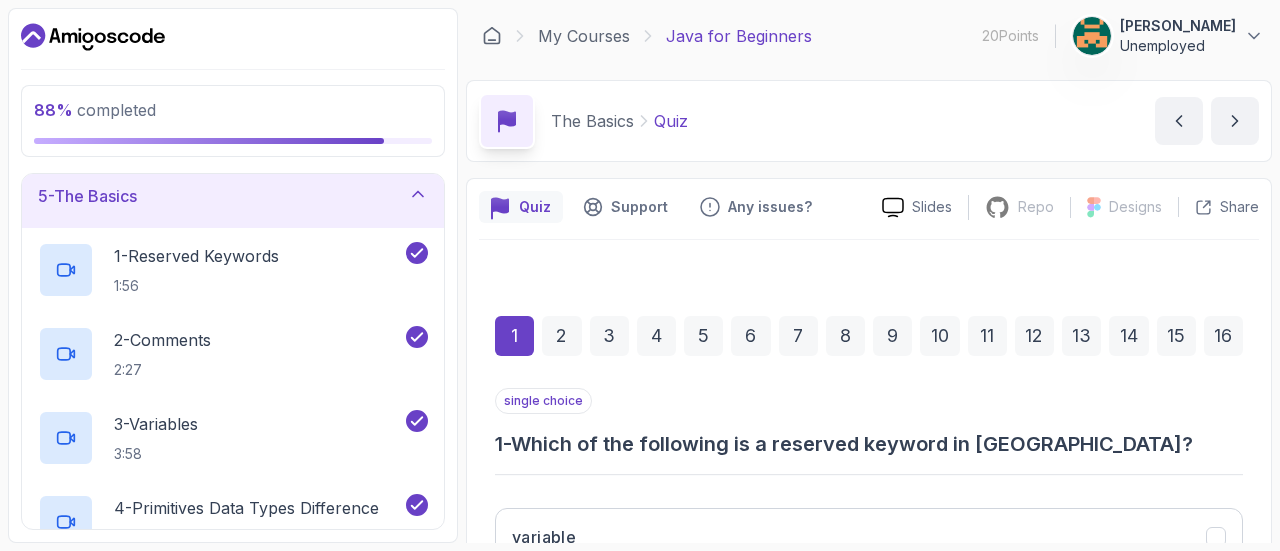 type 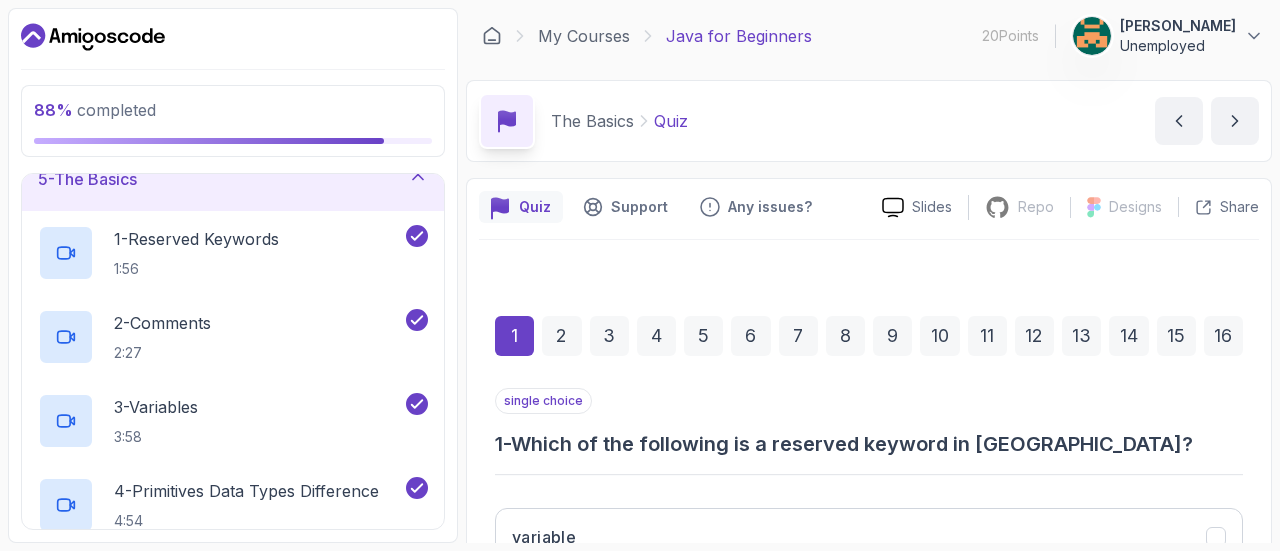 type 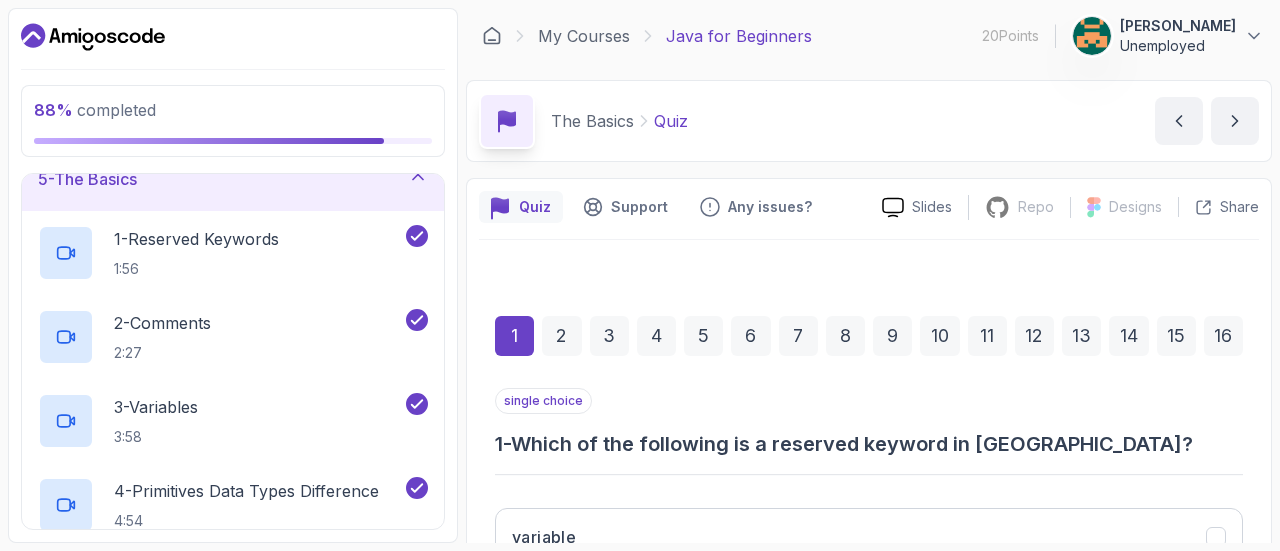 type 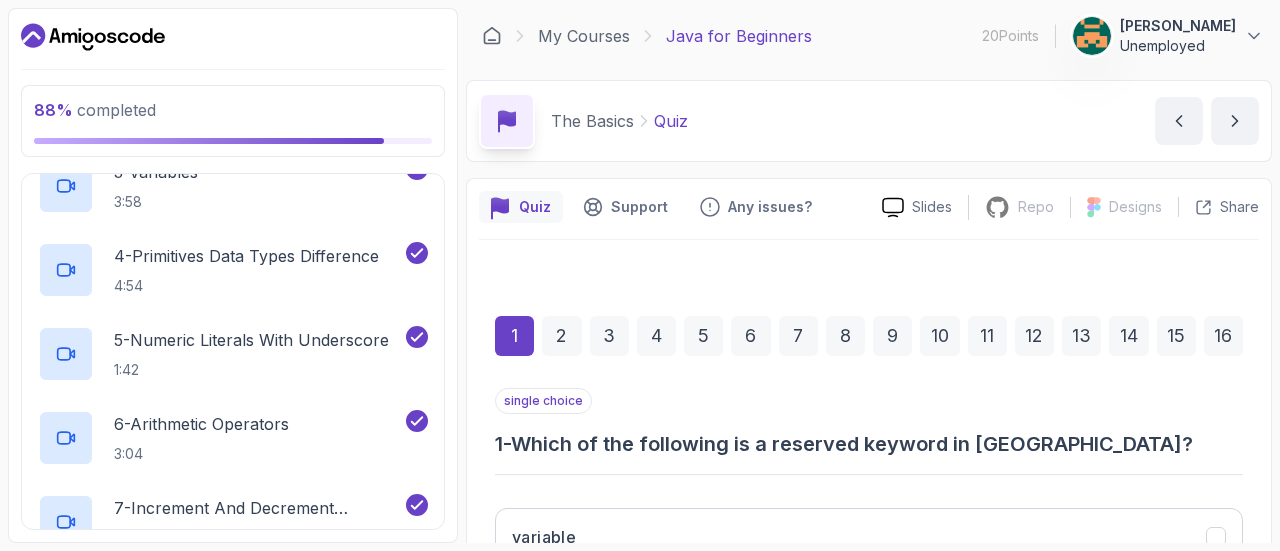 type 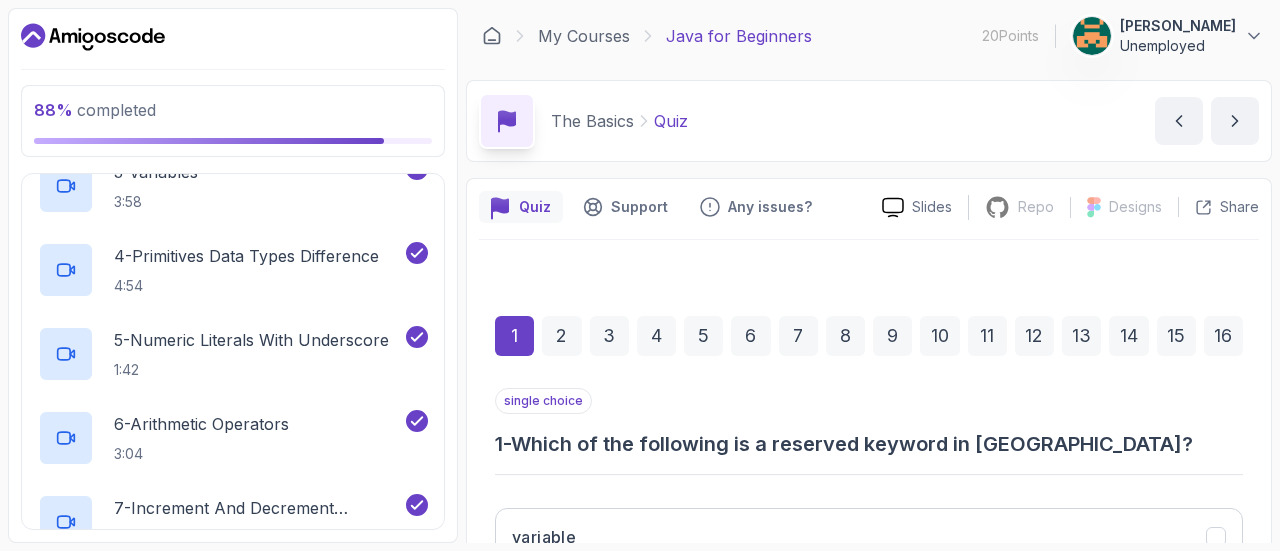 click on "single choice 1  -  Which of the following is a reserved keyword in [GEOGRAPHIC_DATA]?" at bounding box center [869, 423] 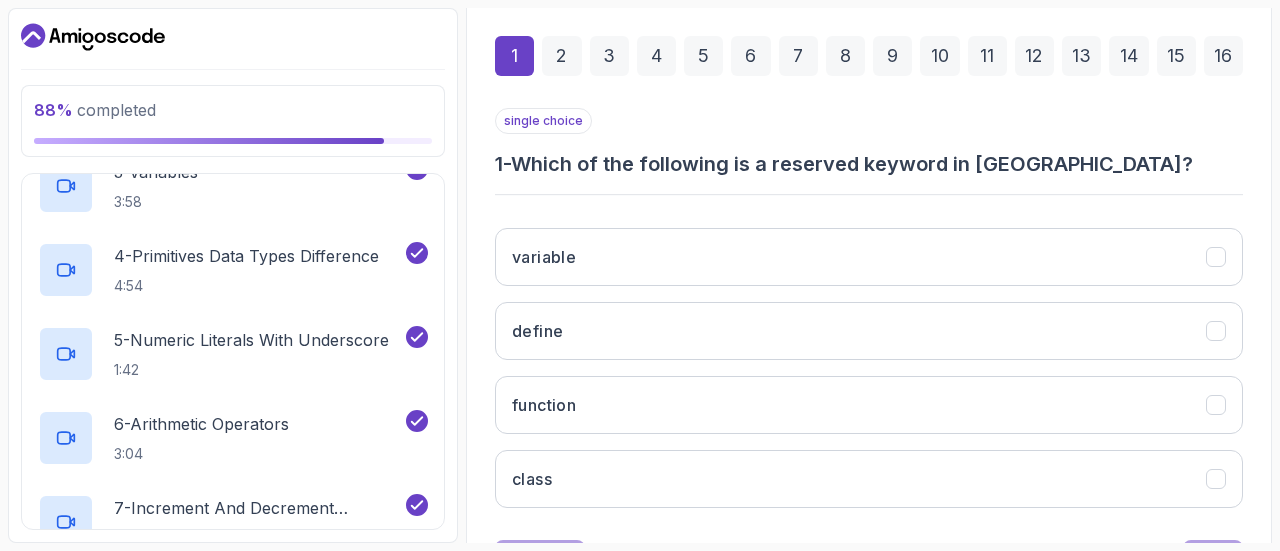 scroll, scrollTop: 320, scrollLeft: 0, axis: vertical 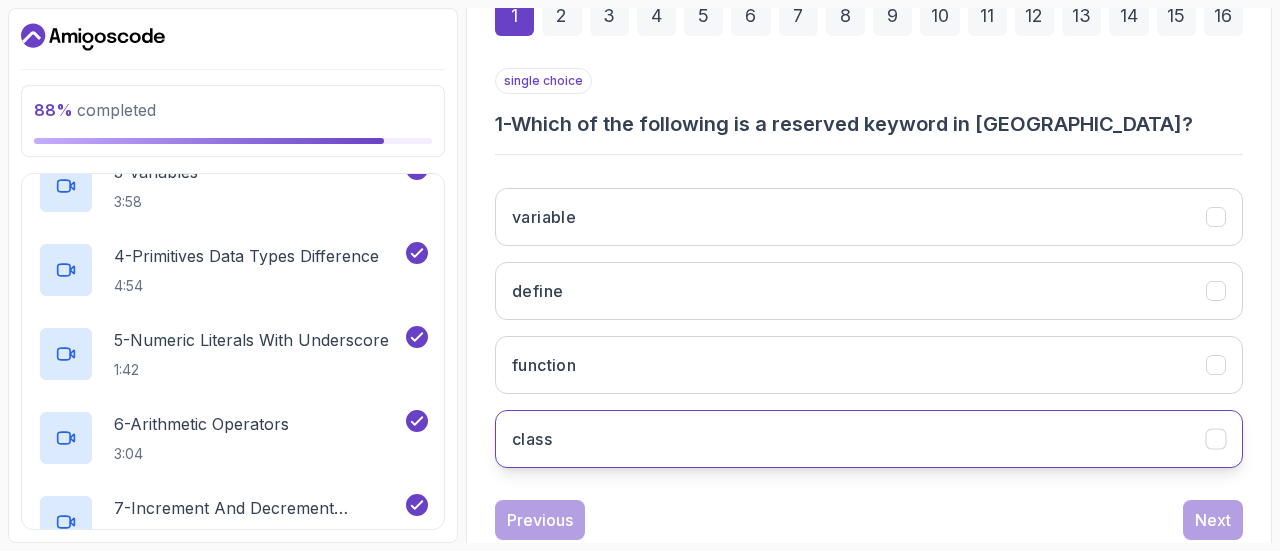 click on "class" at bounding box center [869, 439] 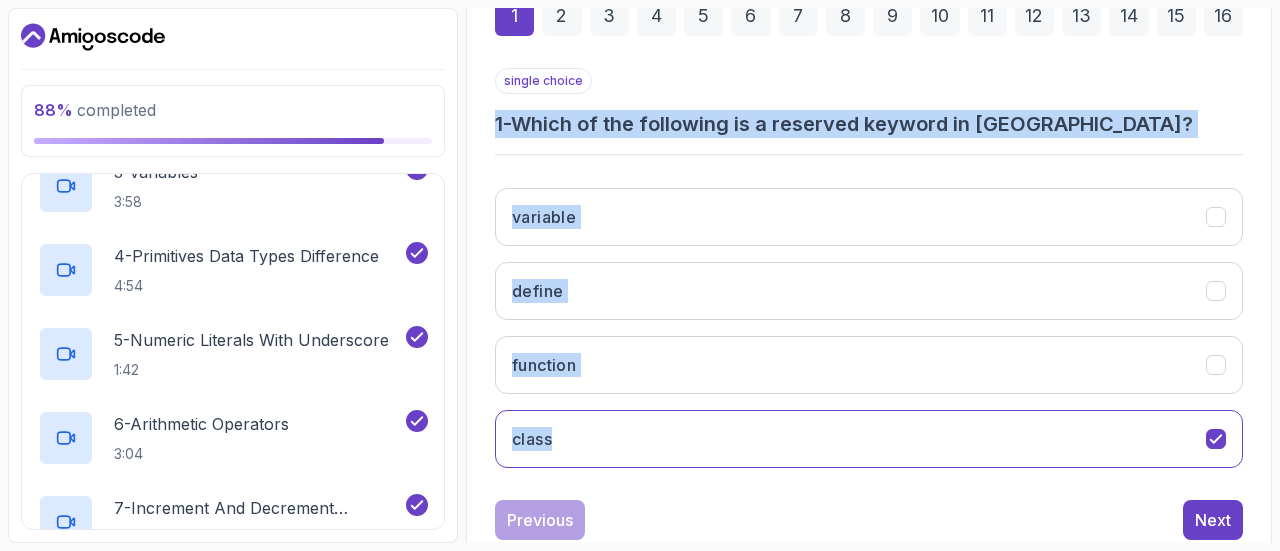 drag, startPoint x: 494, startPoint y: 124, endPoint x: 617, endPoint y: 403, distance: 304.90982 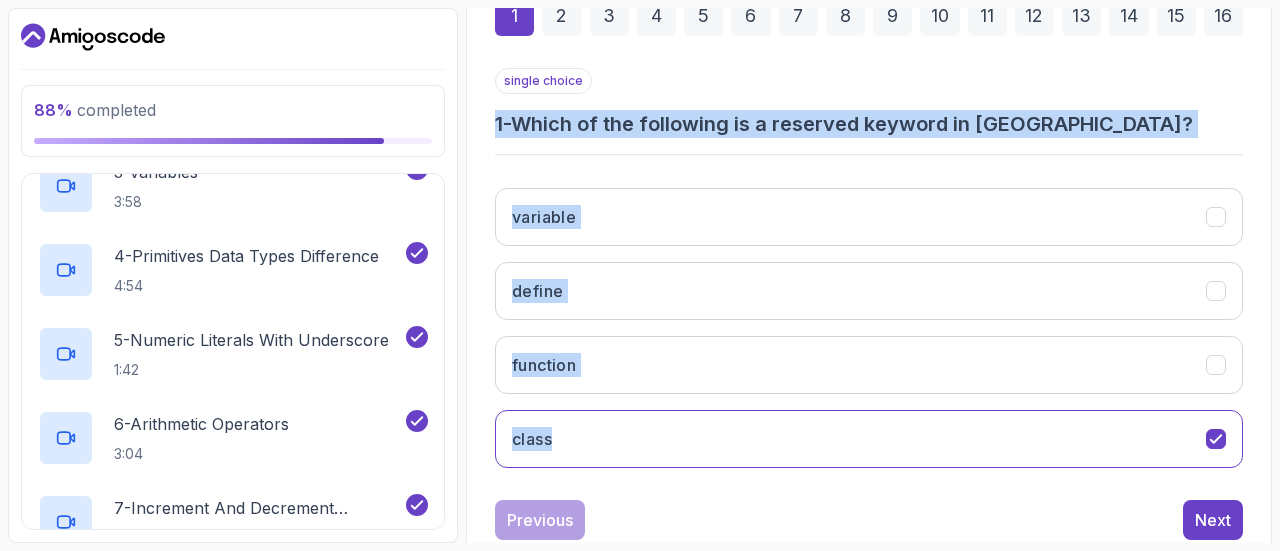 click on "single choice 1  -  Which of the following is a reserved keyword in [GEOGRAPHIC_DATA]? variable define function class" at bounding box center [869, 276] 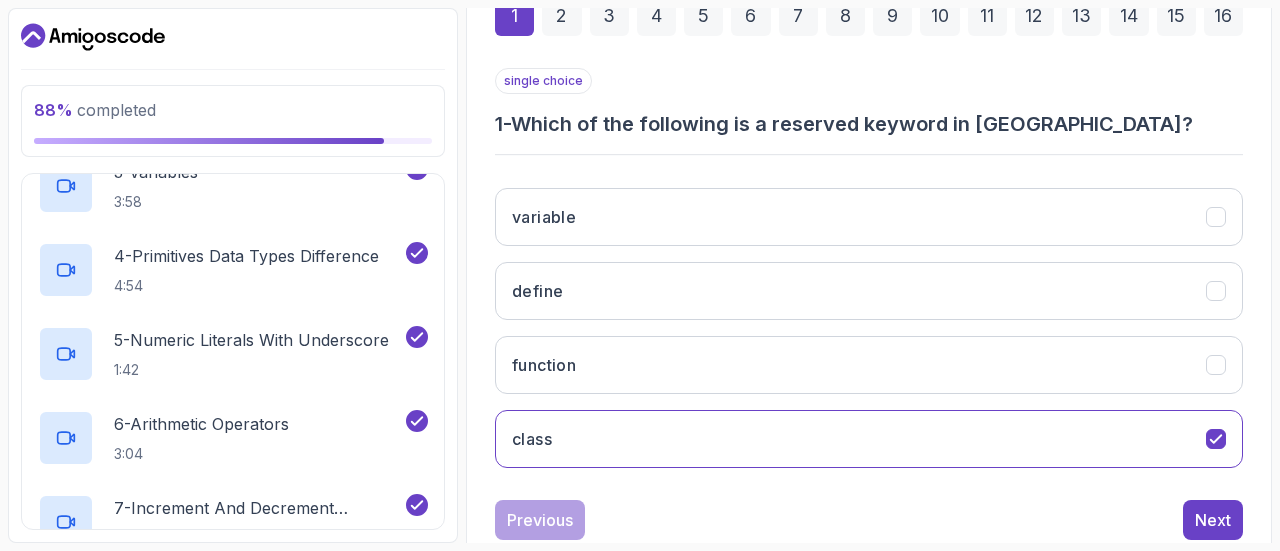 click on "Previous Next" at bounding box center (869, 520) 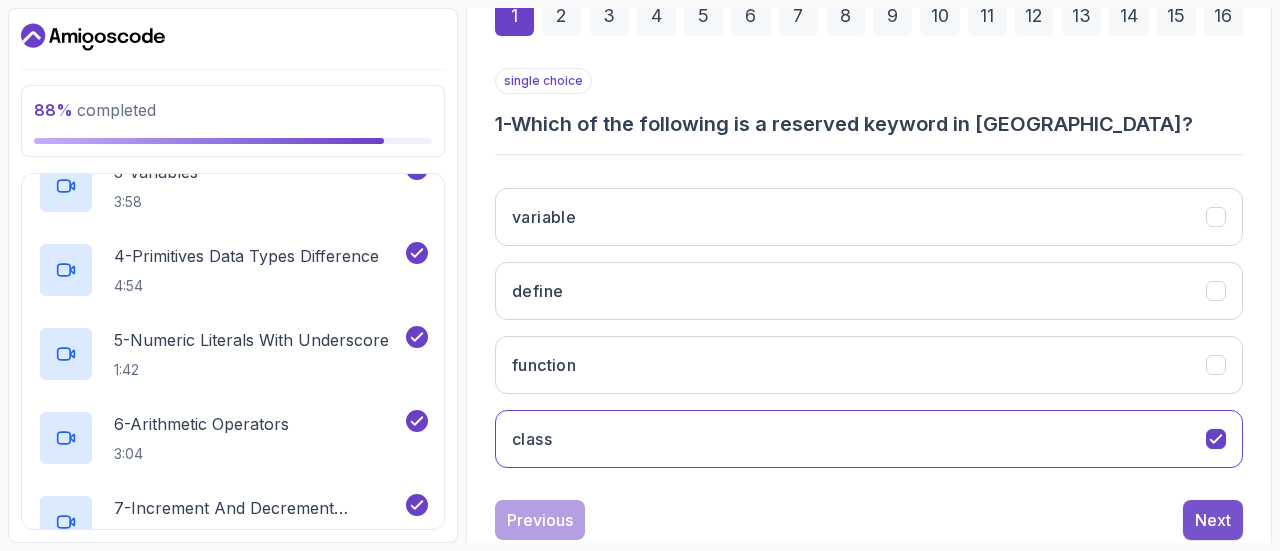 click on "Next" at bounding box center [1213, 520] 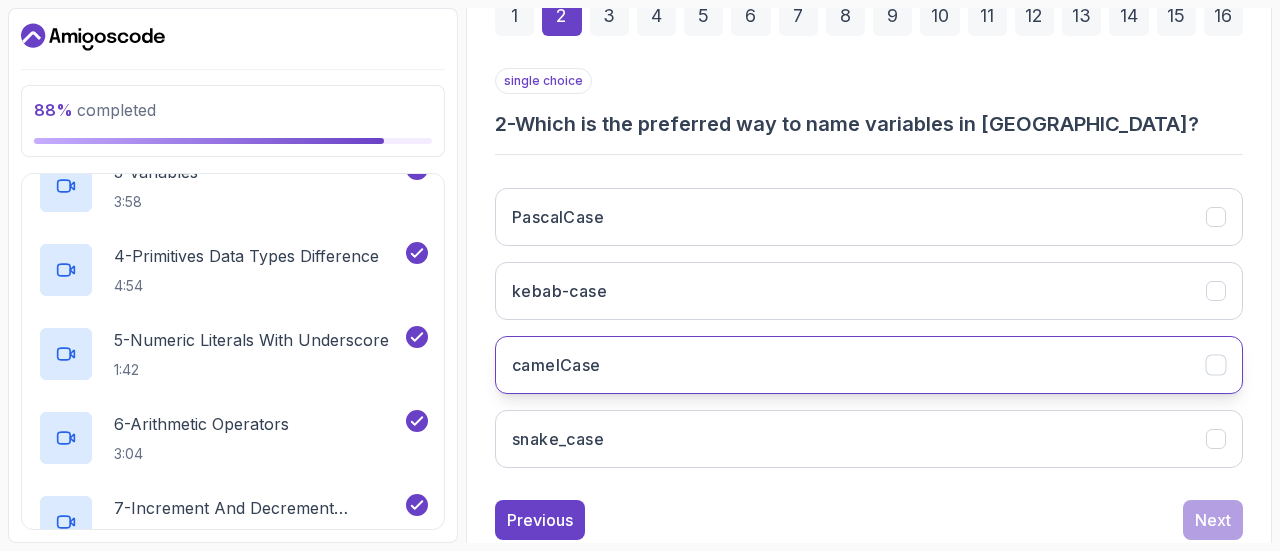 click 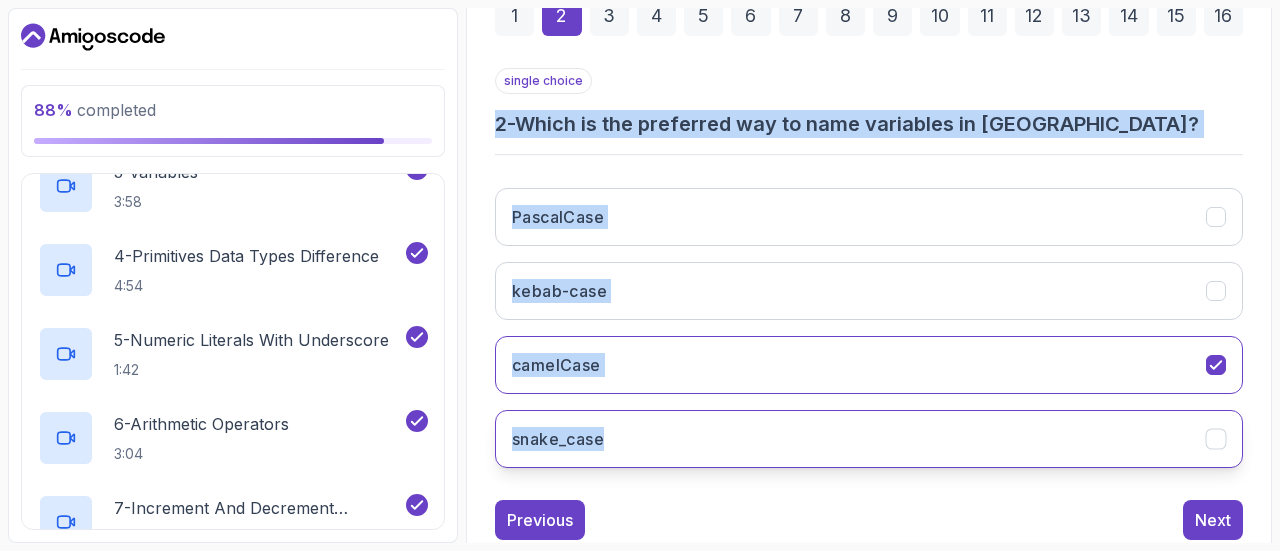 drag, startPoint x: 488, startPoint y: 115, endPoint x: 713, endPoint y: 422, distance: 380.62317 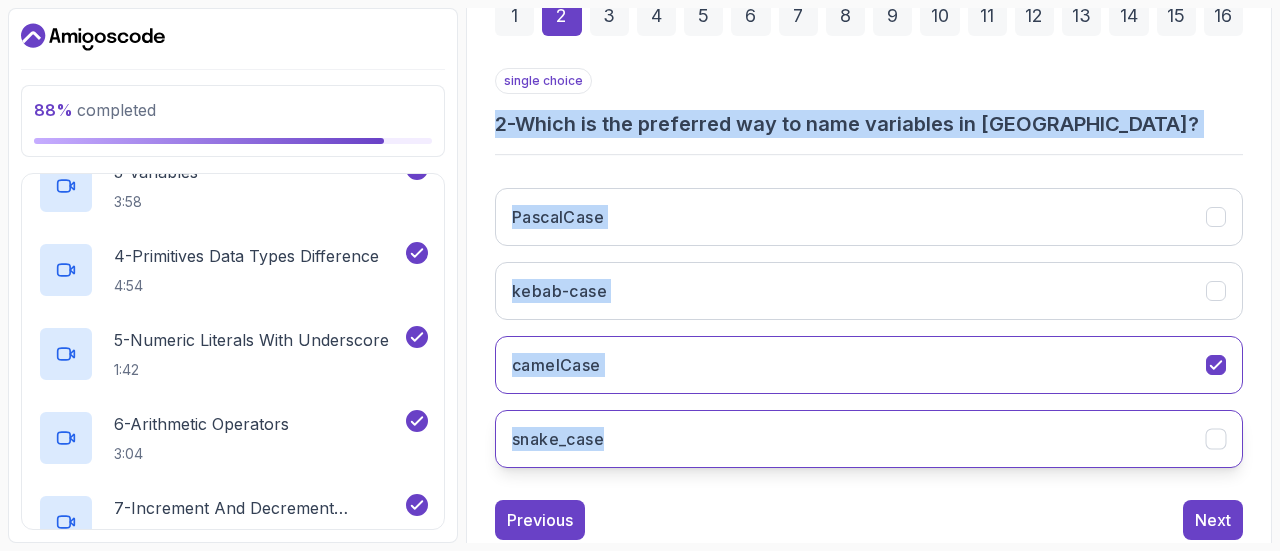 click on "1 2 3 4 5 6 7 8 9 10 11 12 13 14 15 16 single choice 2  -  Which is the preferred way to name variables in [GEOGRAPHIC_DATA]? PascalCase kebab-case camelCase snake_case Previous Next" at bounding box center [869, 252] 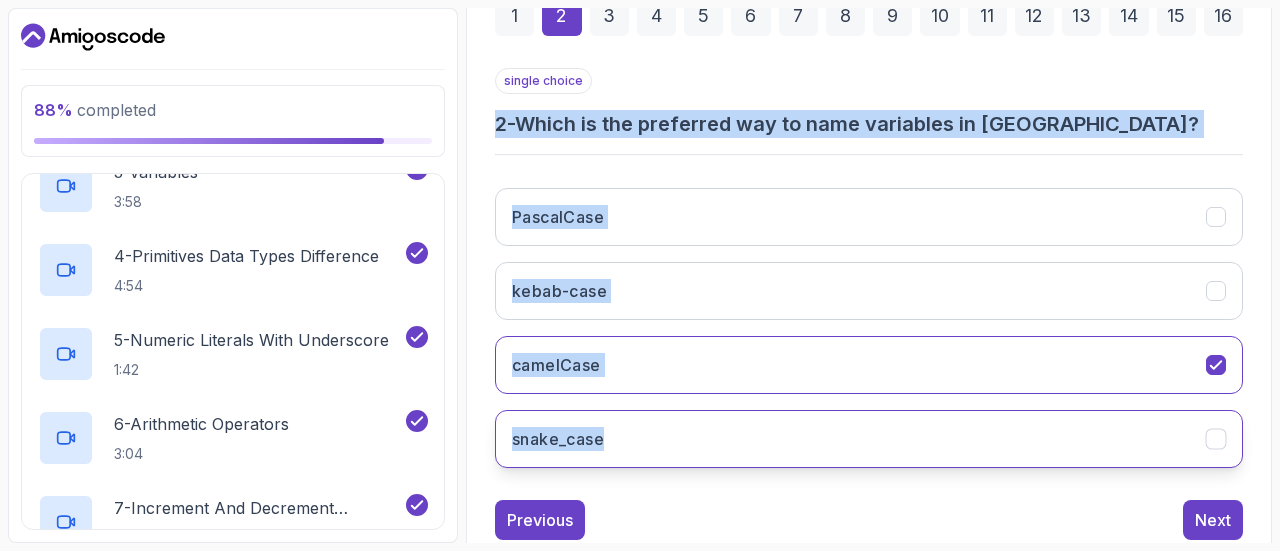 copy on "2  -  Which is the preferred way to name variables in [GEOGRAPHIC_DATA]? PascalCase kebab-case camelCase snake_case" 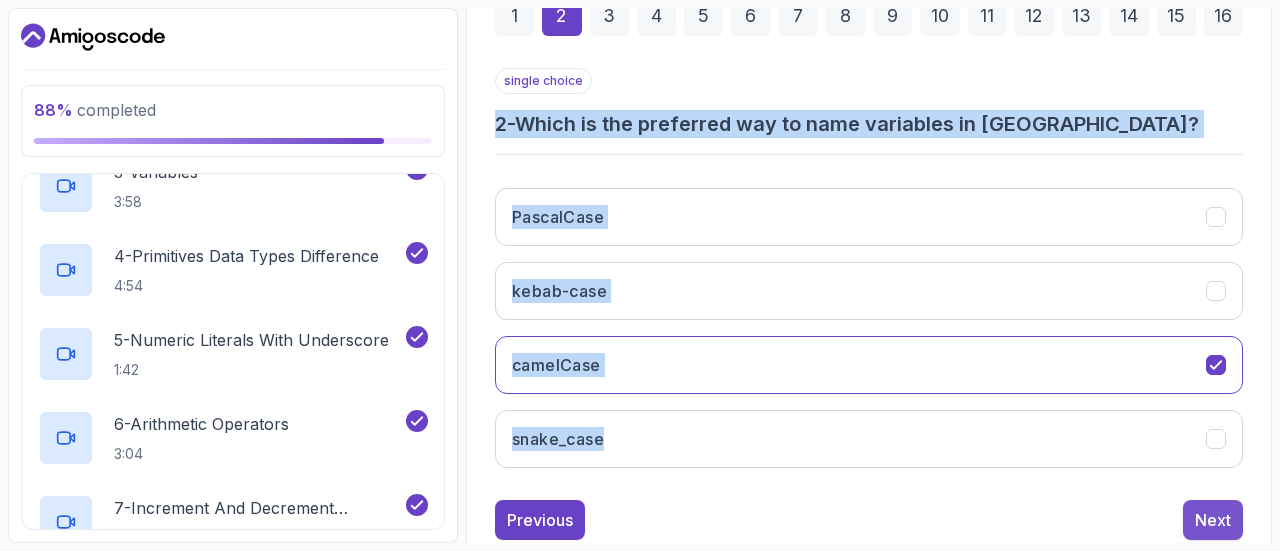 click on "Next" at bounding box center (1213, 520) 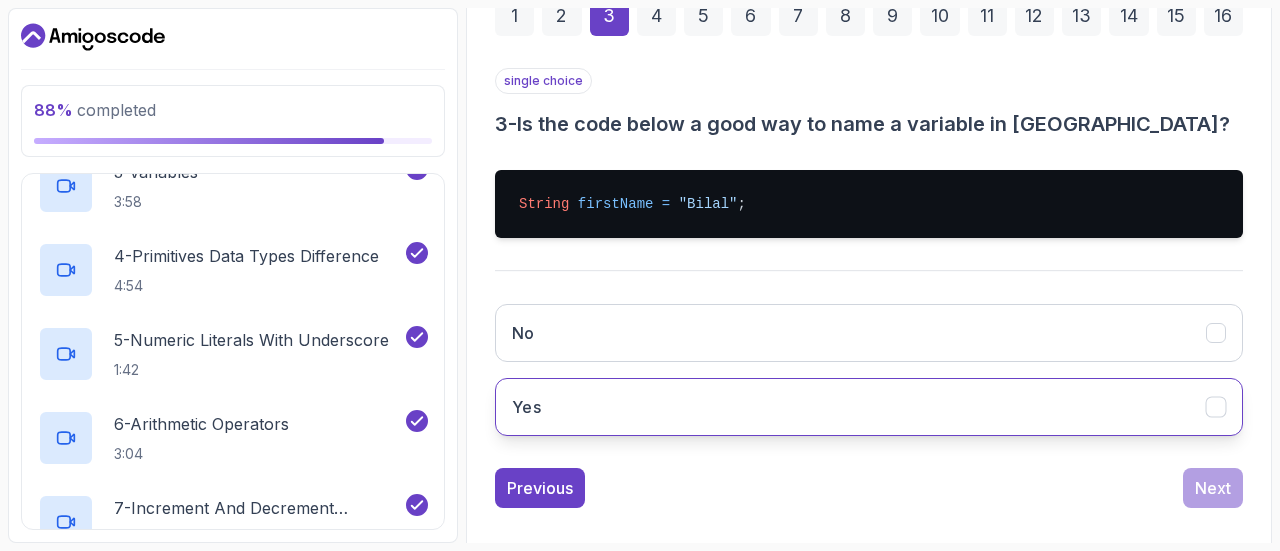 click on "Yes" at bounding box center [869, 407] 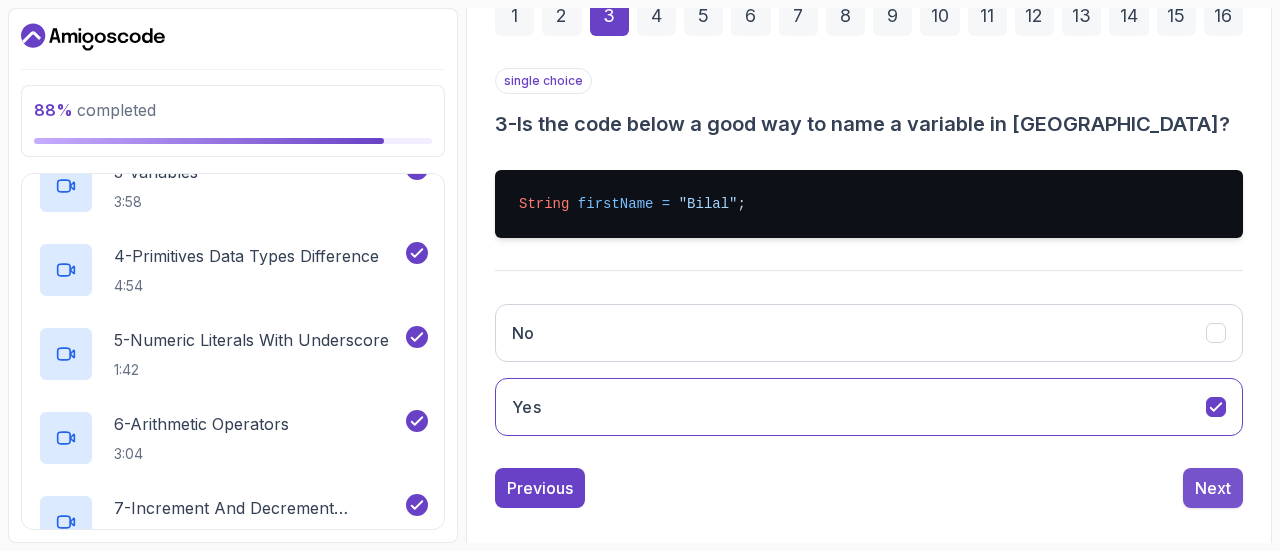 click on "Next" at bounding box center (1213, 488) 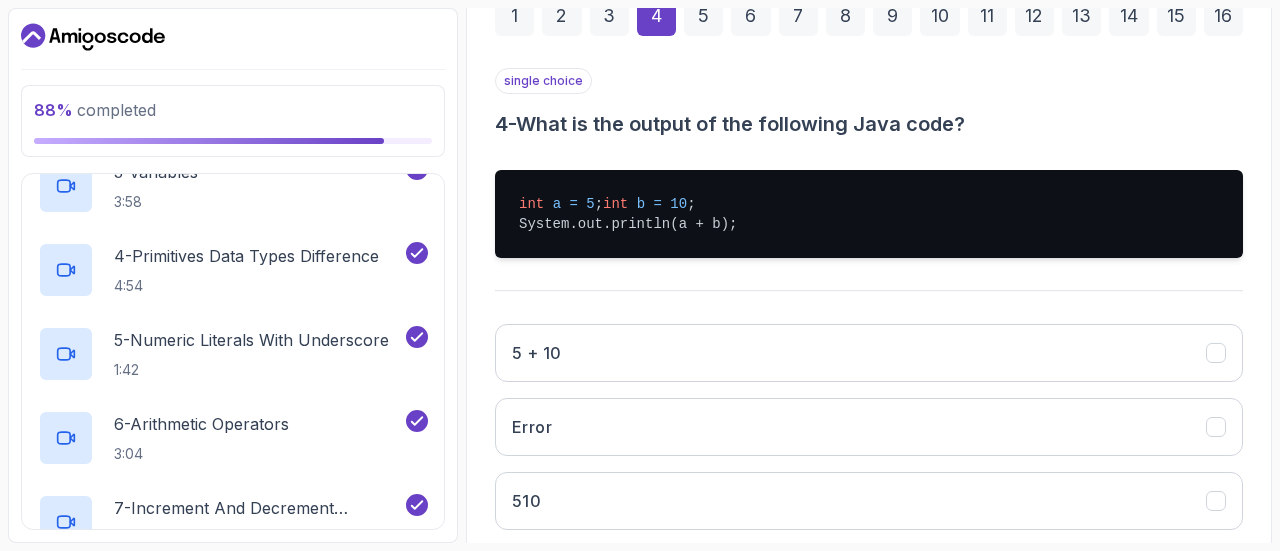 click on "Quiz Support Any issues? Slides Repo Repository not available Designs Design not available Share 1 2 3 4 5 6 7 8 9 10 11 12 13 14 15 16 single choice 4  -  What is the output of the following Java code? int   a   =   5 ;
int   b   =   10 ;
System.out.println(a + b);
5 + 10 Error 510 15 Previous Next" at bounding box center [869, 295] 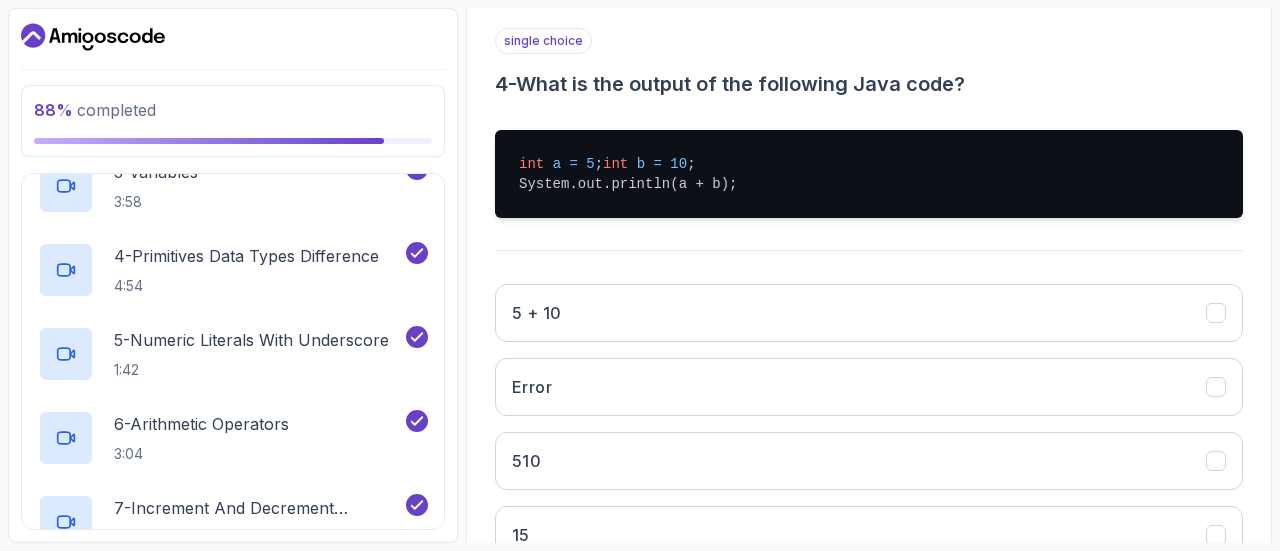 scroll, scrollTop: 440, scrollLeft: 0, axis: vertical 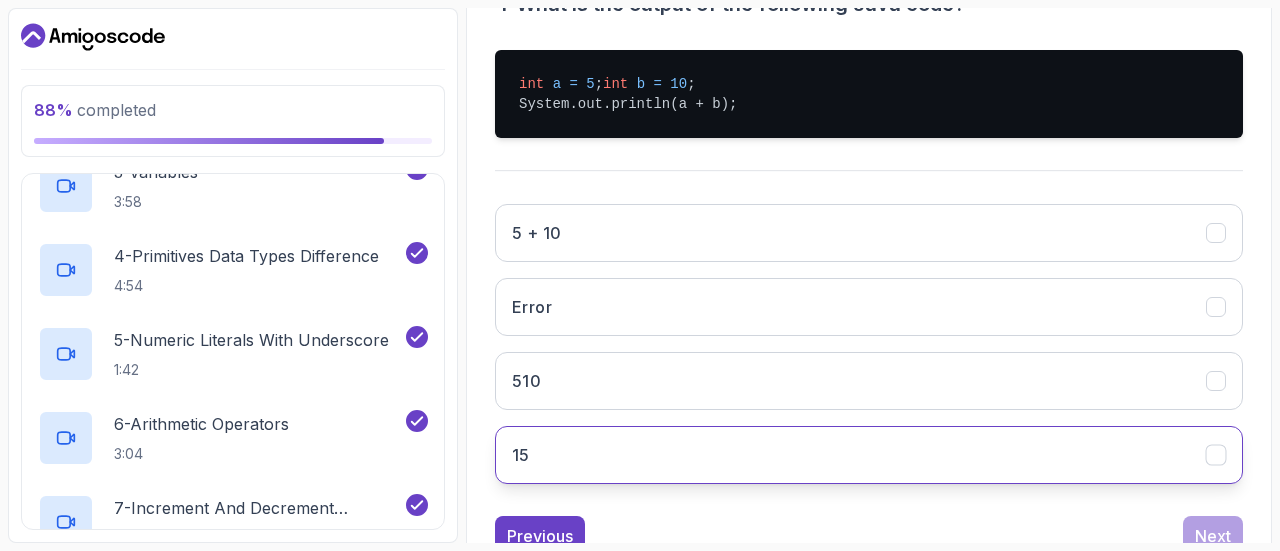 click 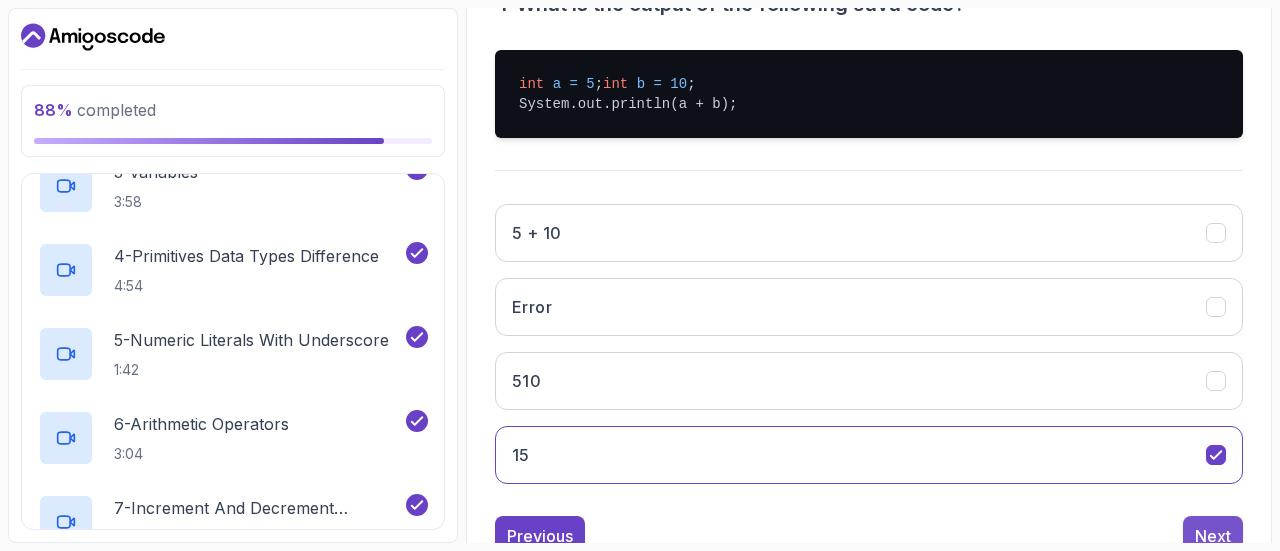 click on "Next" at bounding box center [1213, 536] 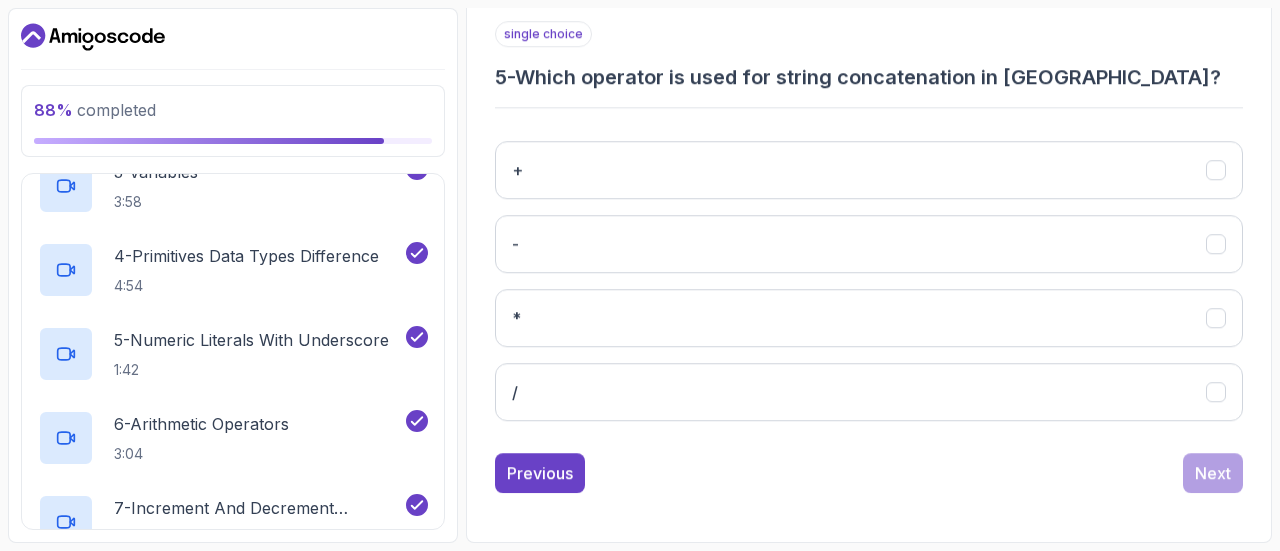 scroll, scrollTop: 369, scrollLeft: 0, axis: vertical 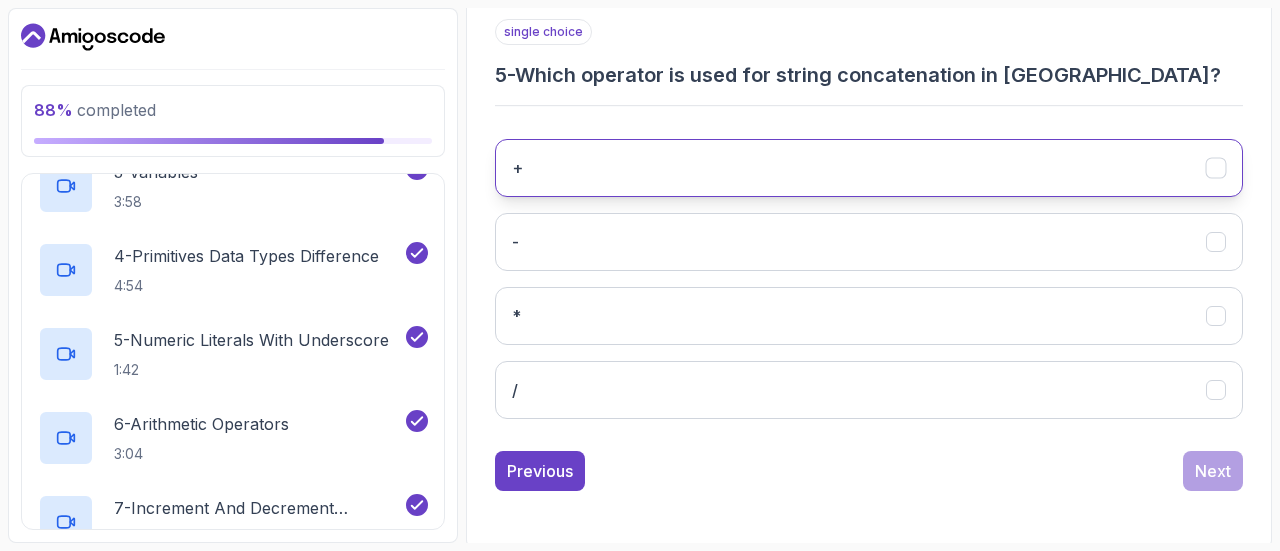 click on "+" at bounding box center (869, 168) 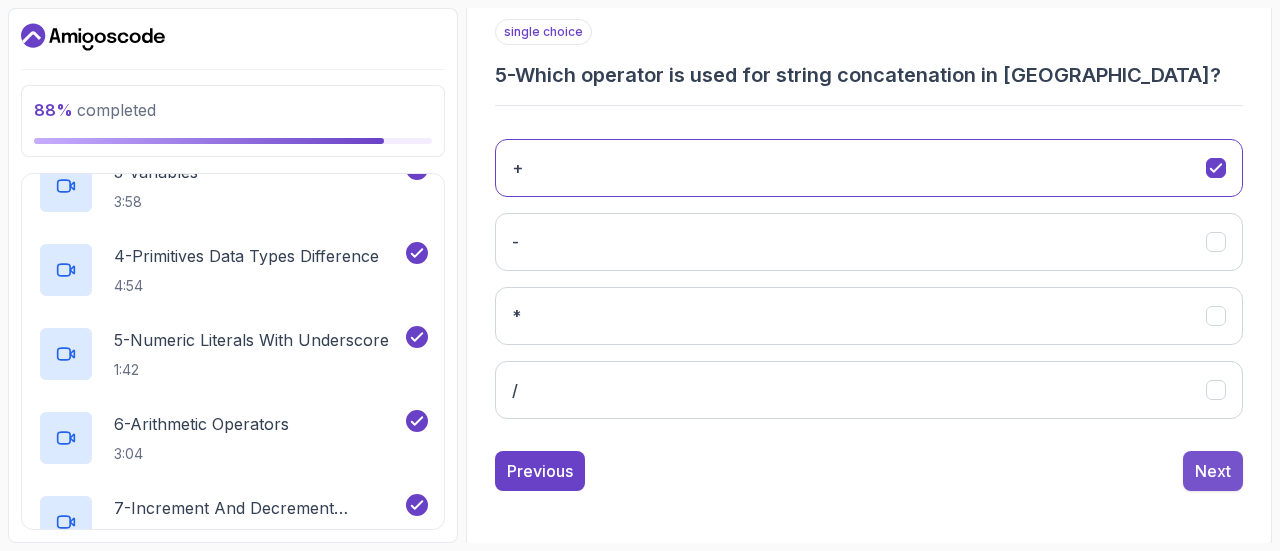 click on "Next" at bounding box center [1213, 471] 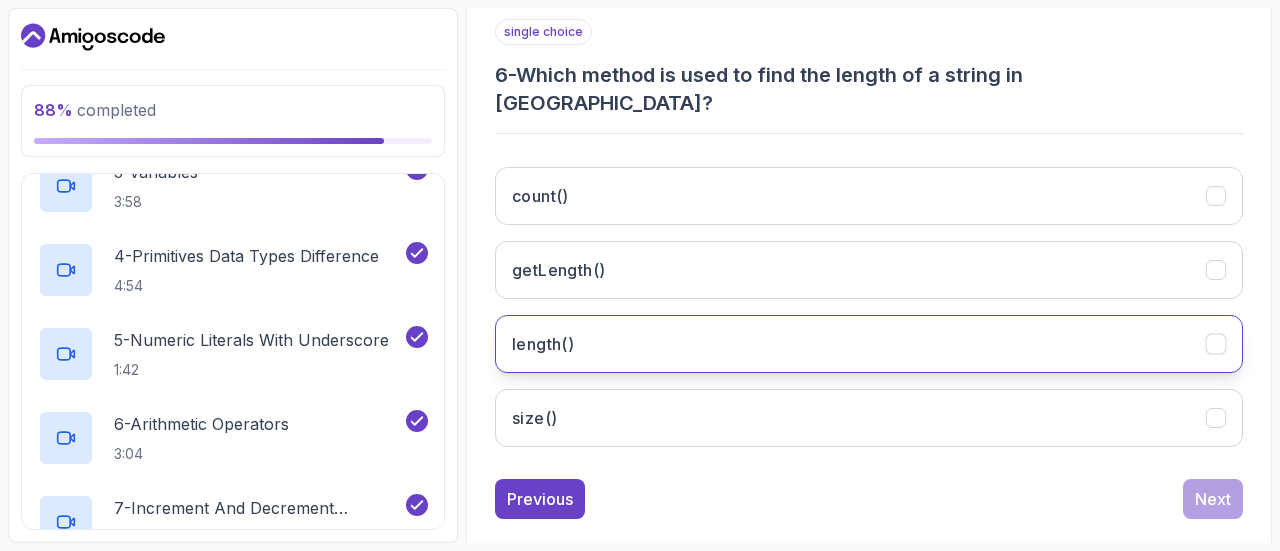 click 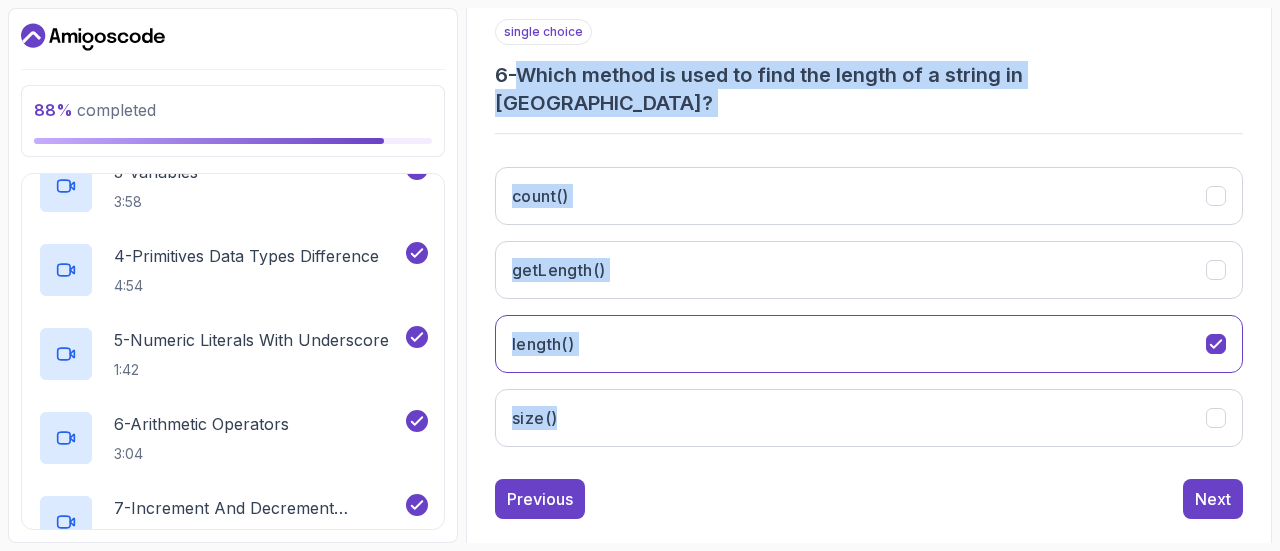 drag, startPoint x: 527, startPoint y: 69, endPoint x: 616, endPoint y: 354, distance: 298.57327 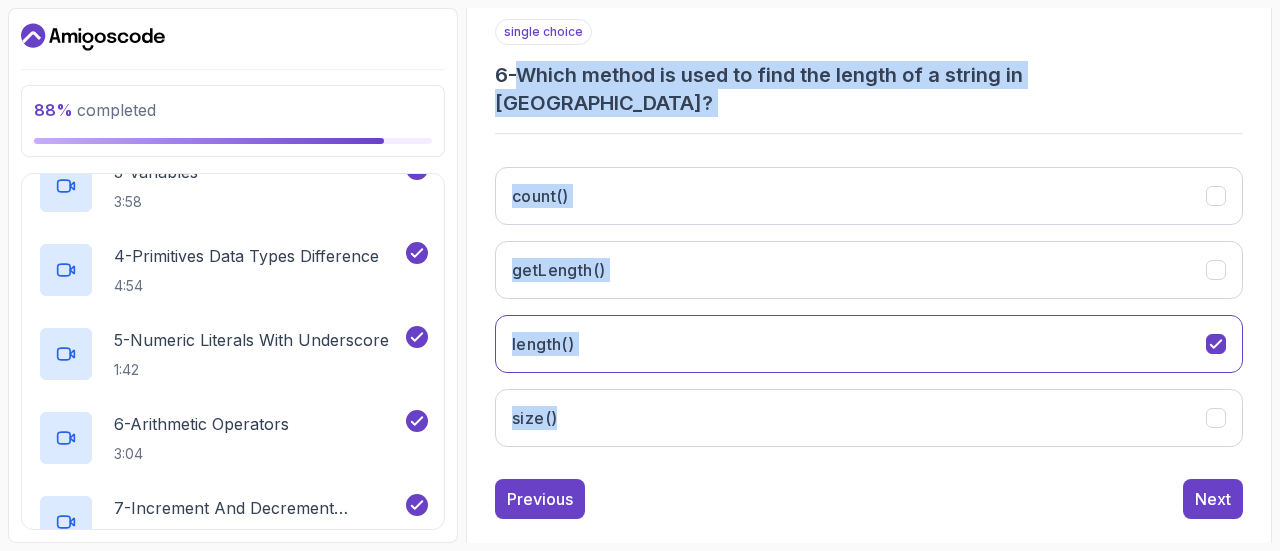 click on "single choice 6  -  Which method is used to find the length of a string in [GEOGRAPHIC_DATA]? count() getLength() length() size()" at bounding box center (869, 241) 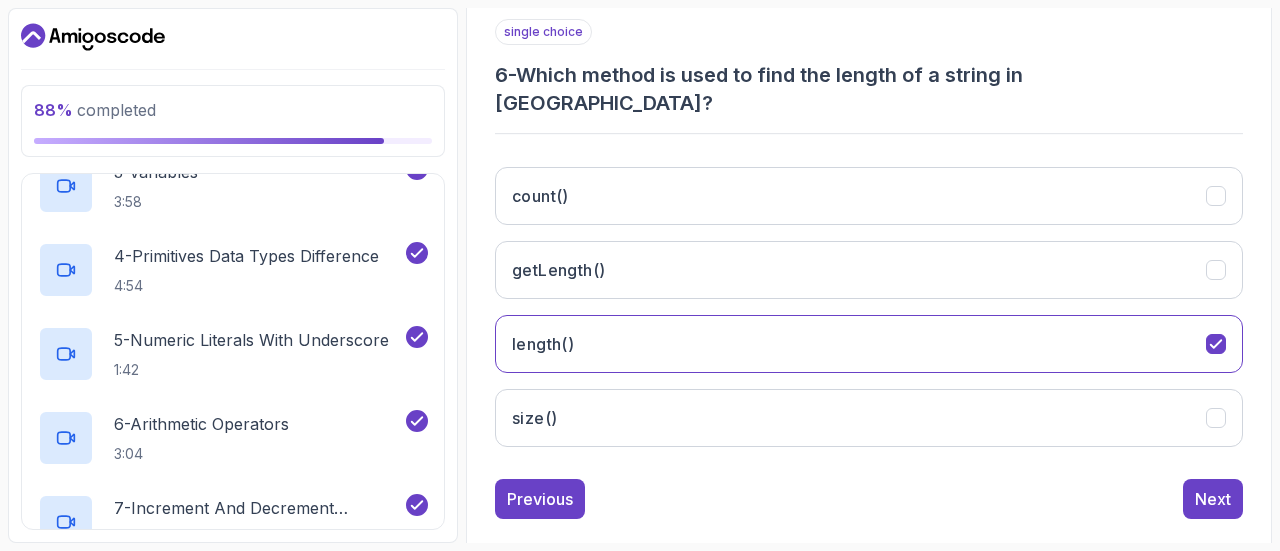 click on "Previous Next" at bounding box center (869, 499) 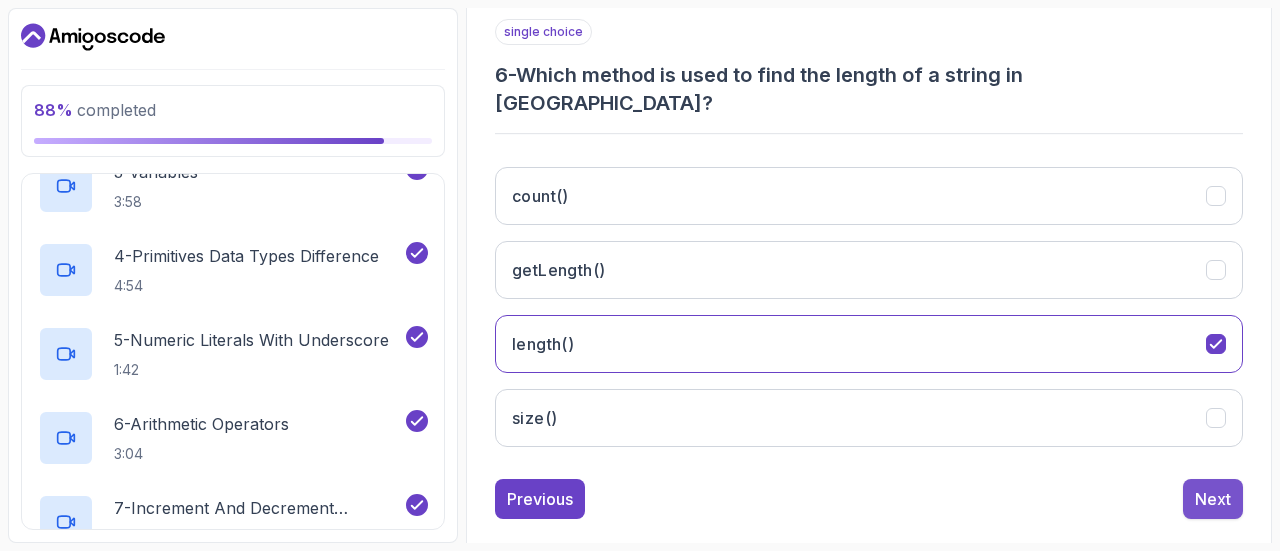 click on "Next" at bounding box center [1213, 499] 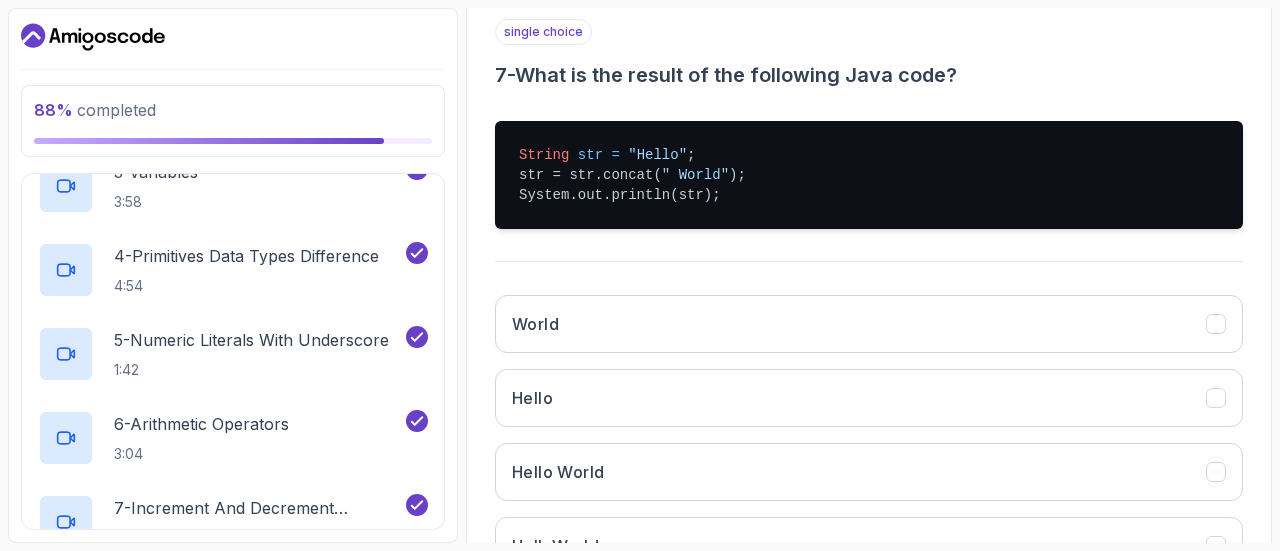 click on "Quiz Support Any issues? Slides Repo Repository not available Designs Design not available Share 1 2 3 4 5 6 7 8 9 10 11 12 13 14 15 16 single choice 7  -  What is the result of the following Java code? String   str   =   "Hello" ;
str = str.concat( " World" );
System.out.println(str);
World Hello Hello World HelloWorld Previous Next" at bounding box center [869, 256] 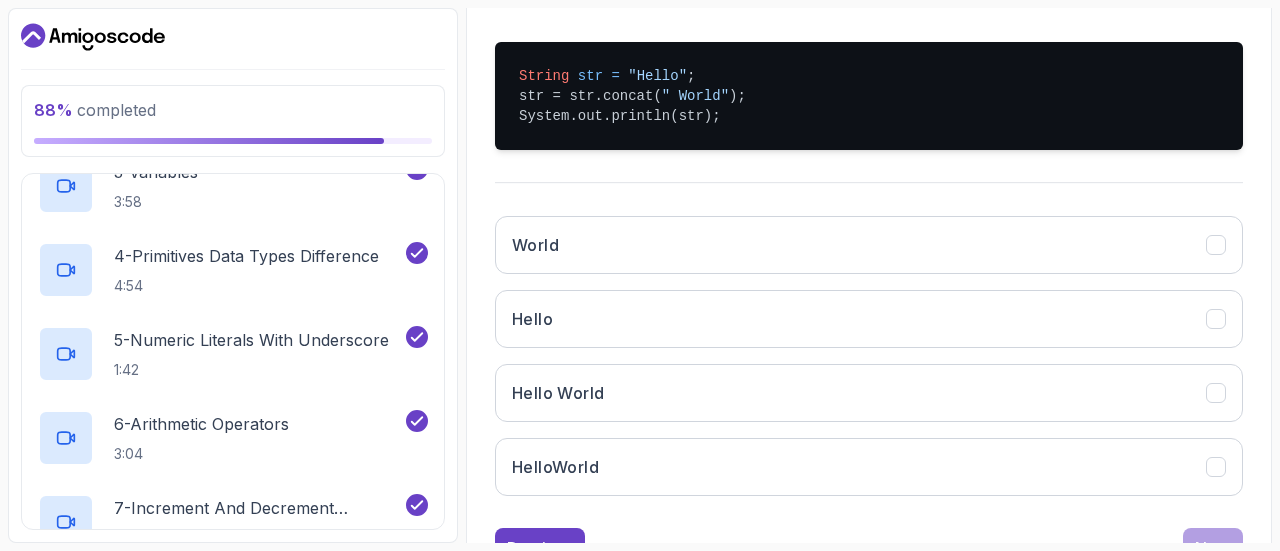 scroll, scrollTop: 449, scrollLeft: 0, axis: vertical 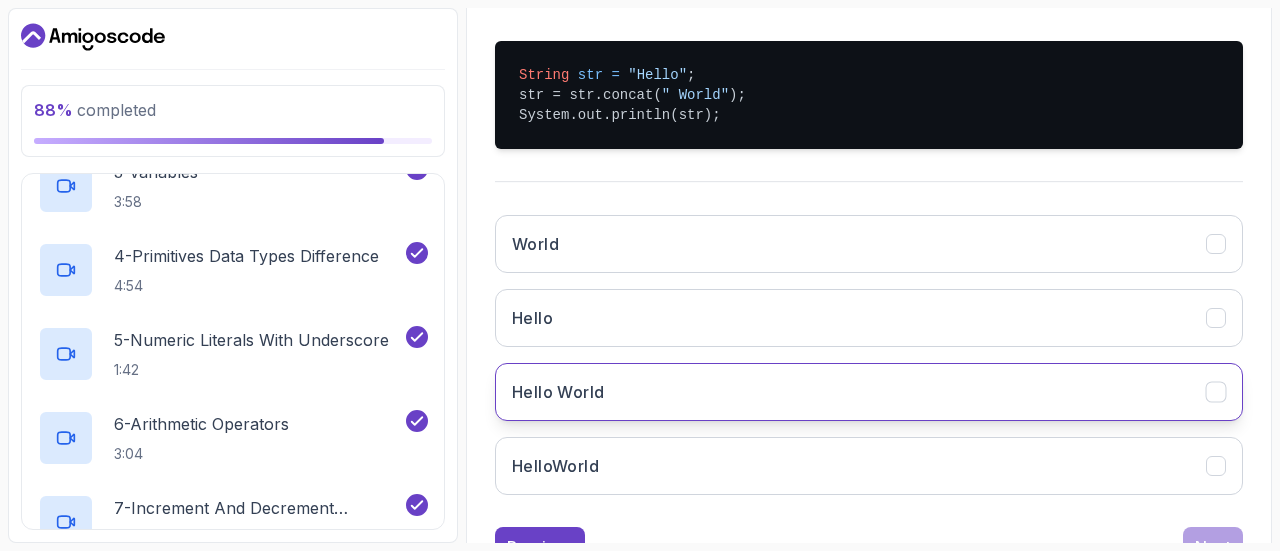 click on "Hello World" at bounding box center (869, 392) 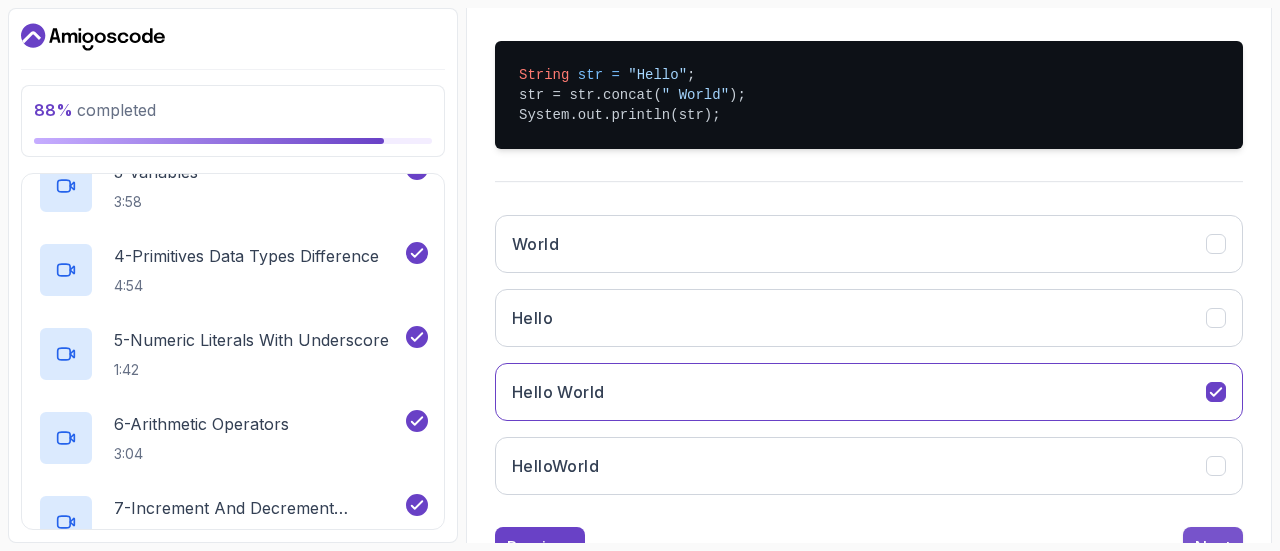 click on "Next" at bounding box center [1213, 547] 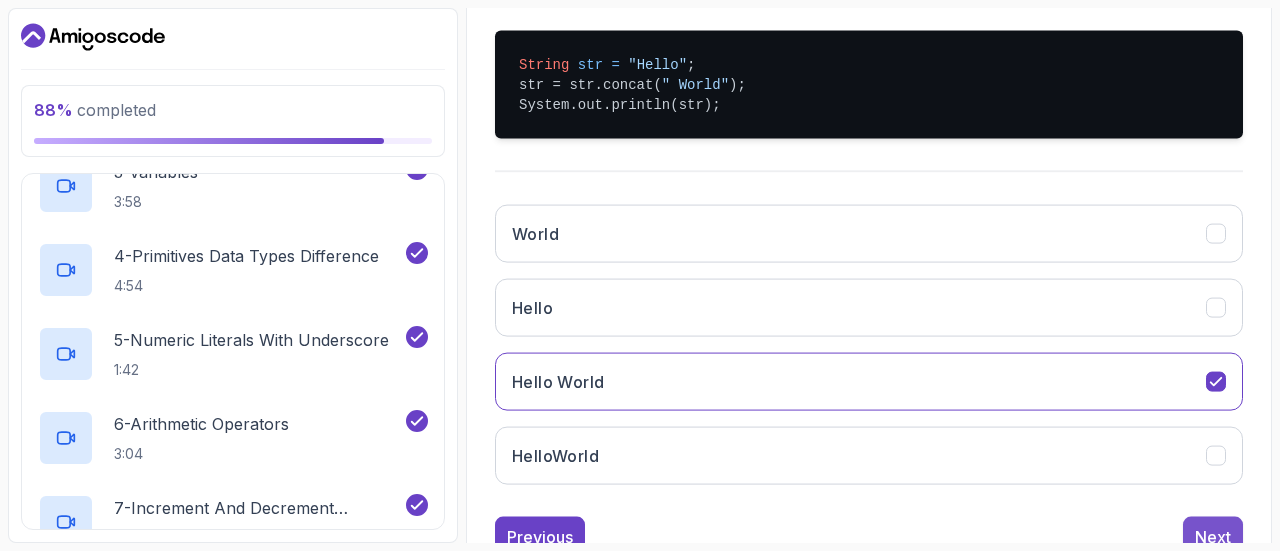 scroll, scrollTop: 397, scrollLeft: 0, axis: vertical 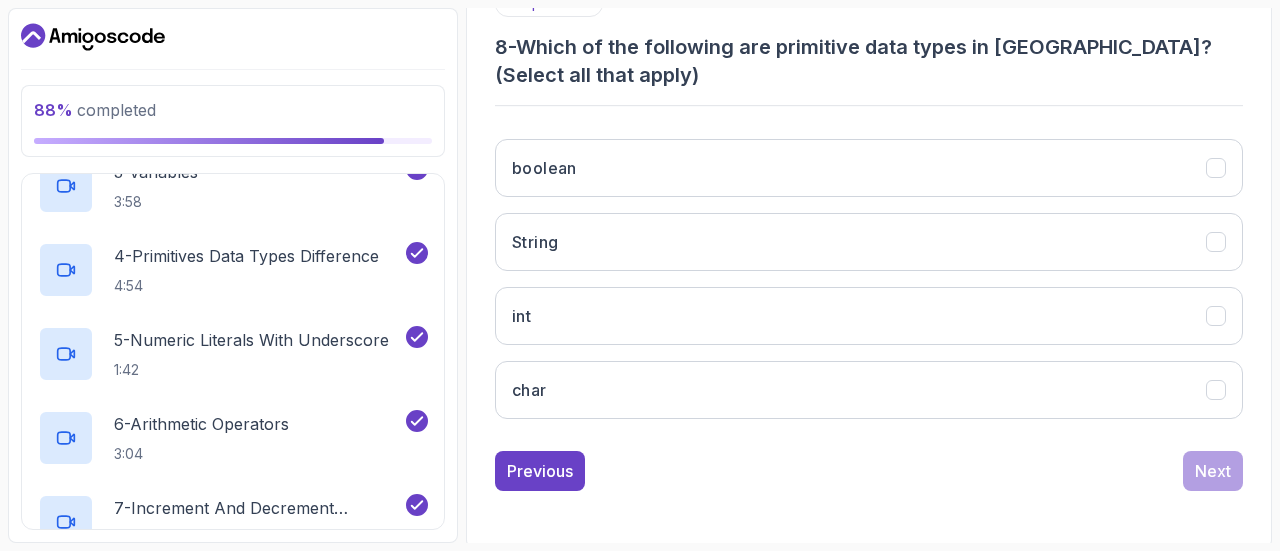click on "88 % completed 1  -  Intro 2  -  Understanding Java 3  -  Environment Setup 4  -  Up And Running With Java 5  -  The Basics 1  -  Reserved Keywords 1:56 2  -  Comments 2:27 3  -  Variables 3:58 4  -  Primitives Data Types Difference 4:54 5  -  Numeric Literals With Underscore 1:42 6  -  Arithmetic Operators 3:04 7  -  Increment And Decrement Operators 4:37 8  -  Comparison Operators and Booleans 2:42 9  -  Short Hand Re Assignment 3:20 10  -  Naming Variables 3:08 11  -  Strings 6:37 12  -  String Api Documentation 2:07 13  -  Reference Types And Objects 5:03 14  -  Reference Types And Objects Diferences 6:15 15  -  Pass Py Value With Primitives 4:20 16  -  Pass Py Value With Reference Types 6:30 17  -  Arrays 7:42 18  -  0 And Null Values For Arrays 3:19 19  -  Quick Word On Arrays 1:47 20  -  Quiz Required- quiz 6  -  Exercises 7  -  Outro My Courses Java for Beginners 20  Points [PERSON_NAME] Unemployed  5 - The Basics  88 % completed The Basics Quiz Quiz by  [PERSON_NAME] Slides Repo Repository not available Designs" at bounding box center [640, 275] 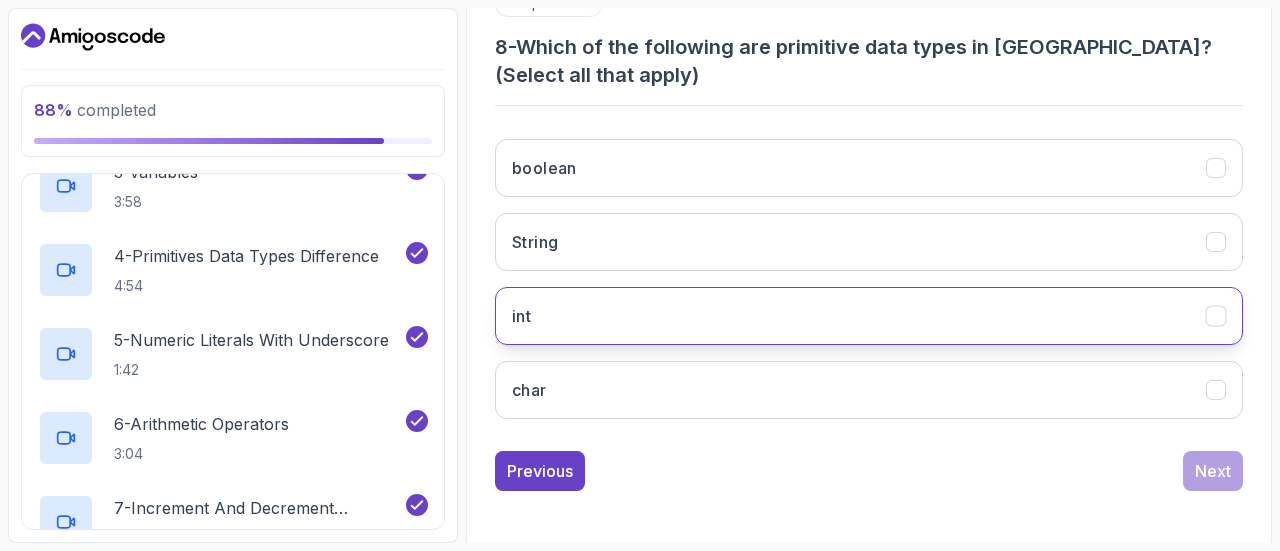 click 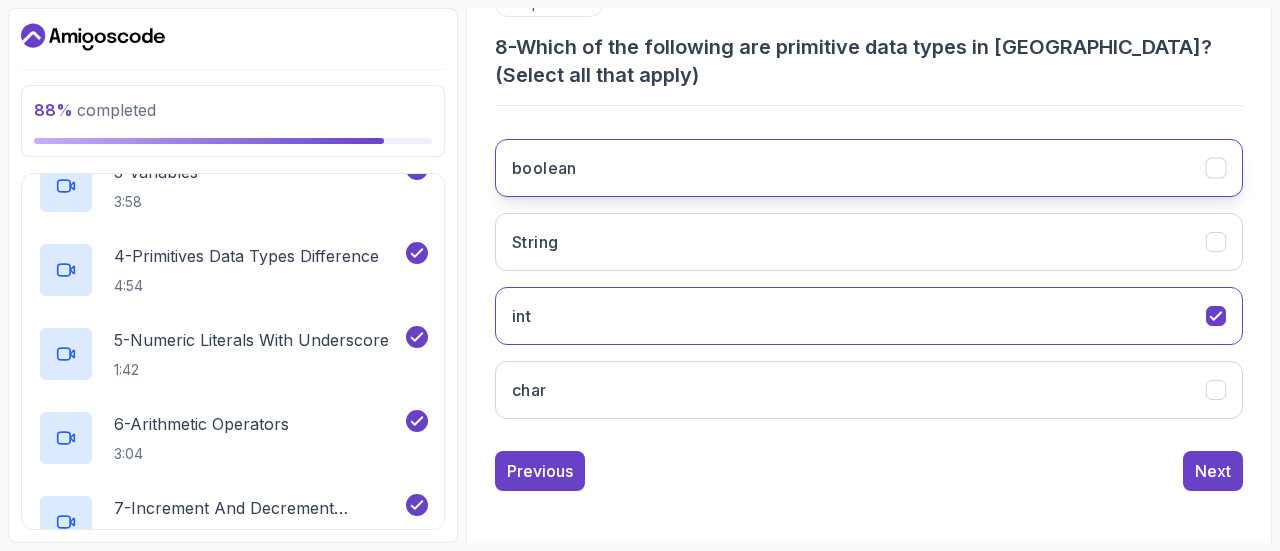 click 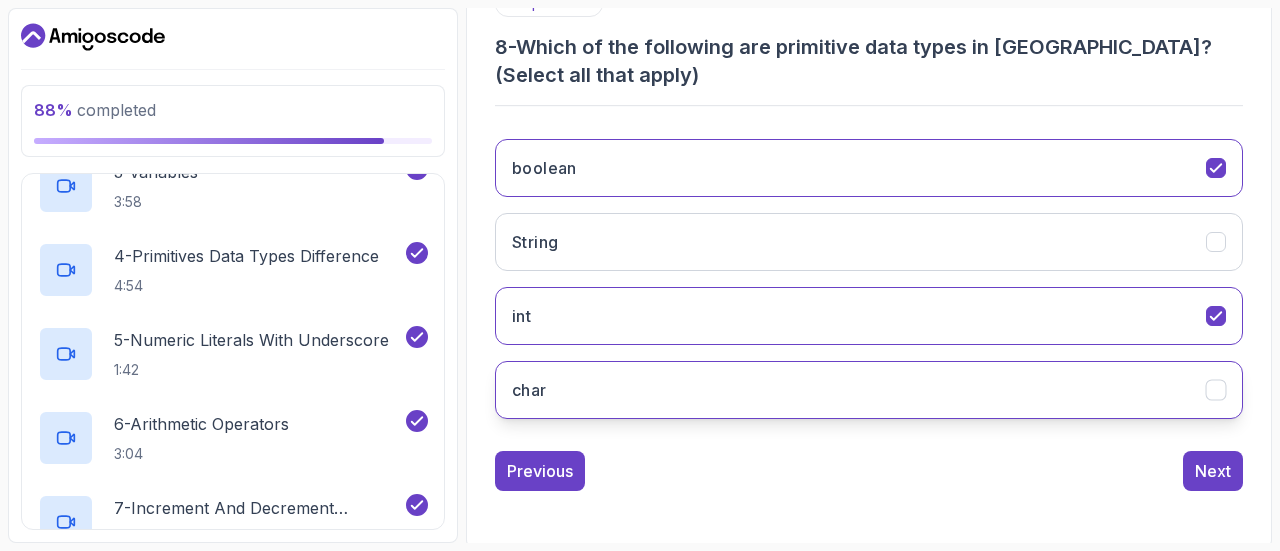 click on "char" at bounding box center [869, 390] 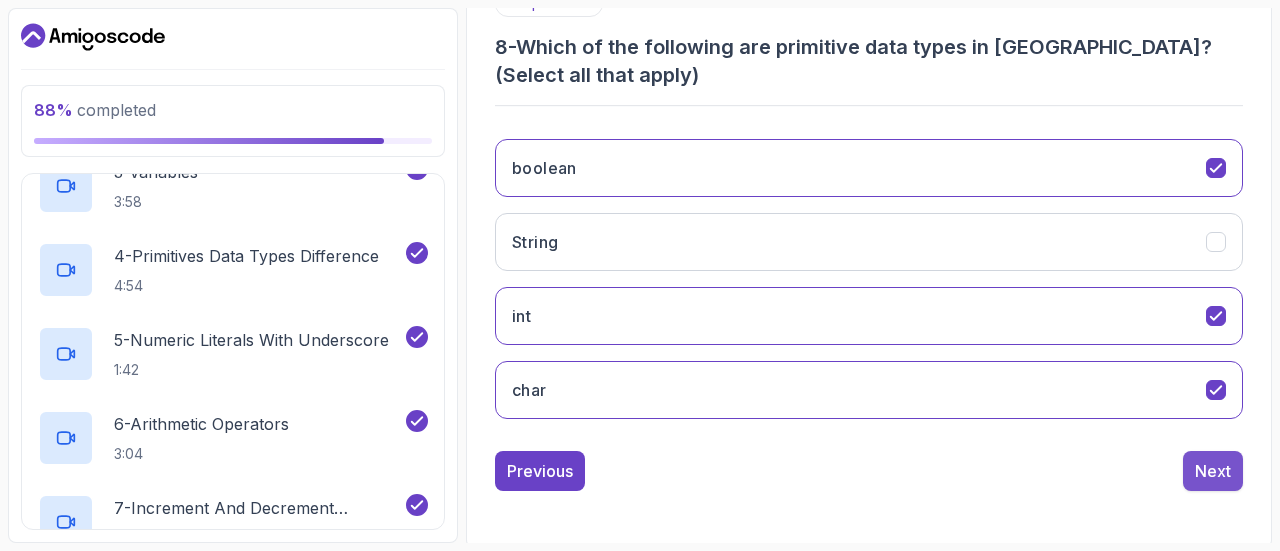 click on "Next" at bounding box center (1213, 471) 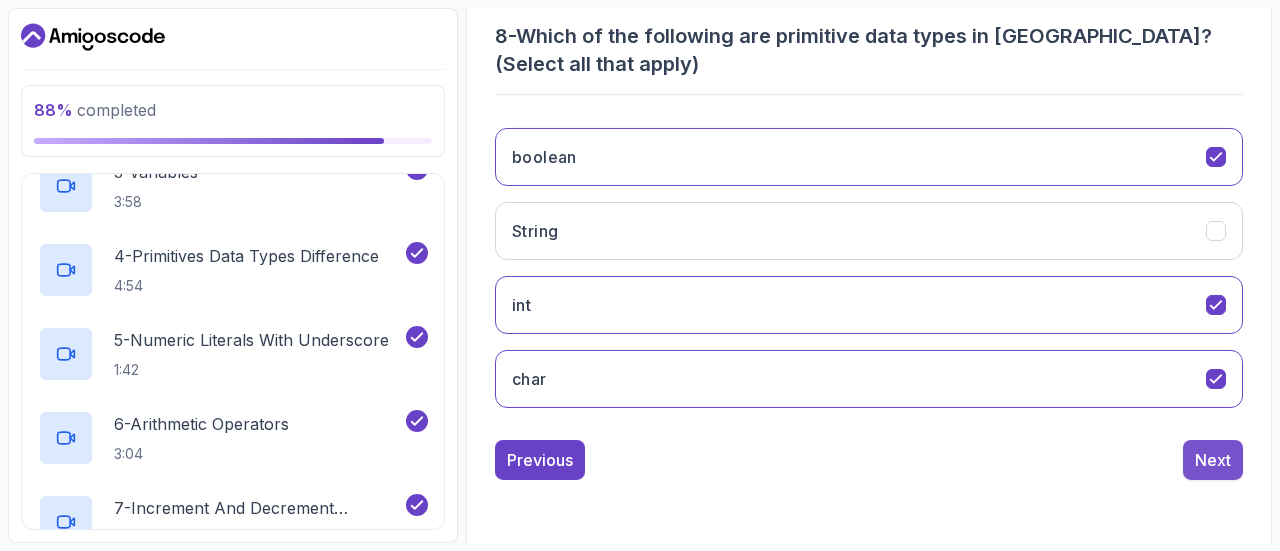 scroll, scrollTop: 369, scrollLeft: 0, axis: vertical 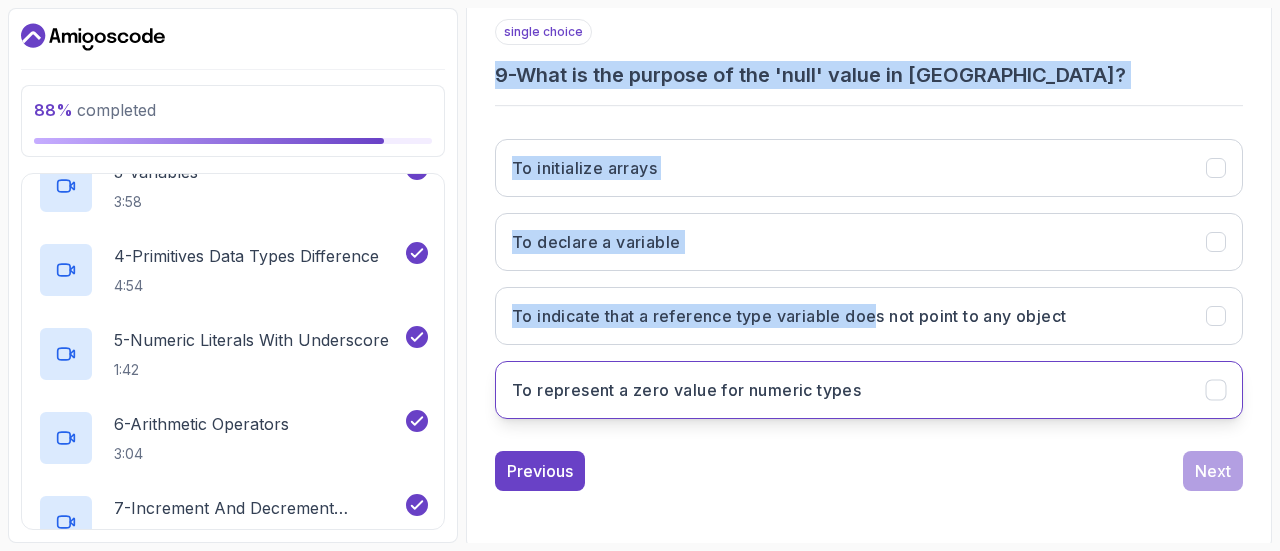 drag, startPoint x: 487, startPoint y: 61, endPoint x: 913, endPoint y: 357, distance: 518.7408 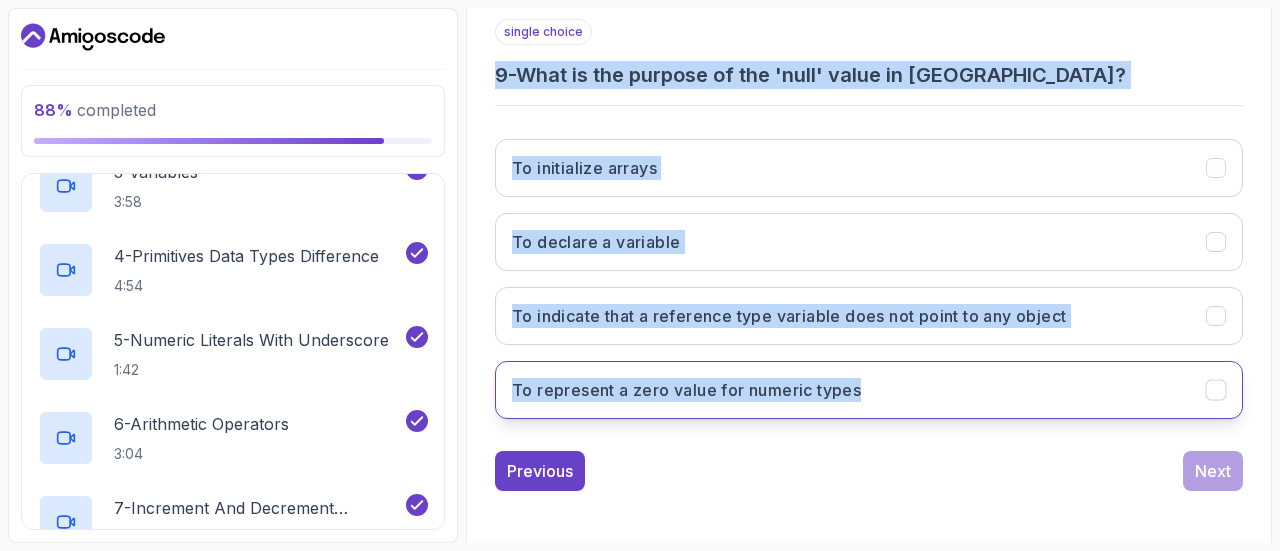click on "To represent a zero value for numeric types" at bounding box center (869, 390) 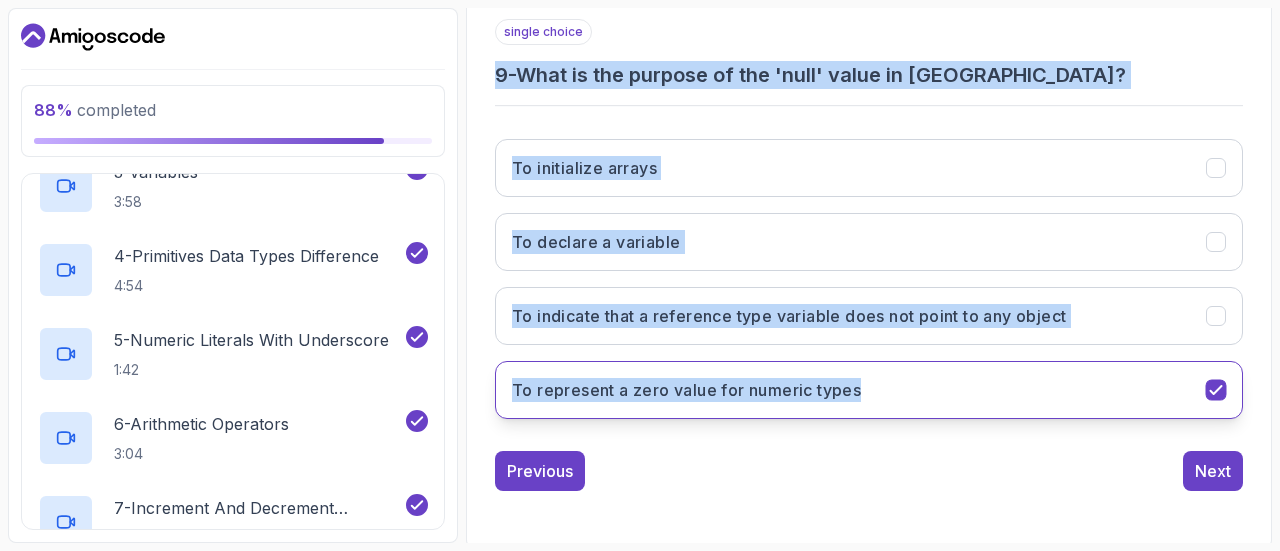 type 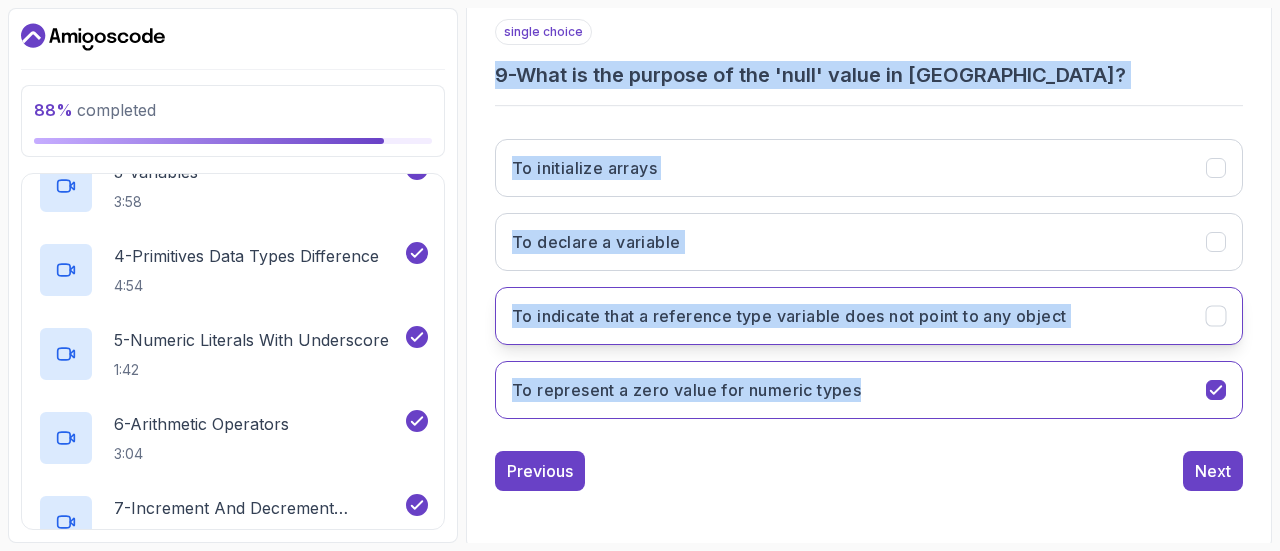 click on "To indicate that a reference type variable does not point to any object" at bounding box center (869, 316) 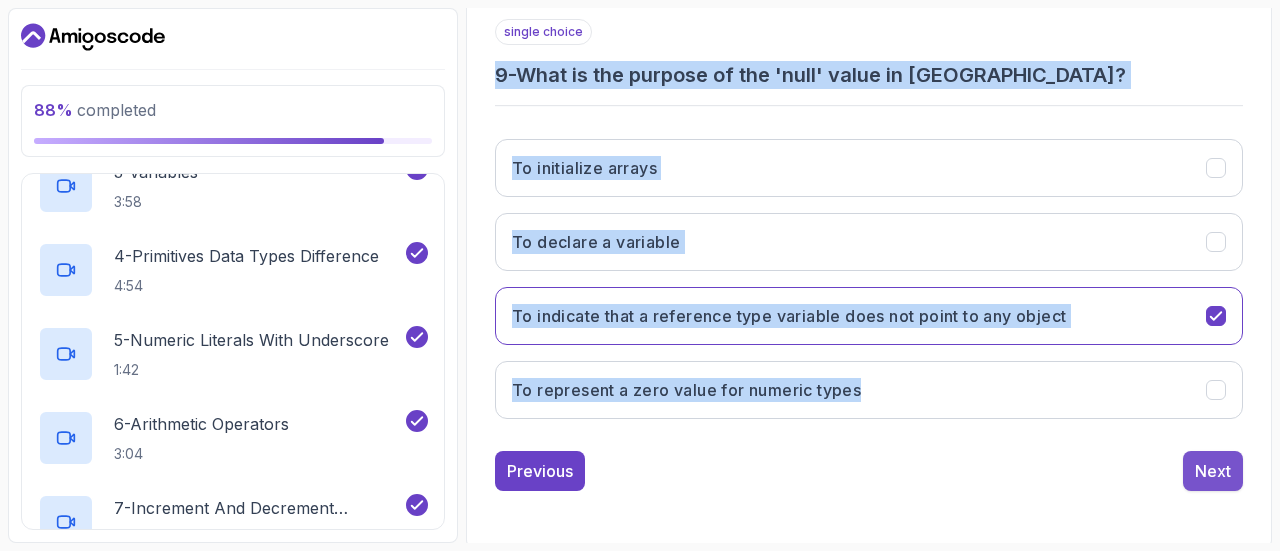click on "Next" at bounding box center (1213, 471) 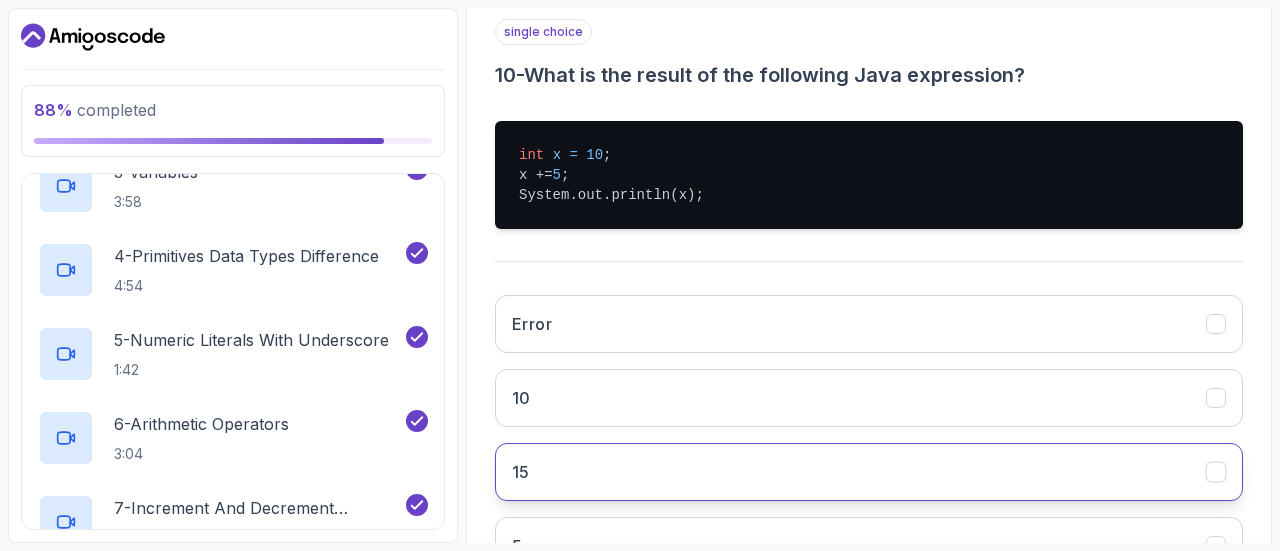 click 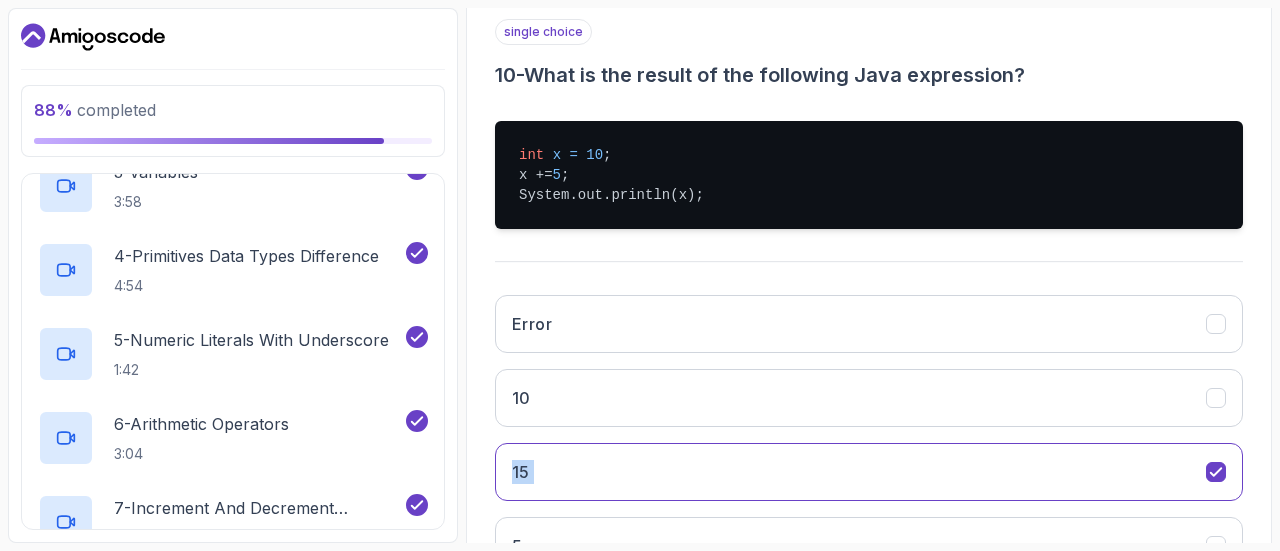 drag, startPoint x: 1273, startPoint y: 386, endPoint x: 1276, endPoint y: 446, distance: 60.074955 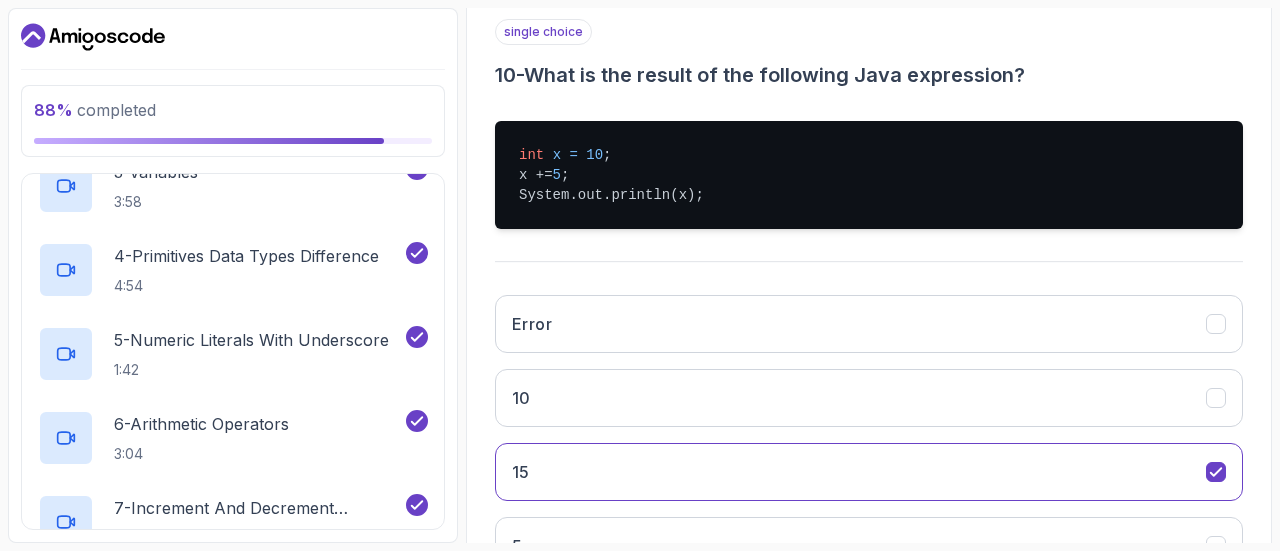 drag, startPoint x: 1276, startPoint y: 453, endPoint x: 1274, endPoint y: 423, distance: 30.066593 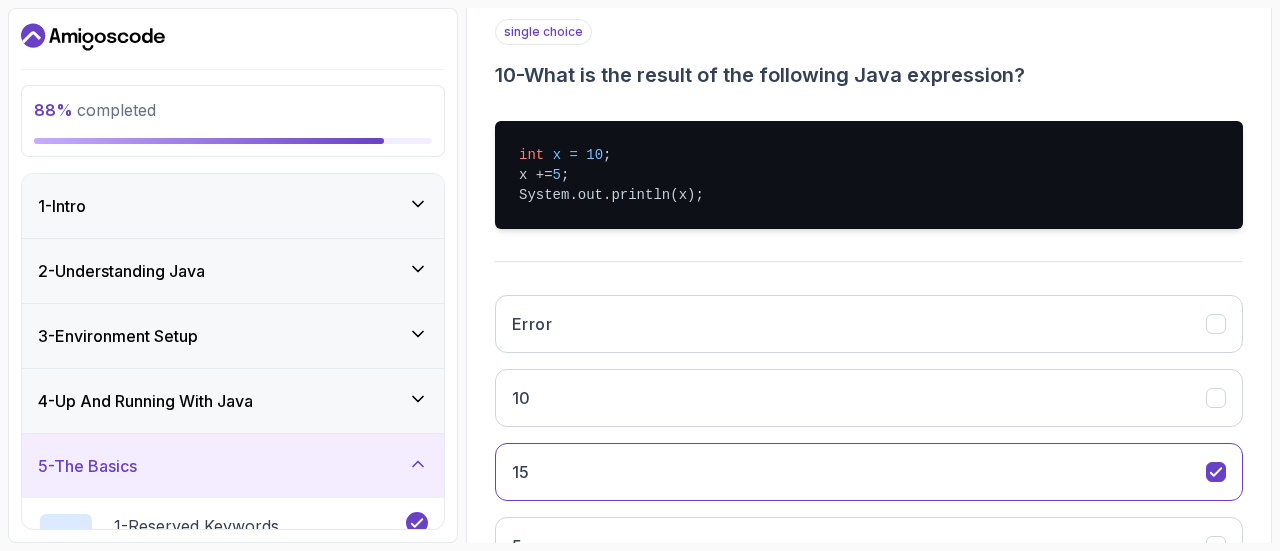 click on "1 2 3 4 5 6 7 8 9 10 11 12 13 14 15 16 single choice 10  -  What is the result of the following Java expression? int   x   =   10 ;
x +=  5 ;
System.out.println(x);
Error 10 15 5 Previous Next" at bounding box center [869, 281] 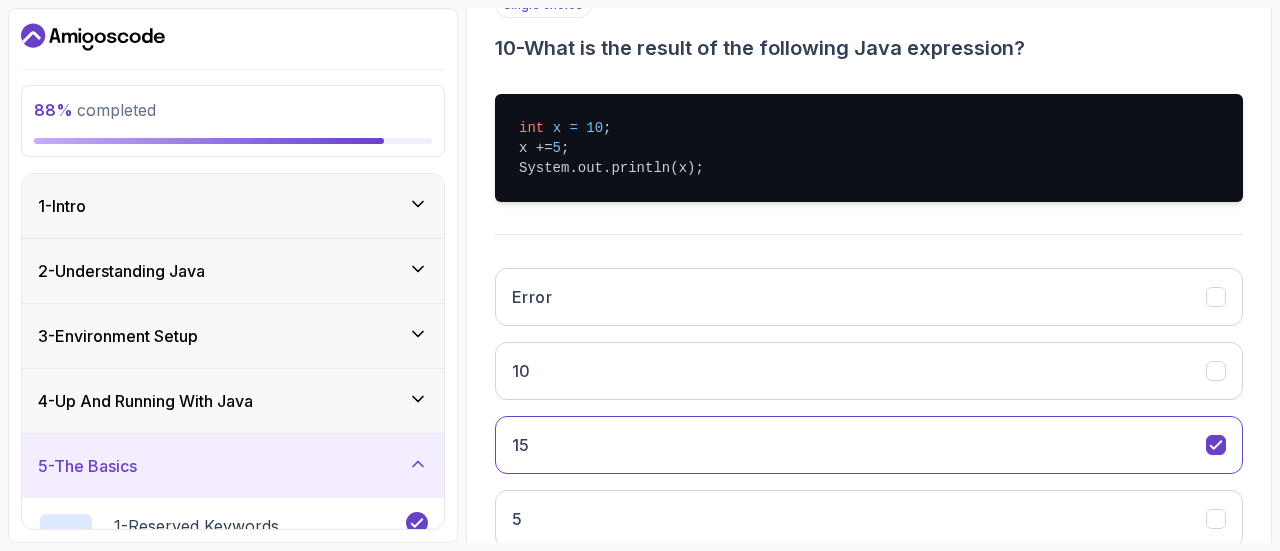 type 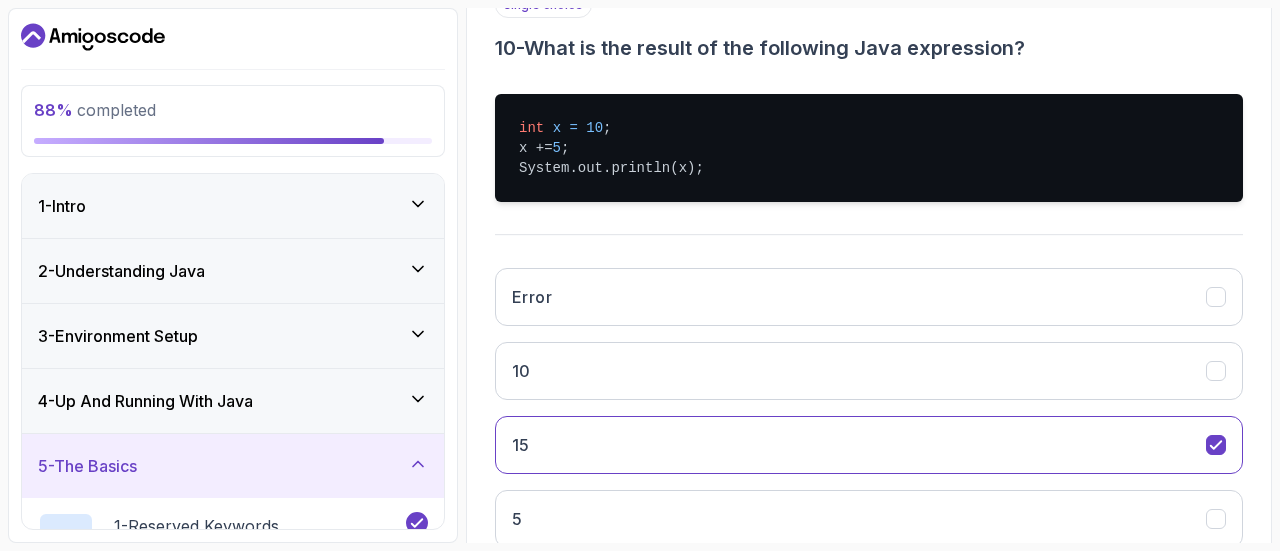 scroll, scrollTop: 525, scrollLeft: 0, axis: vertical 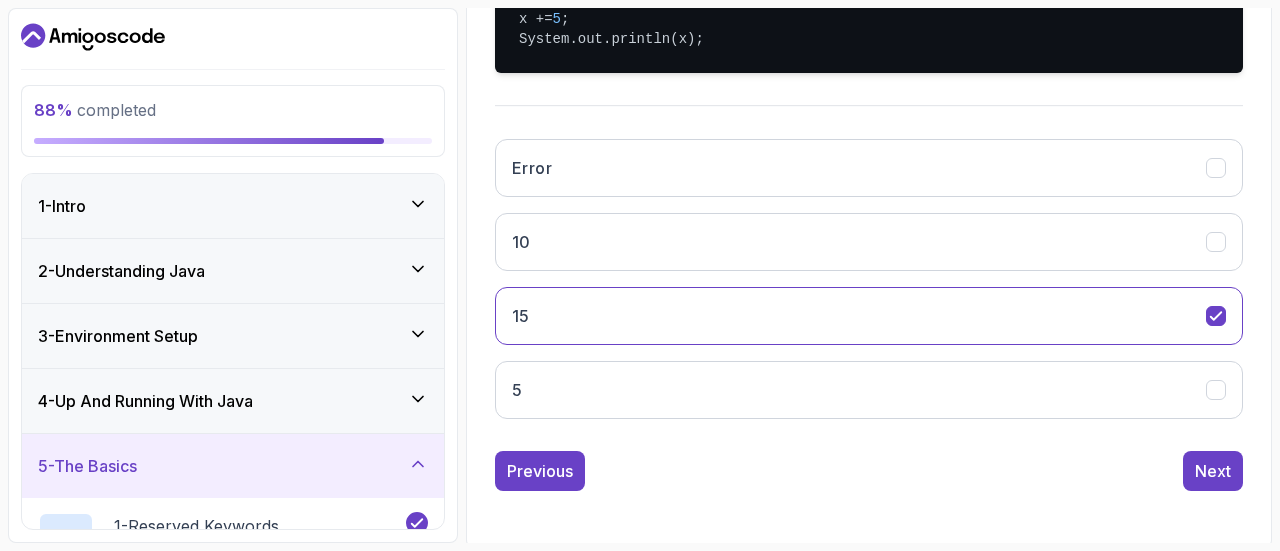 type 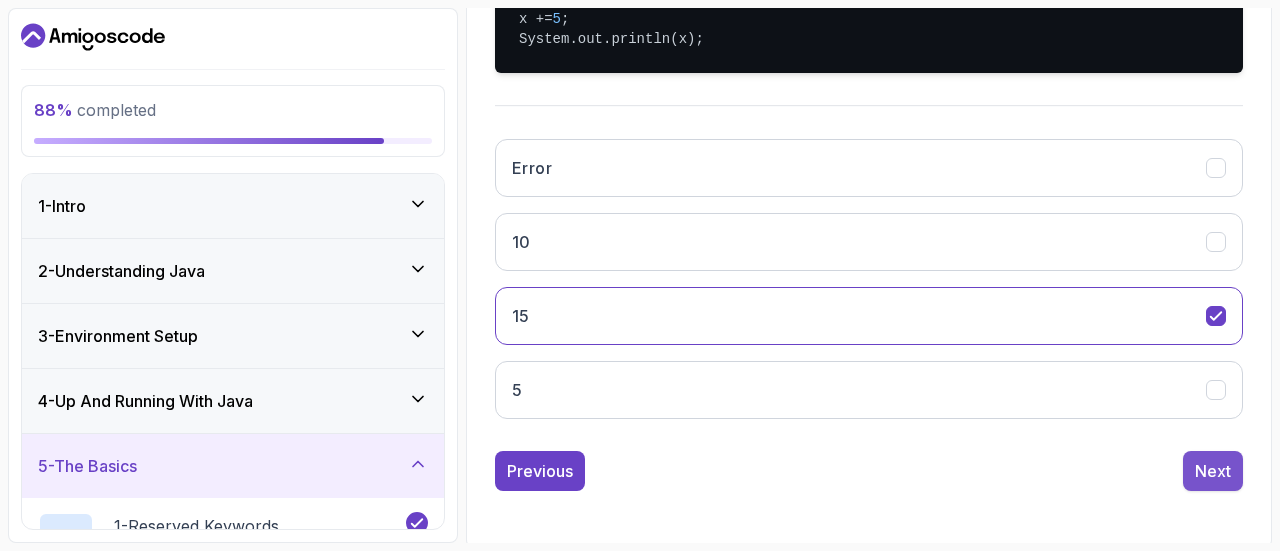 click on "Next" at bounding box center [1213, 471] 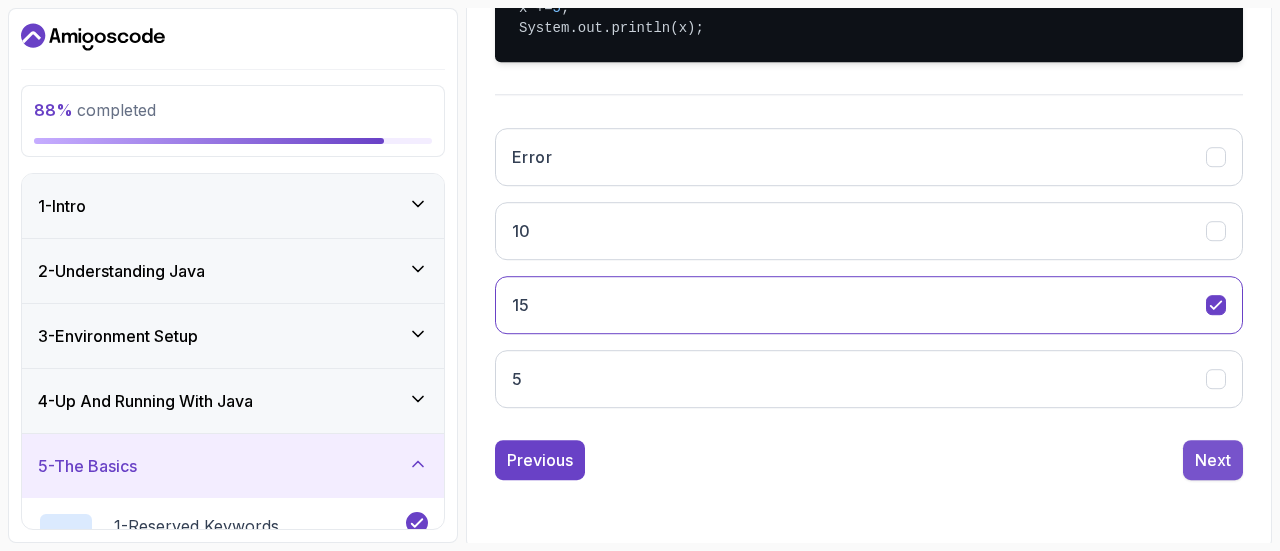 scroll, scrollTop: 470, scrollLeft: 0, axis: vertical 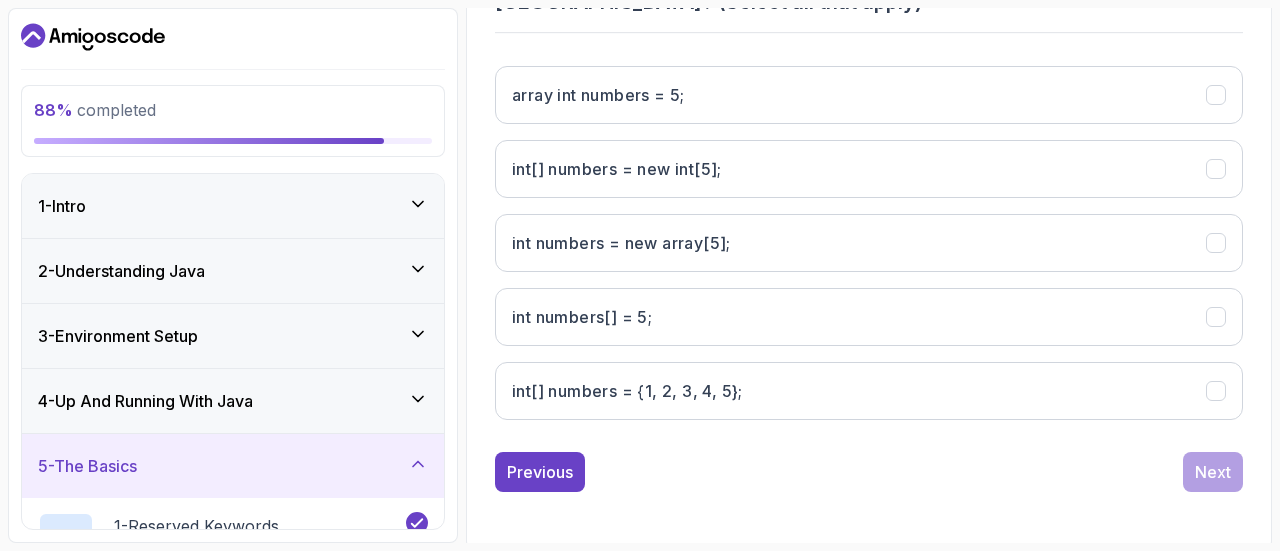 click on "88 % completed 1  -  Intro 2  -  Understanding Java 3  -  Environment Setup 4  -  Up And Running With Java 5  -  The Basics 1  -  Reserved Keywords 1:56 2  -  Comments 2:27 3  -  Variables 3:58 4  -  Primitives Data Types Difference 4:54 5  -  Numeric Literals With Underscore 1:42 6  -  Arithmetic Operators 3:04 7  -  Increment And Decrement Operators 4:37 8  -  Comparison Operators and Booleans 2:42 9  -  Short Hand Re Assignment 3:20 10  -  Naming Variables 3:08 11  -  Strings 6:37 12  -  String Api Documentation 2:07 13  -  Reference Types And Objects 5:03 14  -  Reference Types And Objects Diferences 6:15 15  -  Pass Py Value With Primitives 4:20 16  -  Pass Py Value With Reference Types 6:30 17  -  Arrays 7:42 18  -  0 And Null Values For Arrays 3:19 19  -  Quick Word On Arrays 1:47 20  -  Quiz Required- quiz 6  -  Exercises 7  -  Outro My Courses Java for Beginners 20  Points [PERSON_NAME] Unemployed  5 - The Basics  88 % completed The Basics Quiz Quiz by  [PERSON_NAME] Slides Repo Repository not available Designs" at bounding box center [640, 275] 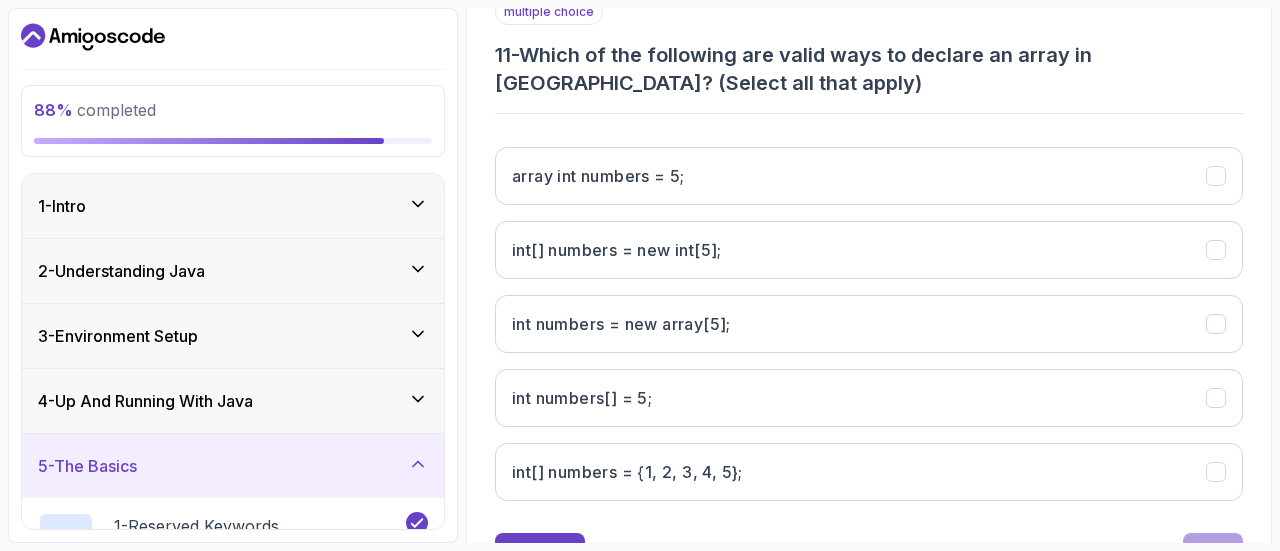 scroll, scrollTop: 390, scrollLeft: 0, axis: vertical 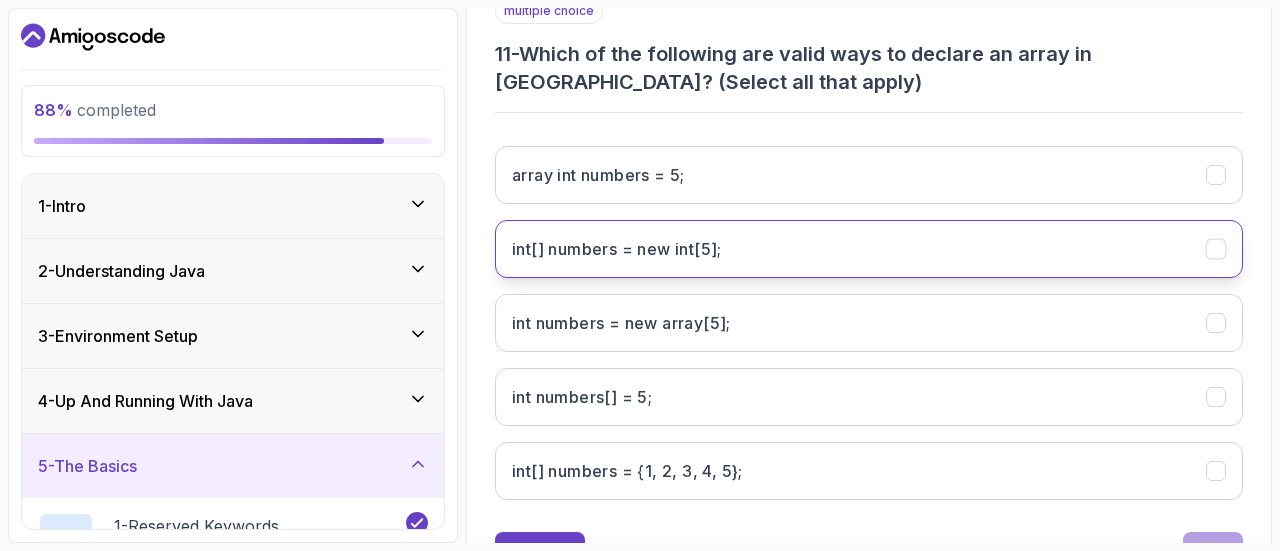 click 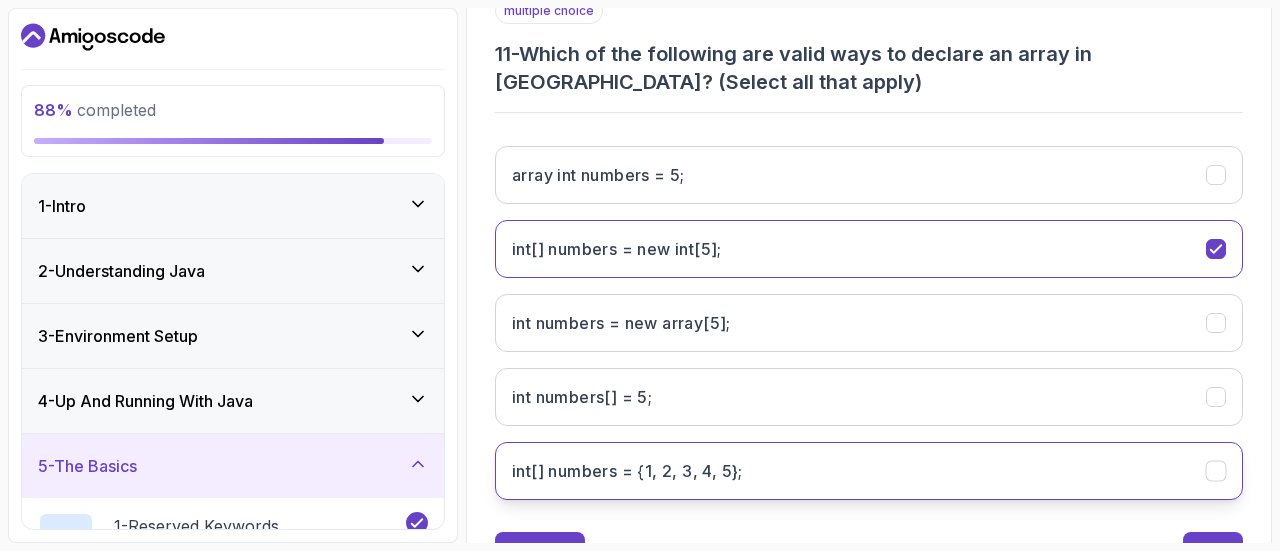 click 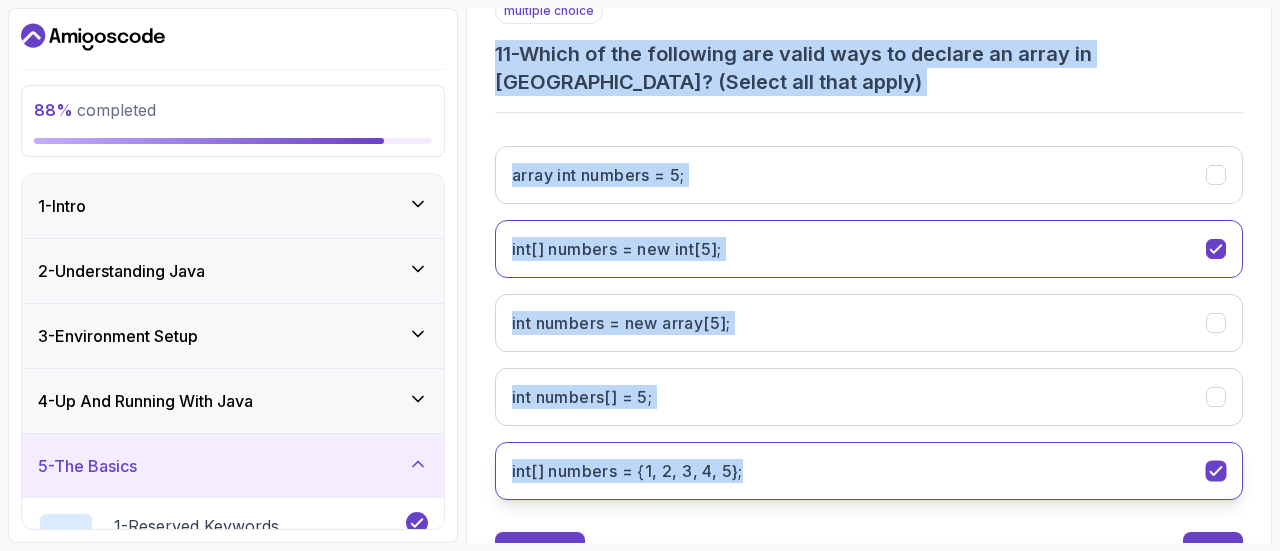 drag, startPoint x: 498, startPoint y: 47, endPoint x: 790, endPoint y: 448, distance: 496.0494 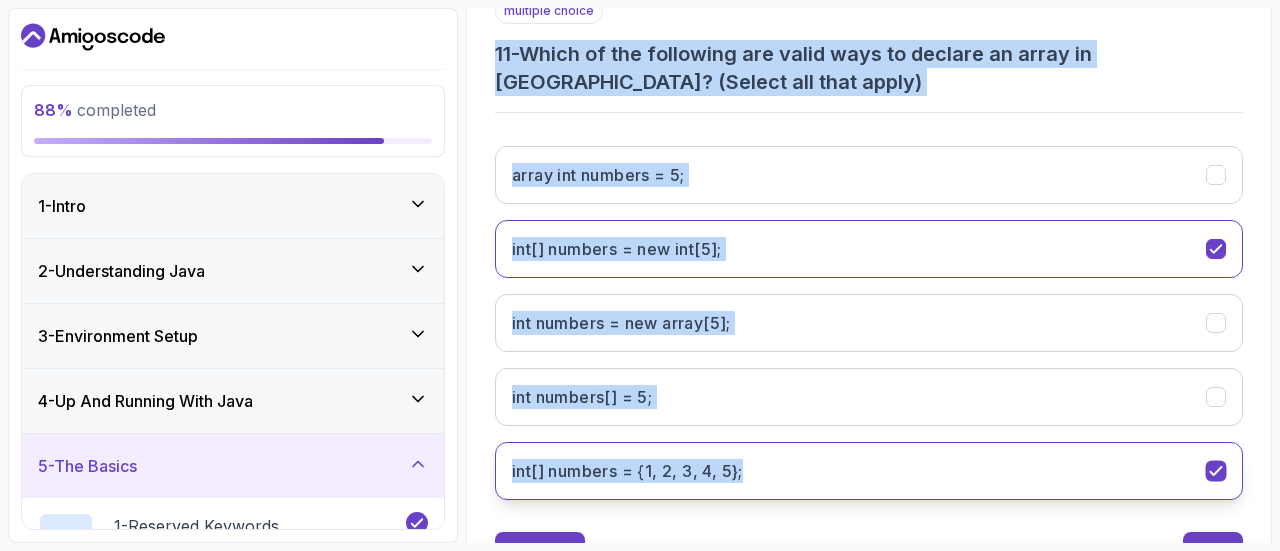 click on "multiple choice 11  -  Which of the following are valid ways to declare an array in [GEOGRAPHIC_DATA]? (Select all that apply) array int numbers = 5; int[] numbers = new int[5]; int numbers = new array[5]; int numbers[] = 5; int[] numbers = {1, 2, 3, 4, 5};" at bounding box center [869, 257] 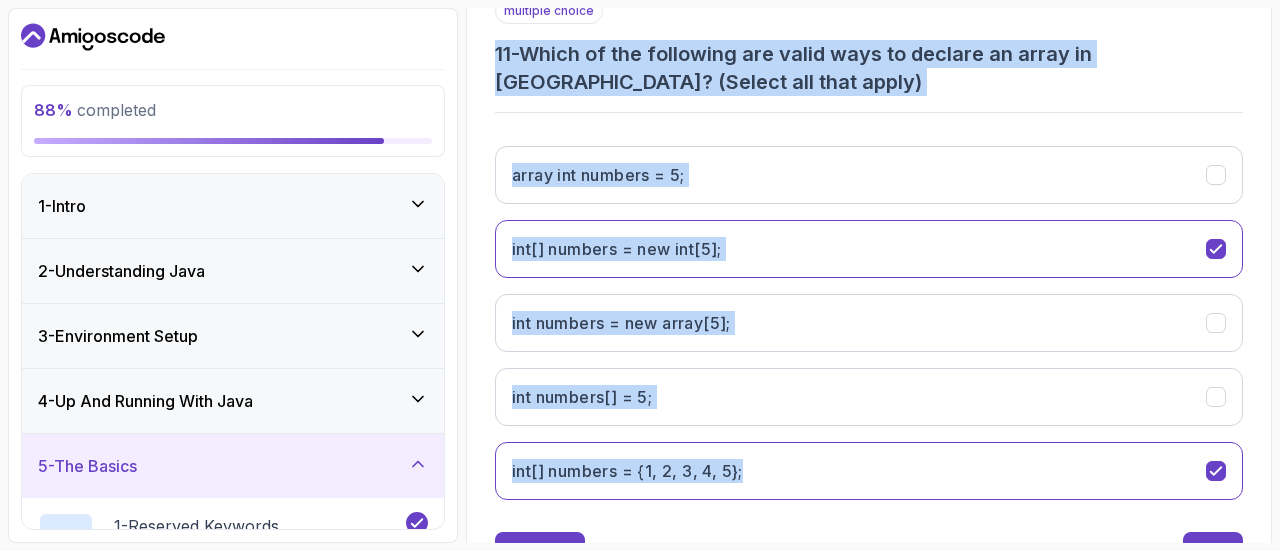 click on "array int numbers = 5; int[] numbers = new int[5]; int numbers = new array[5]; int numbers[] = 5; int[] numbers = {1, 2, 3, 4, 5};" at bounding box center [869, 323] 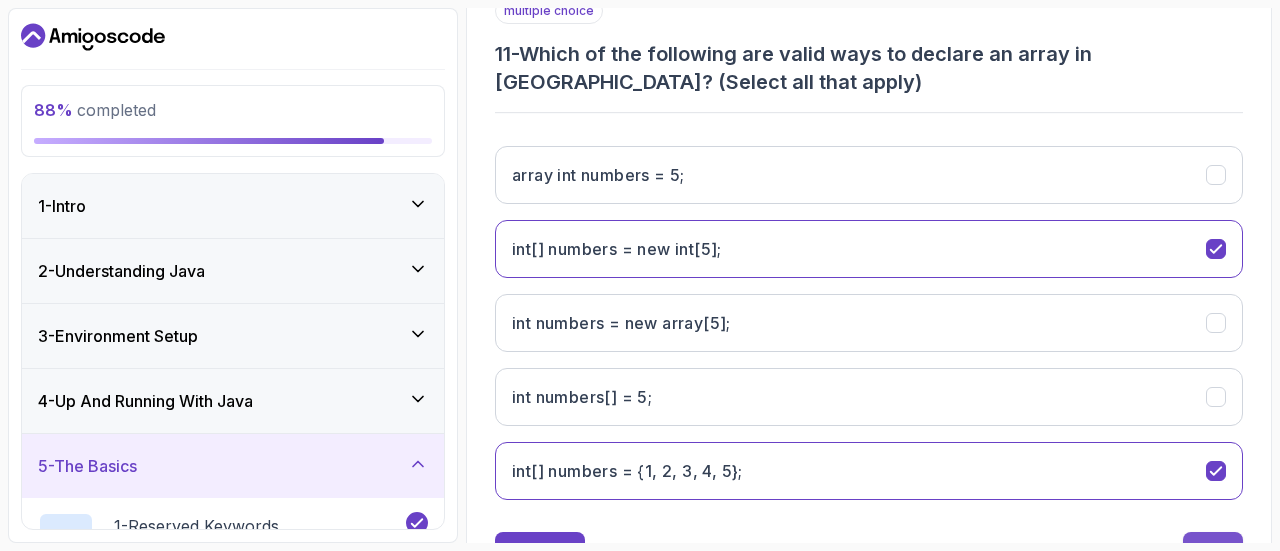 click on "Next" at bounding box center (1213, 552) 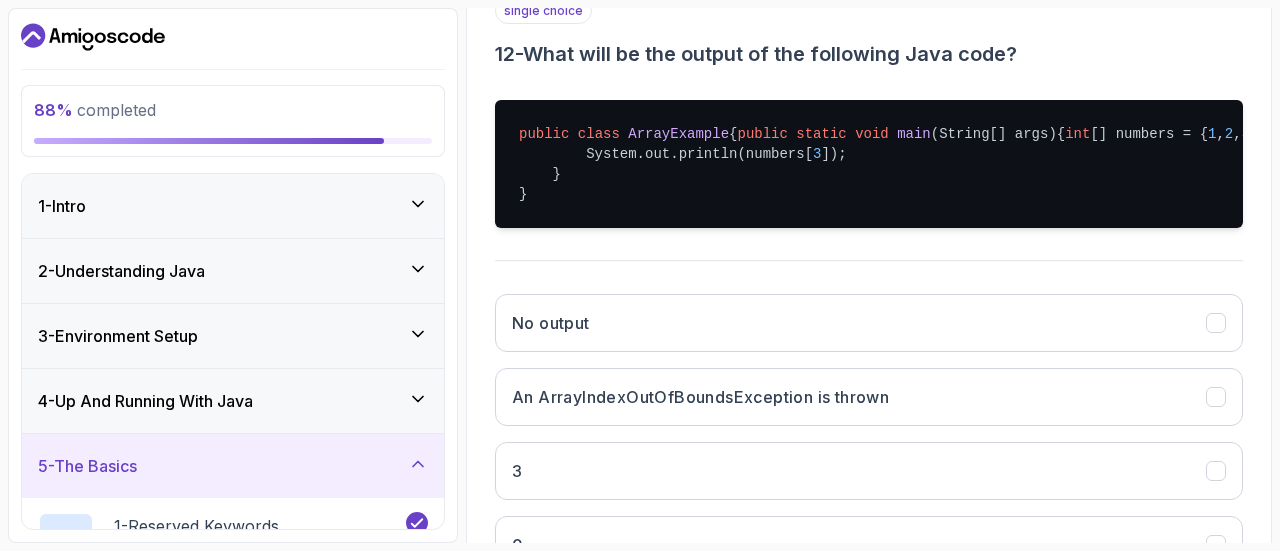 click on "Quiz Support Any issues? Slides Repo Repository not available Designs Design not available Share 1 2 3 4 5 6 7 8 9 10 11 12 13 14 15 16 single choice 12  -  What will be the output of the following Java code? public   class   ArrayExample  {
public   static   void   main (String[] args)  {
int [] numbers = { 1 ,  2 ,  3 };
System.out.println(numbers[ 3 ]);
}
}
No output An ArrayIndexOutOfBoundsException is thrown 3 0 Previous Next" at bounding box center (869, 245) 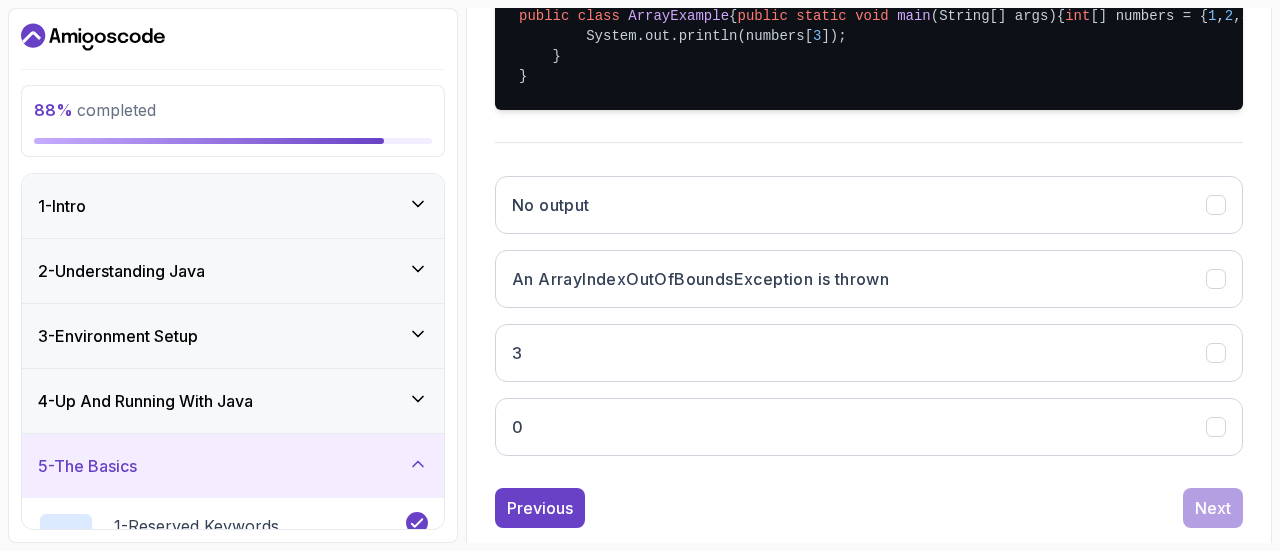 scroll, scrollTop: 510, scrollLeft: 0, axis: vertical 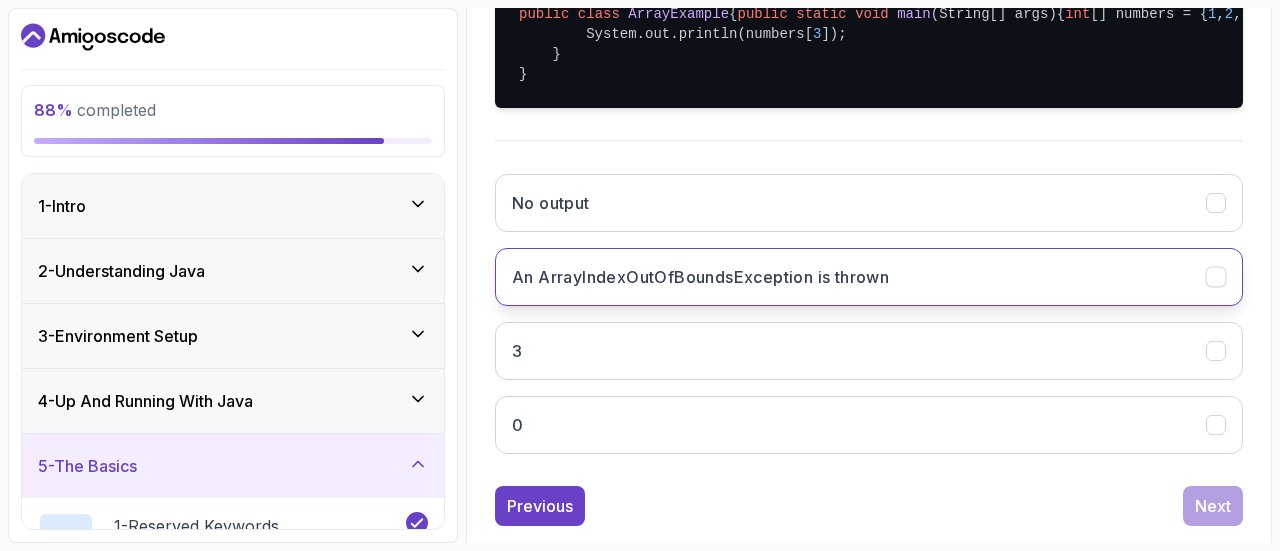 click at bounding box center [1216, 277] 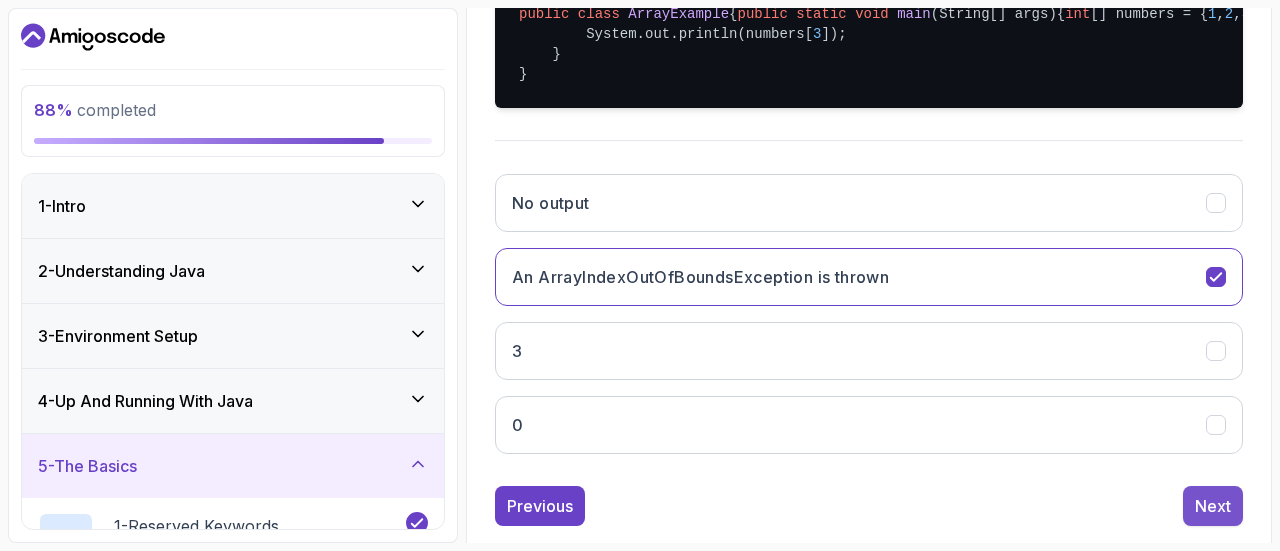 click on "Next" at bounding box center [1213, 506] 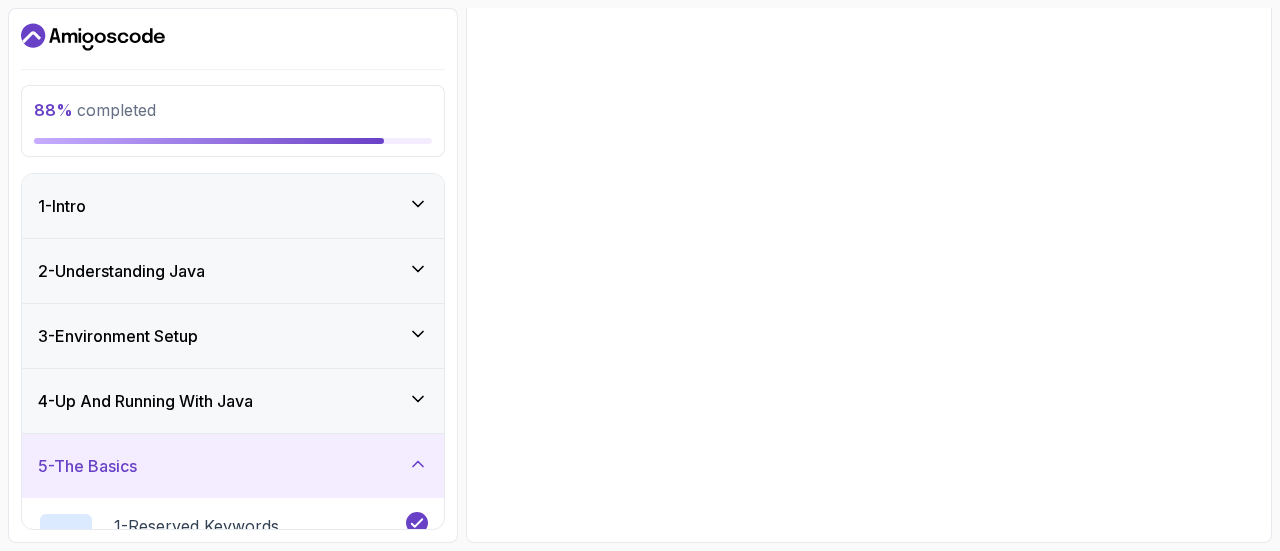 scroll, scrollTop: 369, scrollLeft: 0, axis: vertical 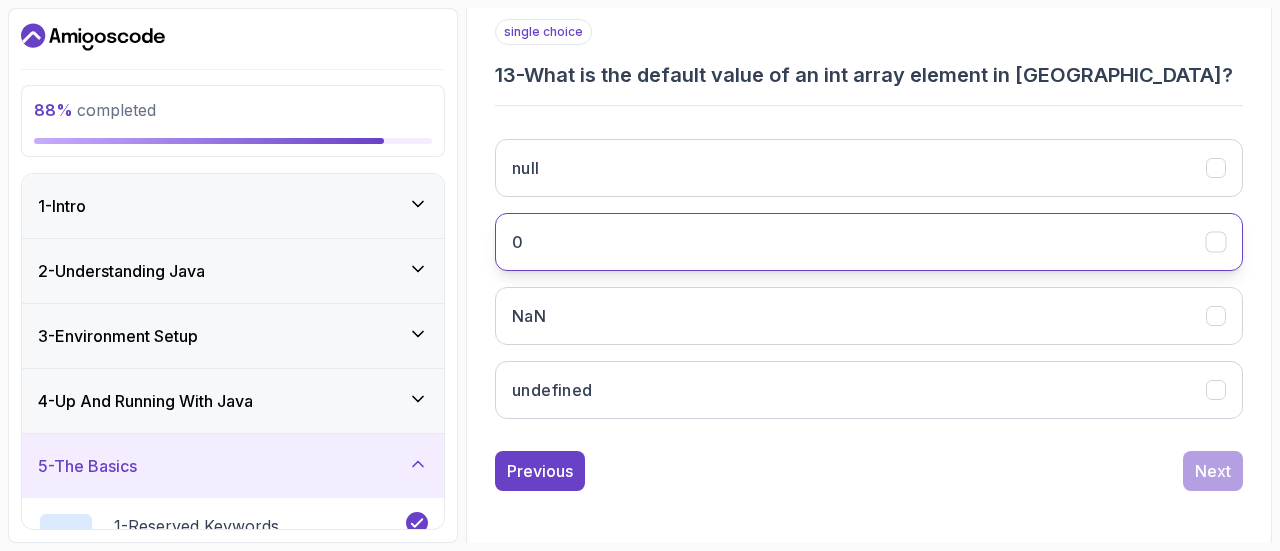 click 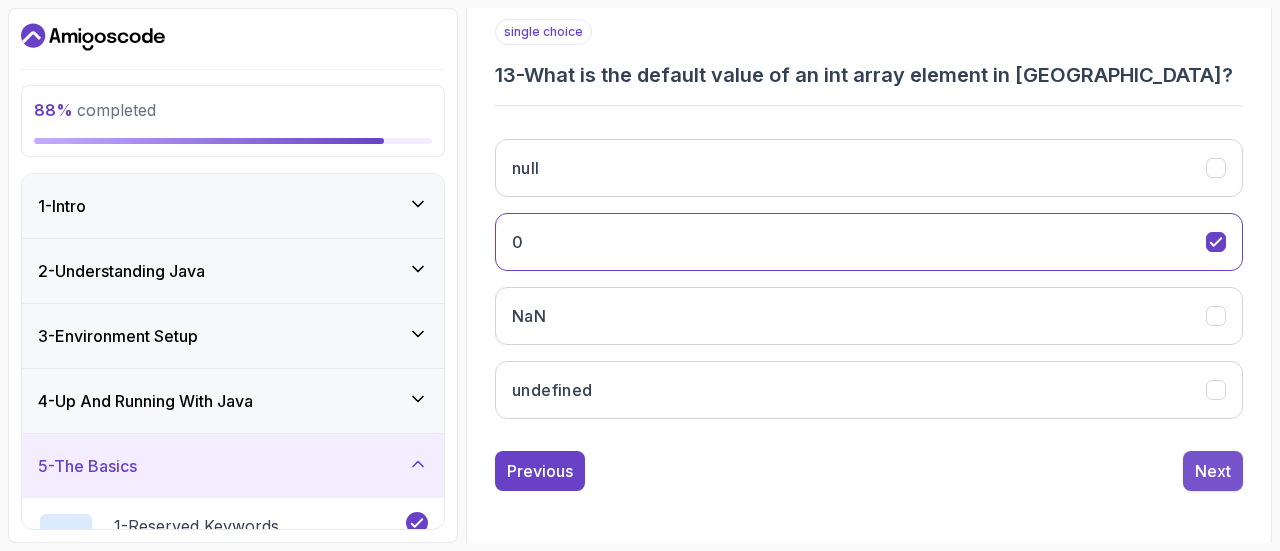 click on "Next" at bounding box center (1213, 471) 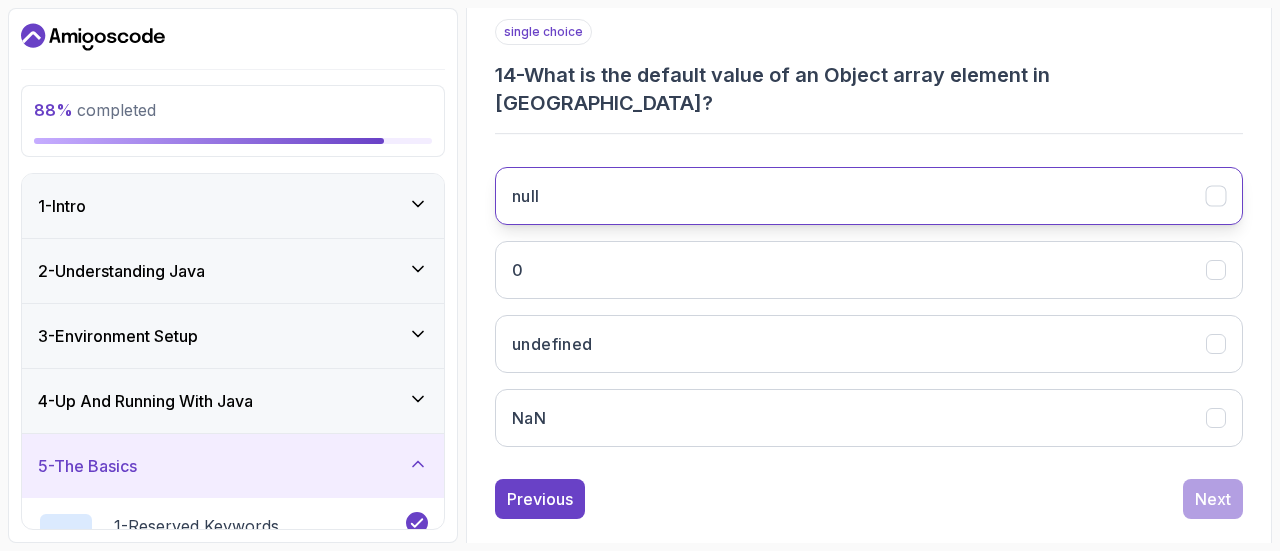 click on "null" at bounding box center [869, 196] 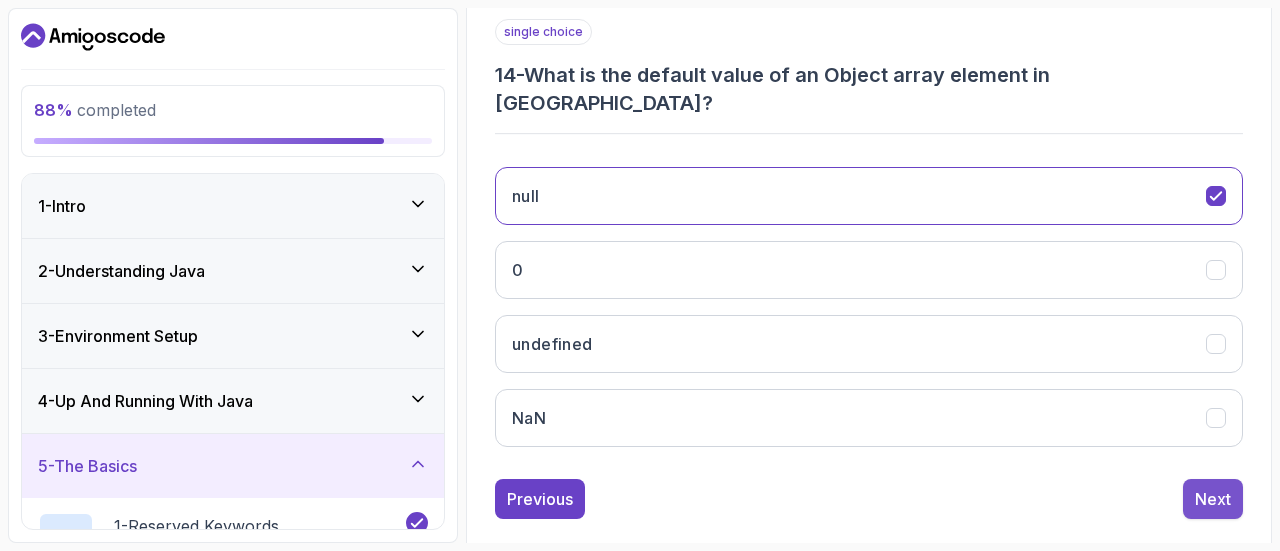 click on "Next" at bounding box center (1213, 499) 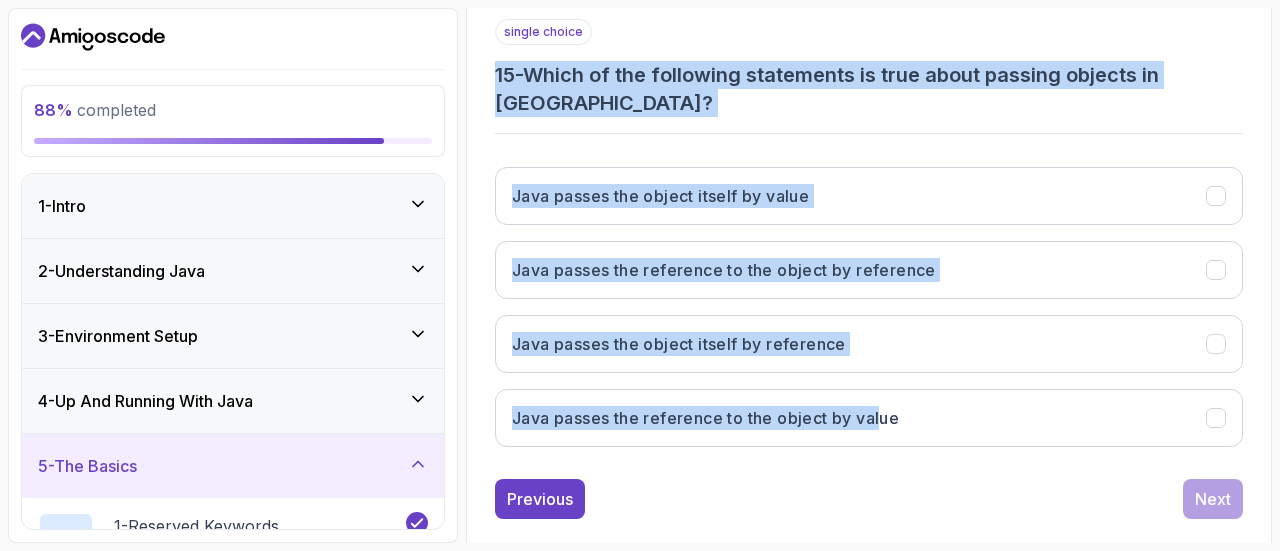 drag, startPoint x: 492, startPoint y: 67, endPoint x: 887, endPoint y: 353, distance: 487.66895 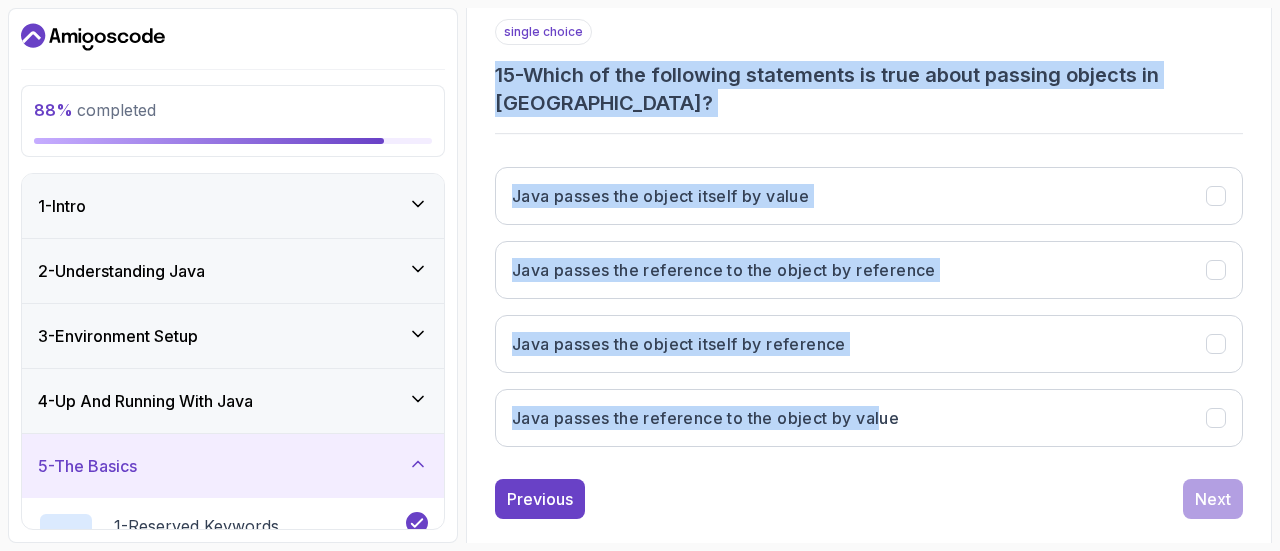 click on "1 2 3 4 5 6 7 8 9 10 11 12 13 14 15 16 single choice 15  -  Which of the following statements is true about passing objects in [GEOGRAPHIC_DATA]? Java passes the object itself by value Java passes the reference to the object by reference Java passes the object itself by reference Java passes the reference to the object by value Previous Next" at bounding box center [869, 217] 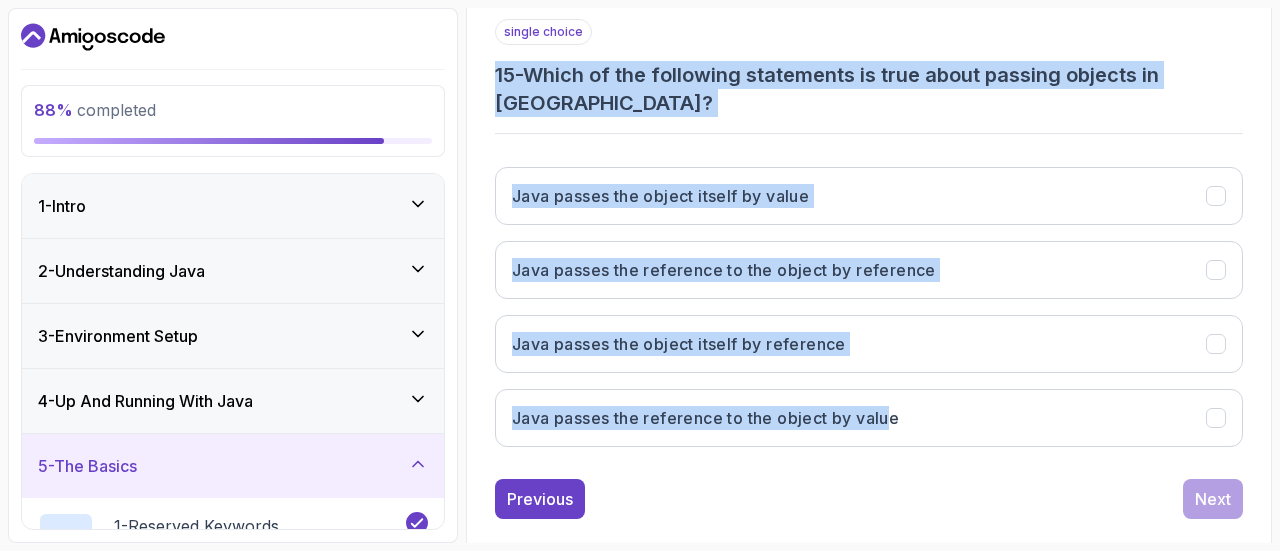 copy on "15  -  Which of the following statements is true about passing objects in [GEOGRAPHIC_DATA]? Java passes the object itself by value Java passes the reference to the object by reference Java passes the object itself by reference Java passes the reference to the object by valu" 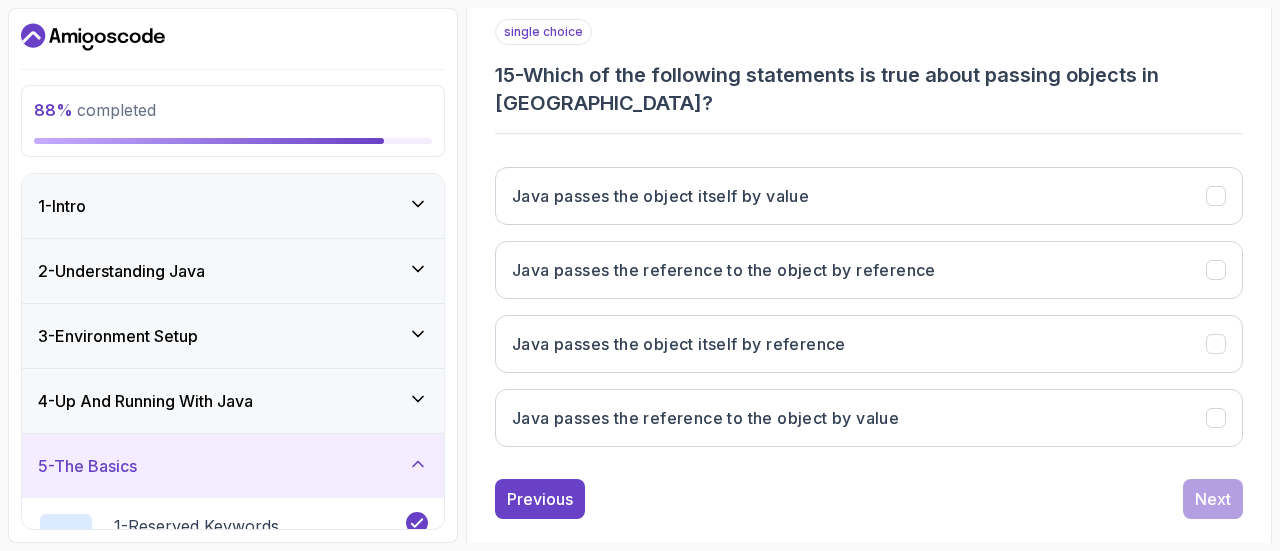 click on "Previous Next" at bounding box center (869, 499) 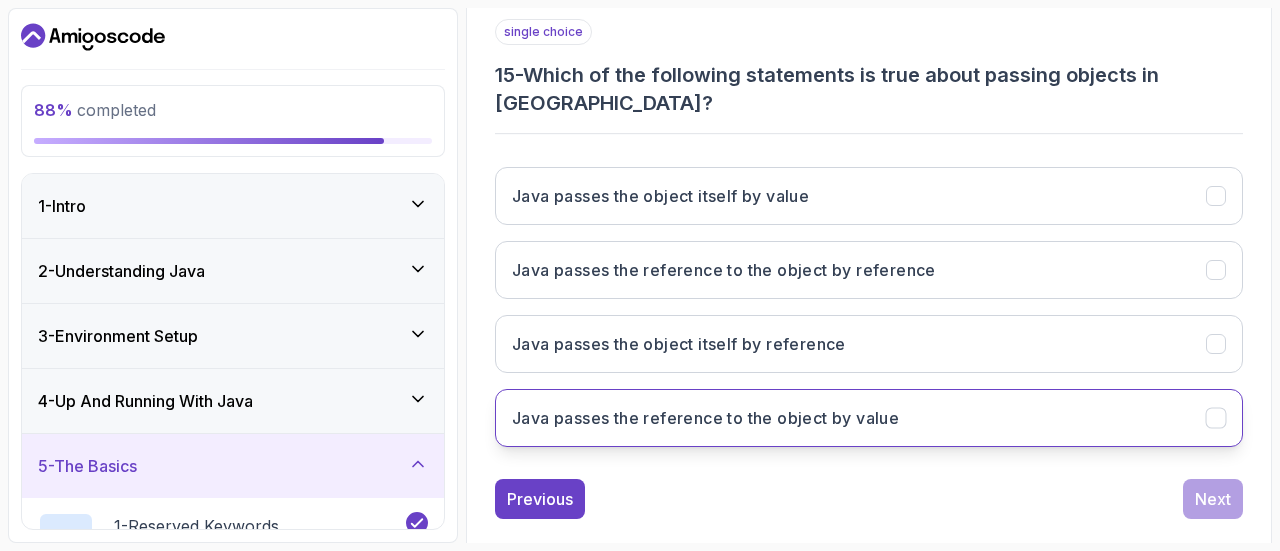 click on "Java passes the reference to the object by value" at bounding box center [869, 418] 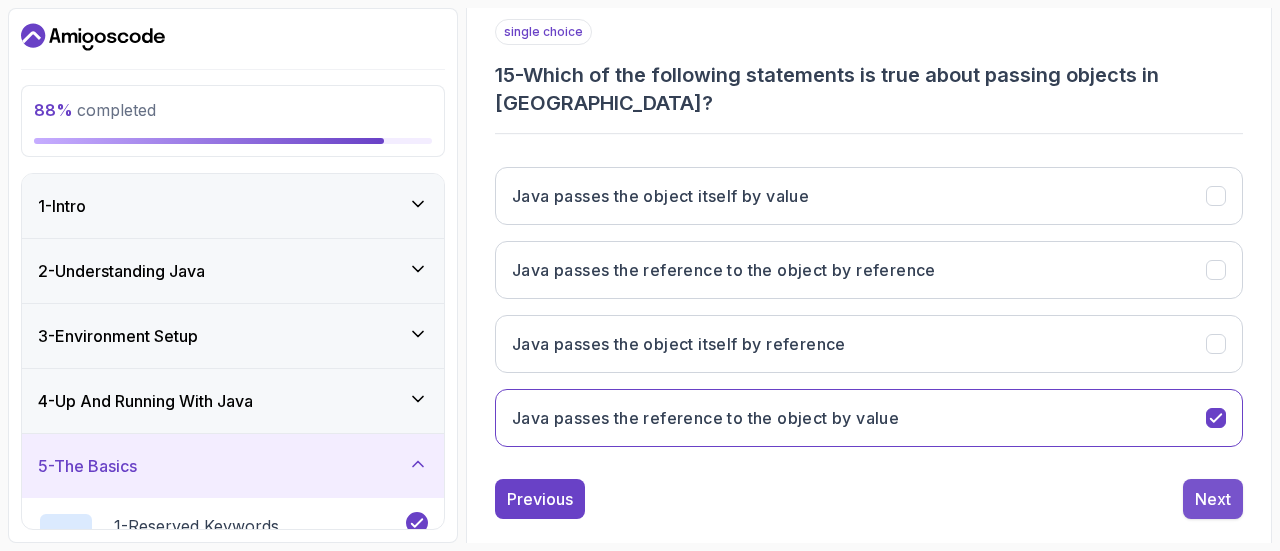click on "Next" at bounding box center (1213, 499) 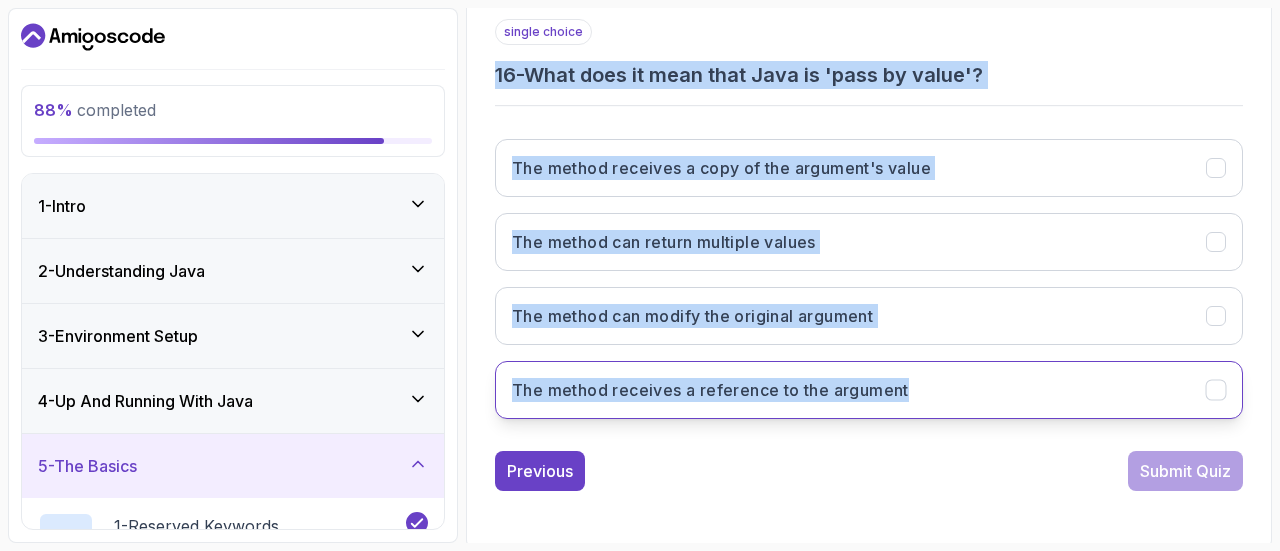 drag, startPoint x: 496, startPoint y: 71, endPoint x: 910, endPoint y: 363, distance: 506.6162 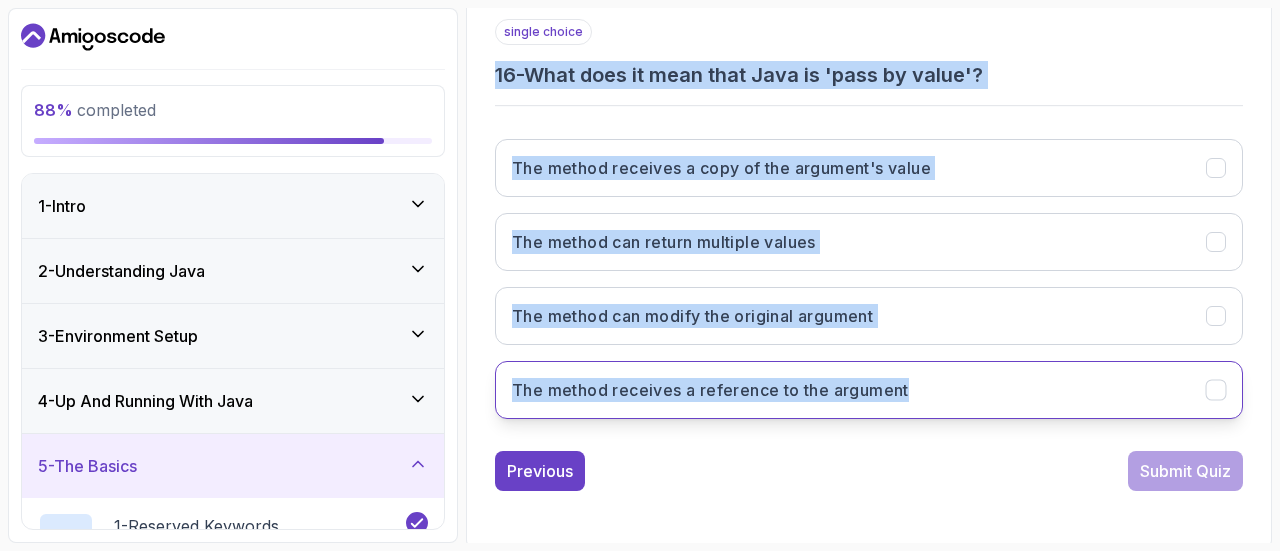 click on "single choice 16  -  What does it mean that Java is 'pass by value'? The method receives a copy of the argument's value The method can return multiple values The method can modify the original argument The method receives a reference to the argument" at bounding box center [869, 227] 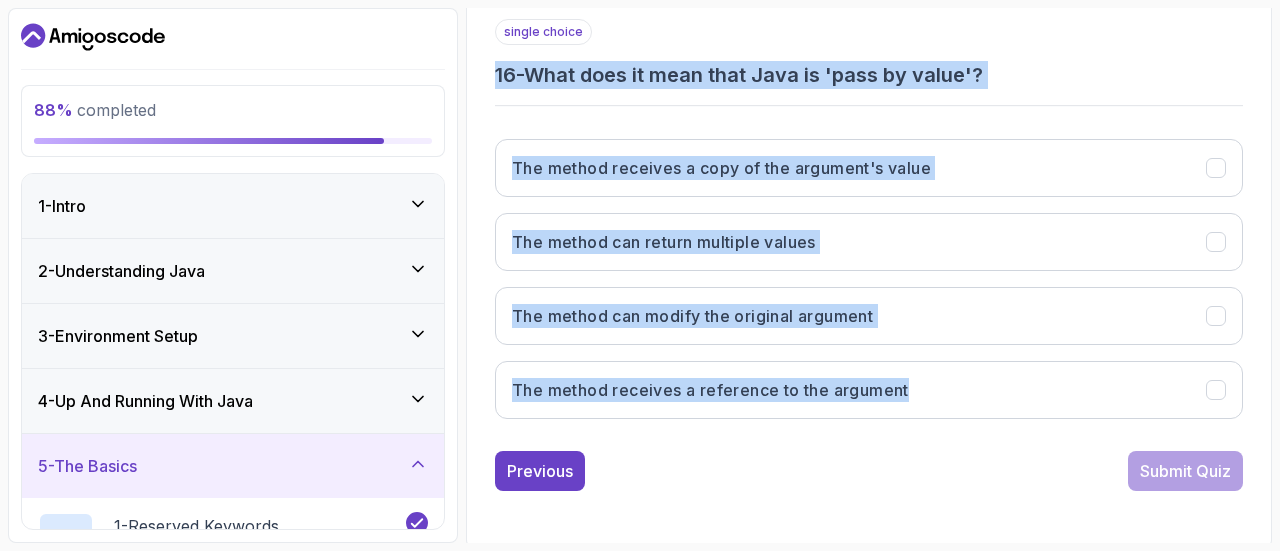 click on "The method receives a copy of the argument's value The method can return multiple values The method can modify the original argument The method receives a reference to the argument" at bounding box center (869, 279) 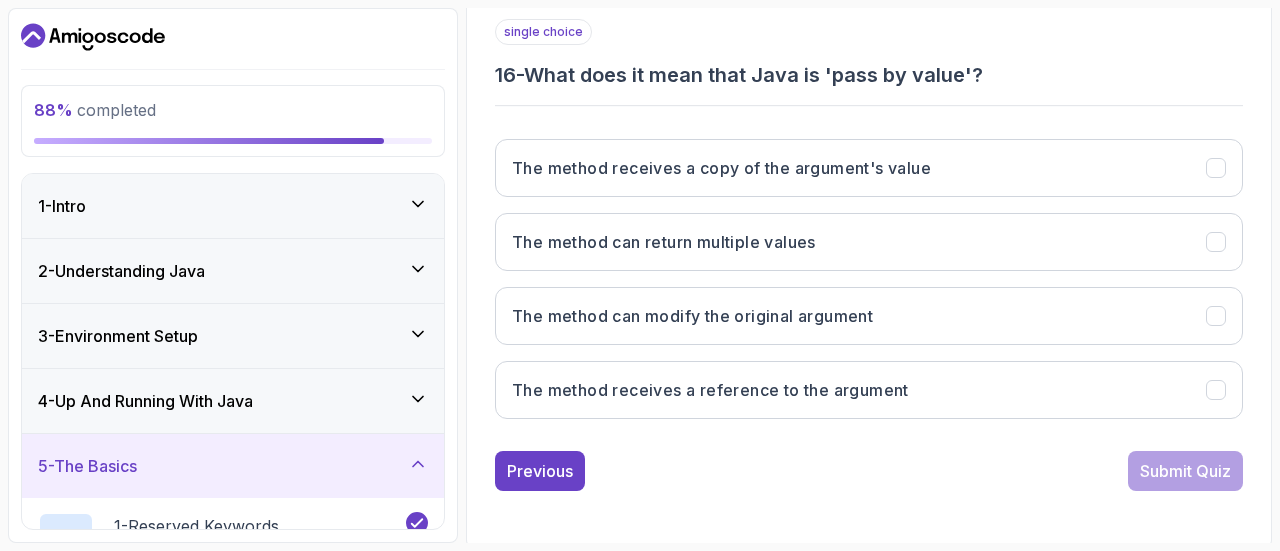 click on "single choice 16  -  What does it mean that Java is 'pass by value'? The method receives a copy of the argument's value The method can return multiple values The method can modify the original argument The method receives a reference to the argument Previous Submit Quiz" at bounding box center [869, 255] 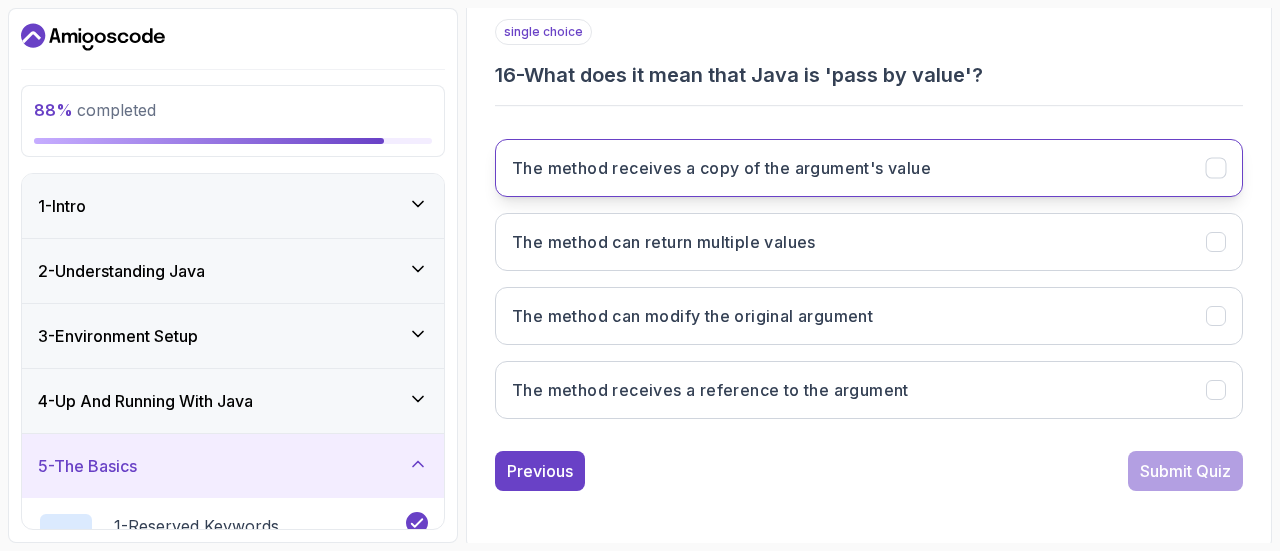 click 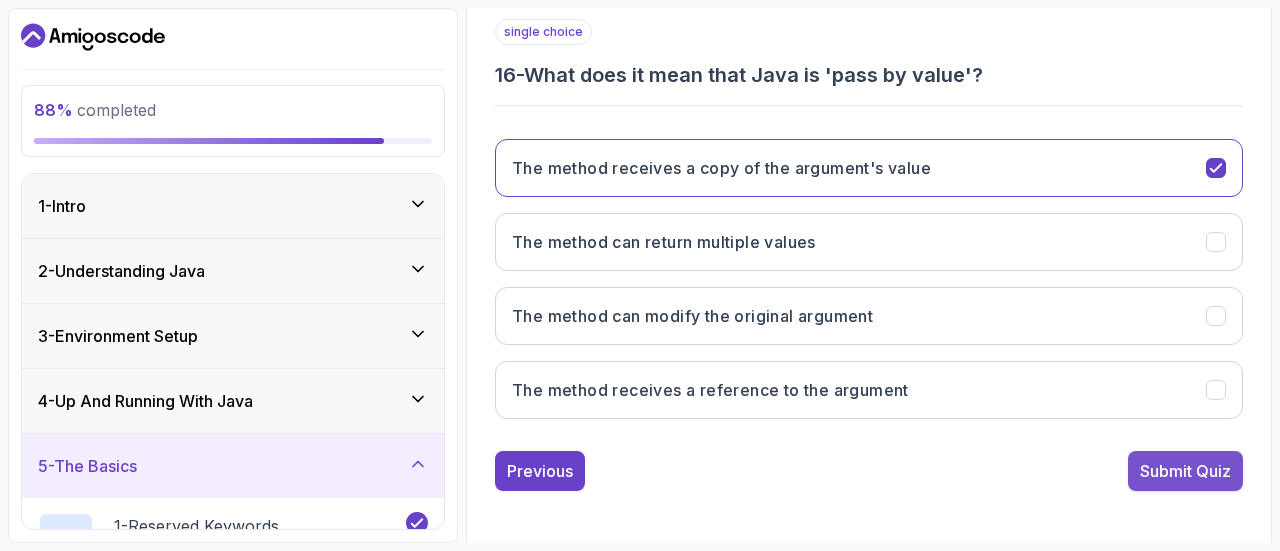 click on "Submit Quiz" at bounding box center (1185, 471) 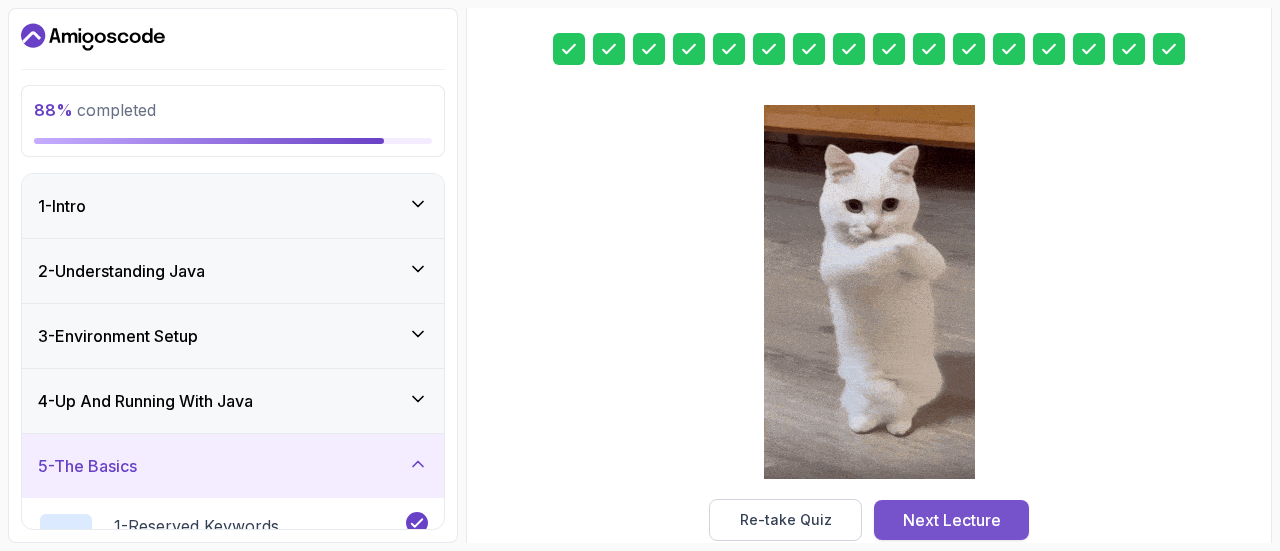 click on "Next Lecture" at bounding box center (952, 520) 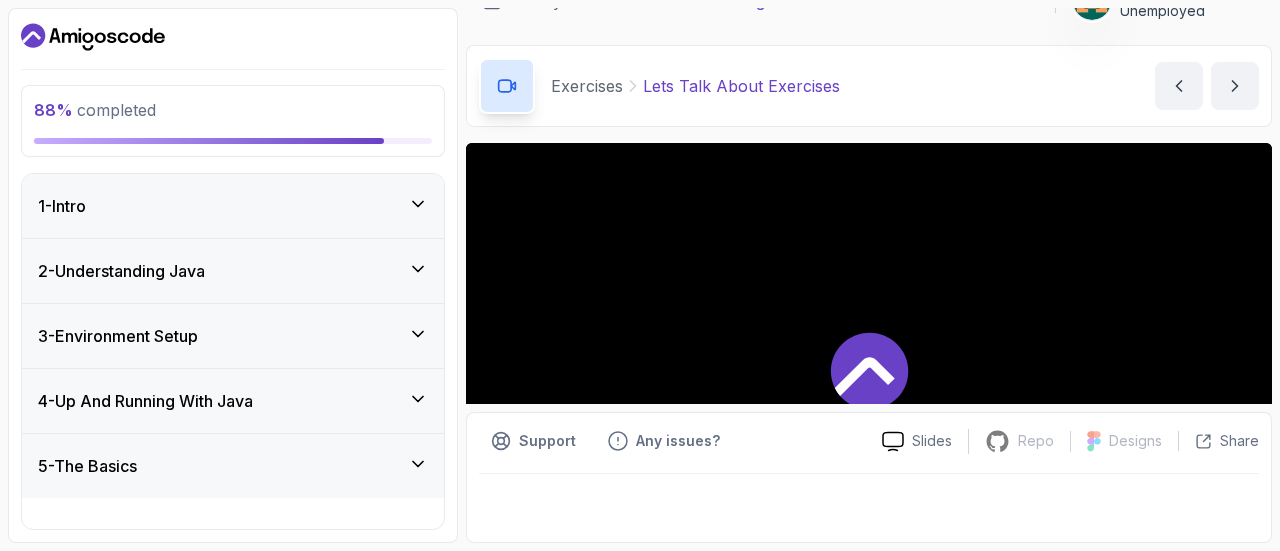 scroll, scrollTop: 0, scrollLeft: 0, axis: both 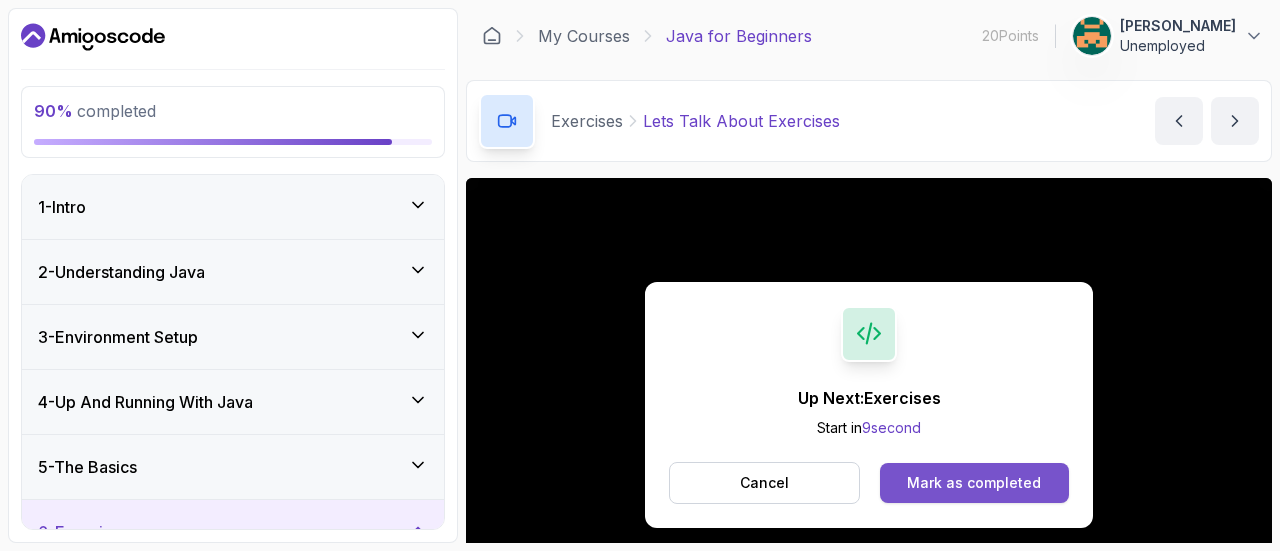 click on "Mark as completed" at bounding box center (974, 483) 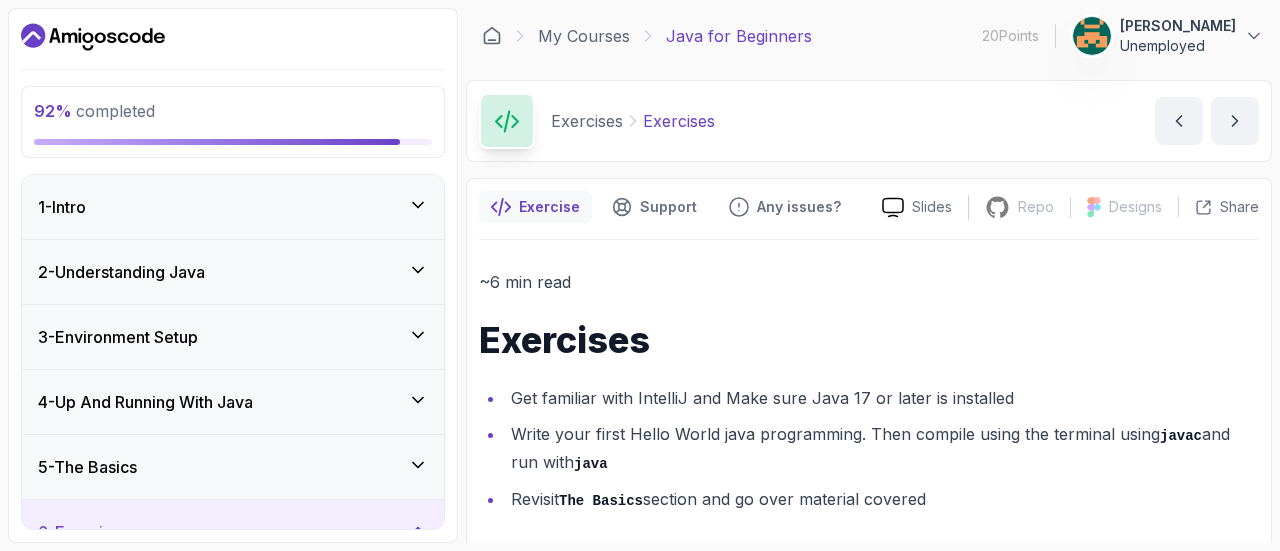 click on "Get familiar with IntelliJ and Make sure Java 17 or later is installed" at bounding box center [882, 398] 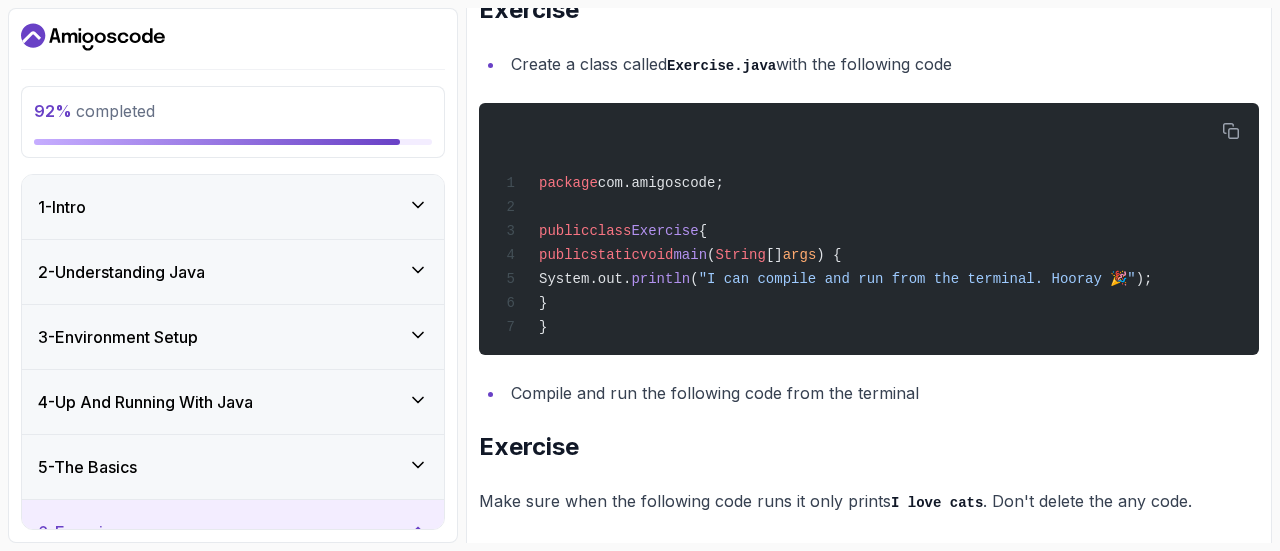 scroll, scrollTop: 489, scrollLeft: 0, axis: vertical 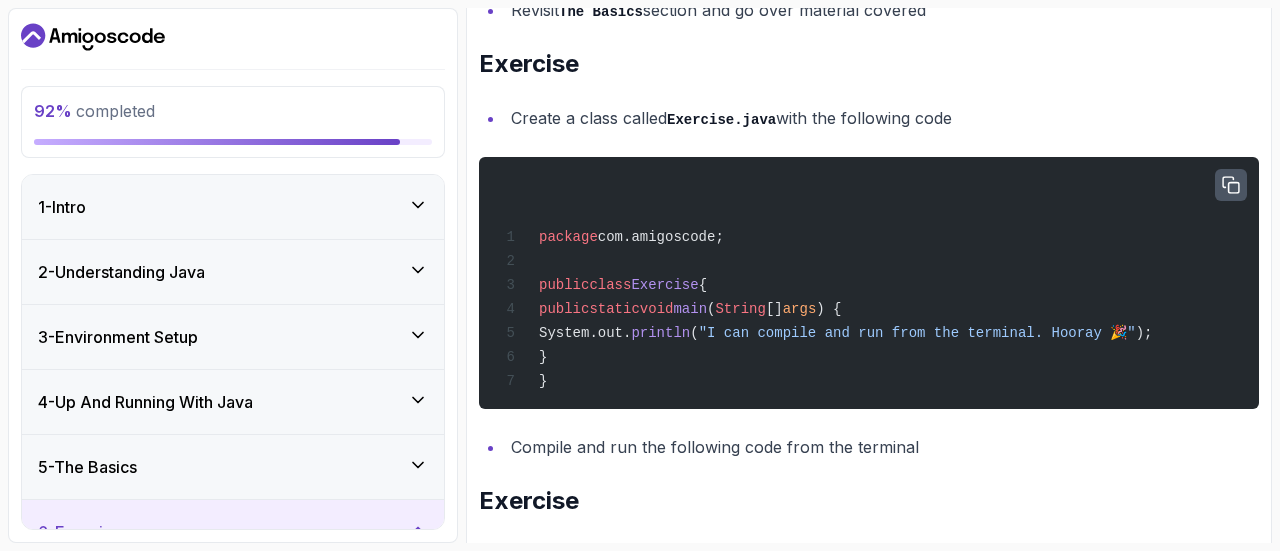 click at bounding box center (1231, 185) 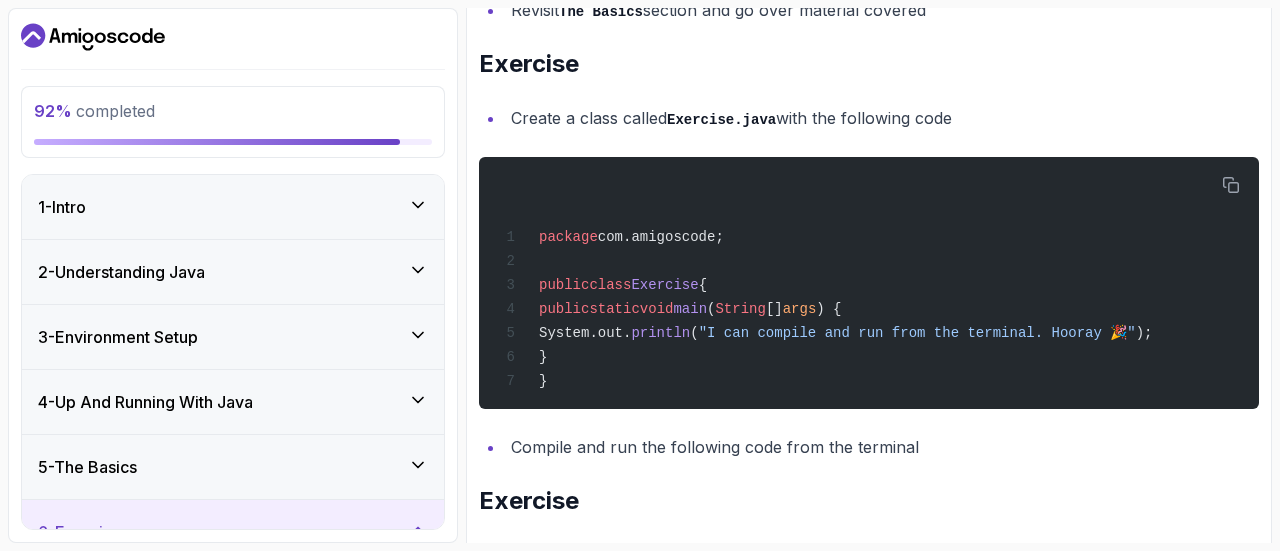click on "Create a class called  Exercise.java  with the following code" at bounding box center [882, 118] 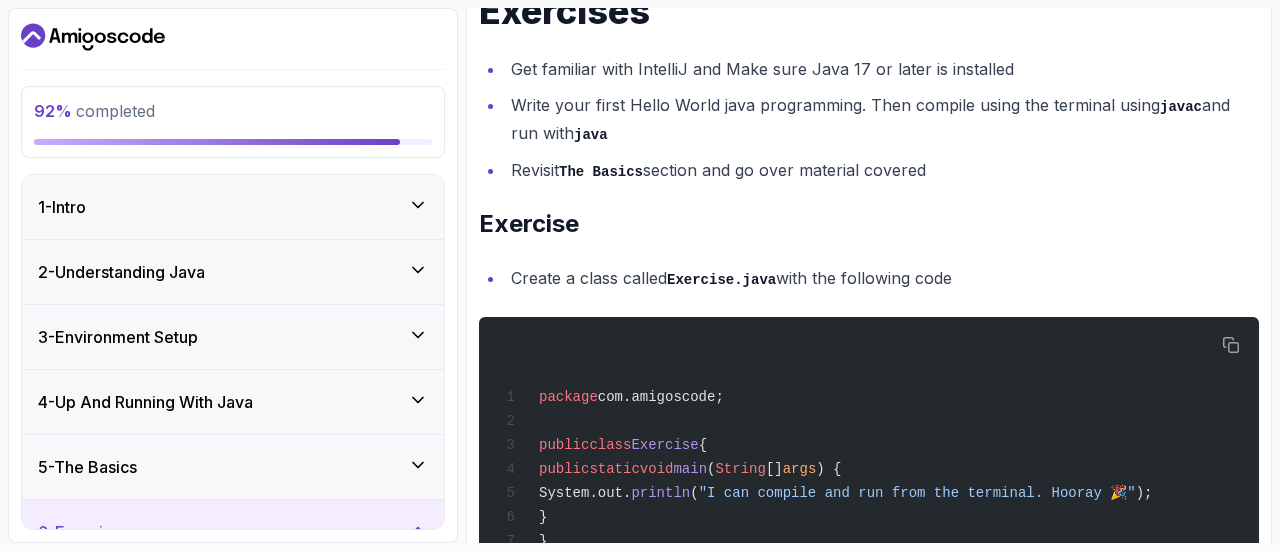 scroll, scrollTop: 369, scrollLeft: 0, axis: vertical 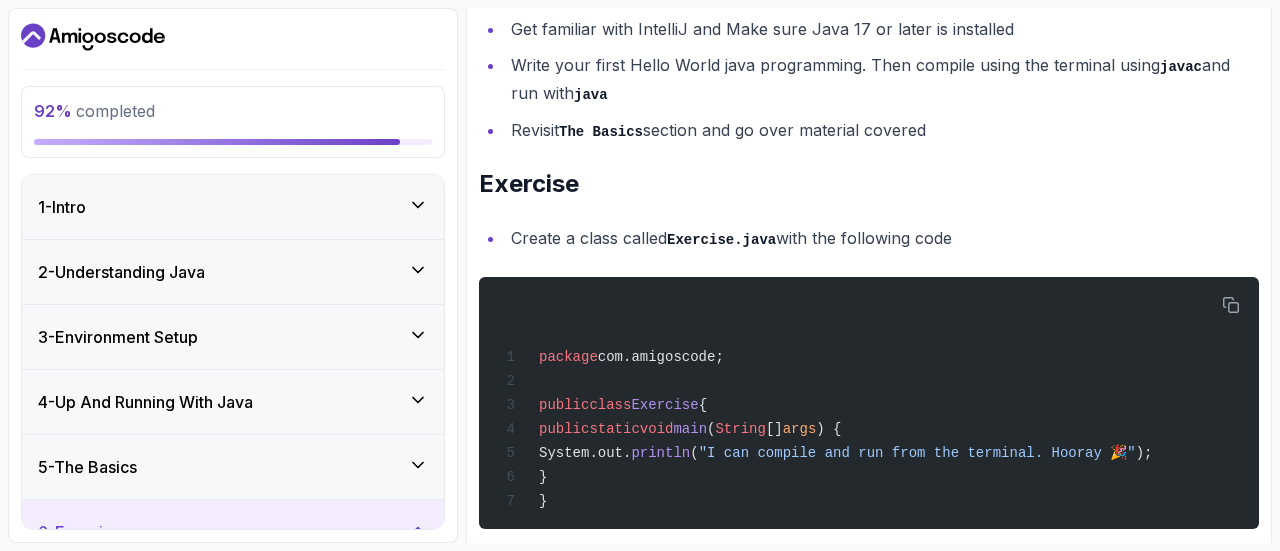 click on "~6 min read Exercises
Get familiar with IntelliJ and Make sure Java 17 or later is installed
Write your first Hello World java programming. Then compile using the terminal using  javac  and run with  java
Revisit  The Basics  section and go over material covered
Exercise
Create a class called  Exercise.java  with the following code
package  com.amigoscode;
public  class  Exercise  {
public  static  void  main ( String []  args ) {
System.out. println ( "I can compile and run from the terminal. Hooray 🎉" );
}
}
Compile and run the following code from the terminal
Exercise
Make sure when the following code runs it only prints  I love cats . Don't delete the any code.
:::note
use single line comment
:::
package  com.amigoscode;
public  class  Exercise  {
public  static  void  main ( String []  args ) {
System.out. println ( "I love cats" );
System.out. println ( "I hate cats" );
}
}
Example Solution
package" at bounding box center [869, 2218] 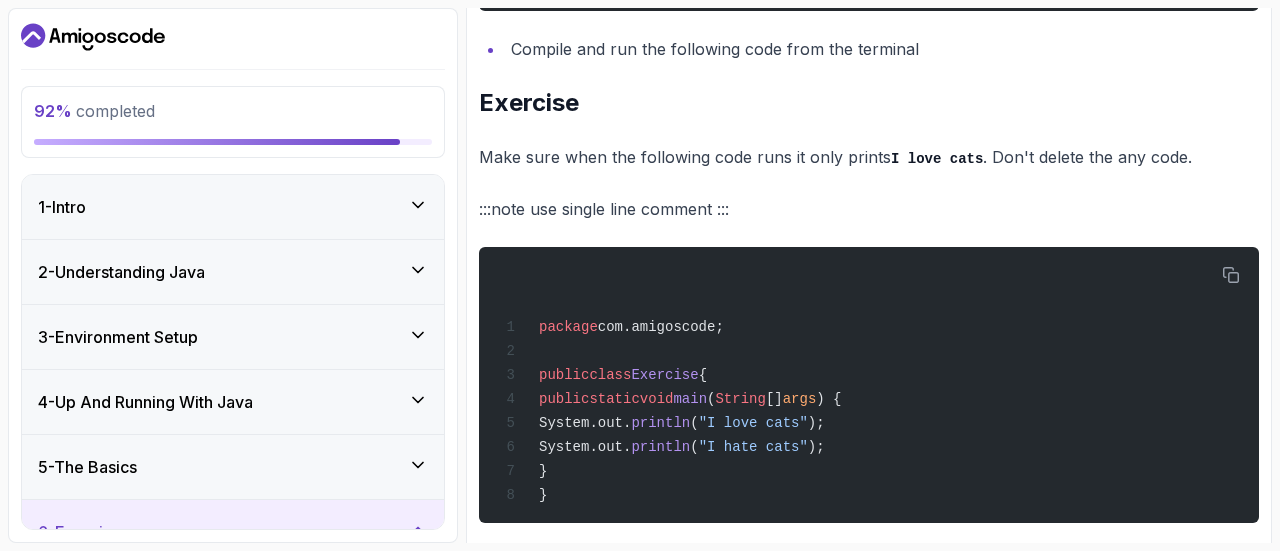 scroll, scrollTop: 889, scrollLeft: 0, axis: vertical 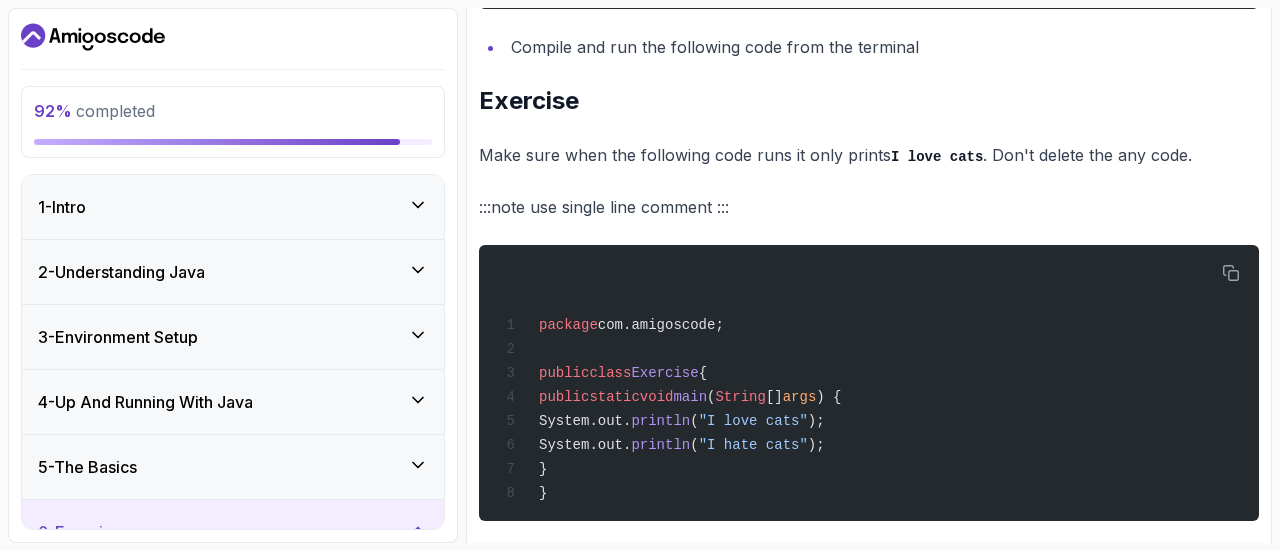 click on ":::note
use single line comment
:::" at bounding box center [869, 207] 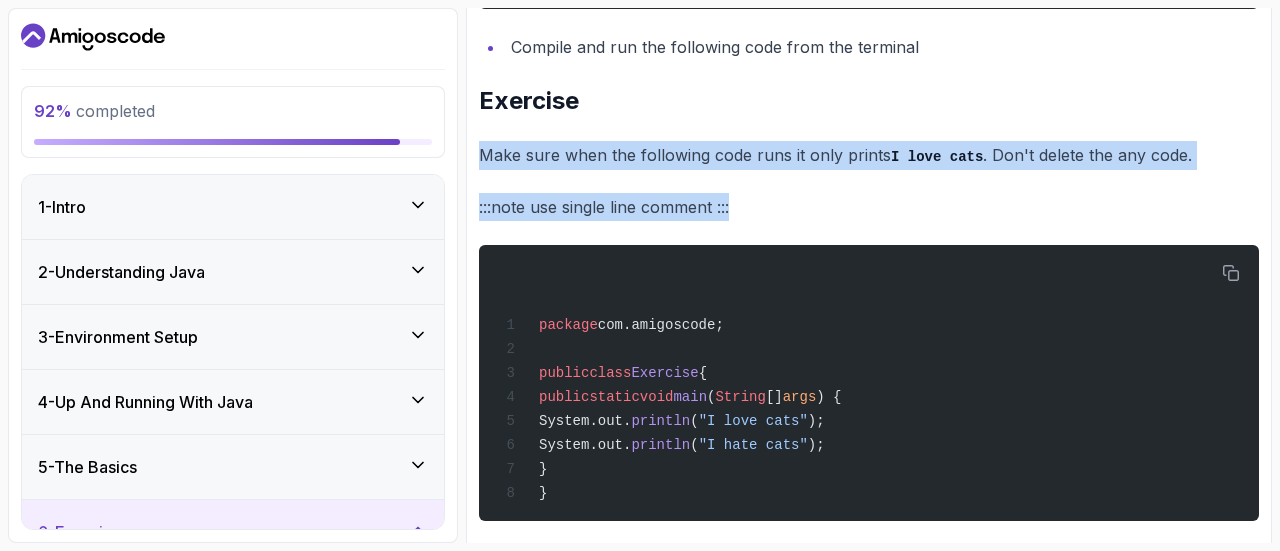 drag, startPoint x: 746, startPoint y: 215, endPoint x: 472, endPoint y: 151, distance: 281.37518 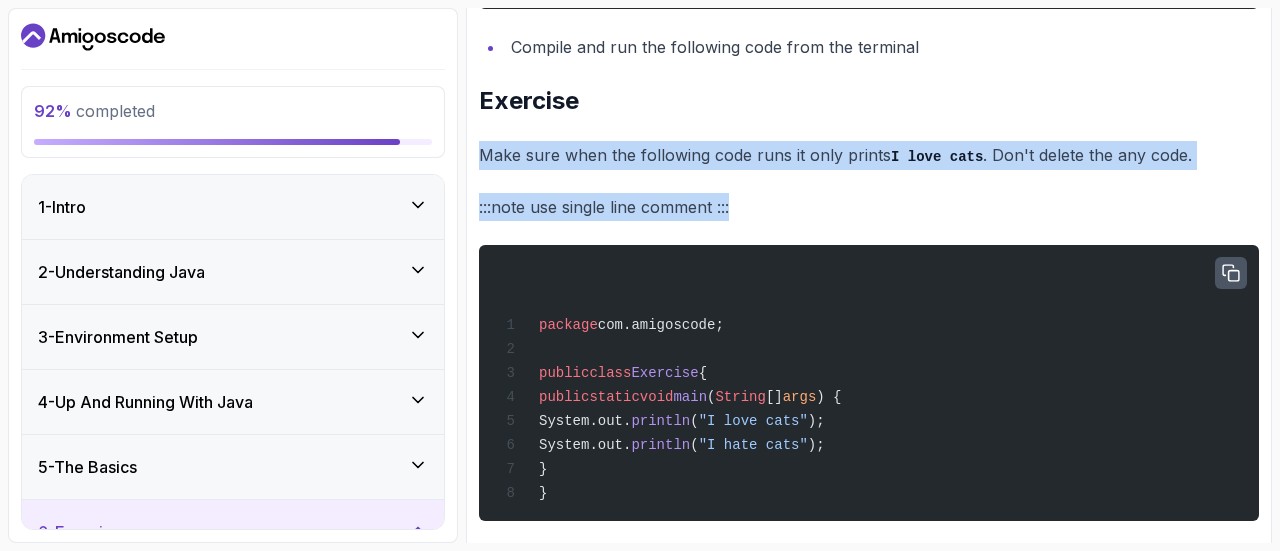 click at bounding box center (1231, 273) 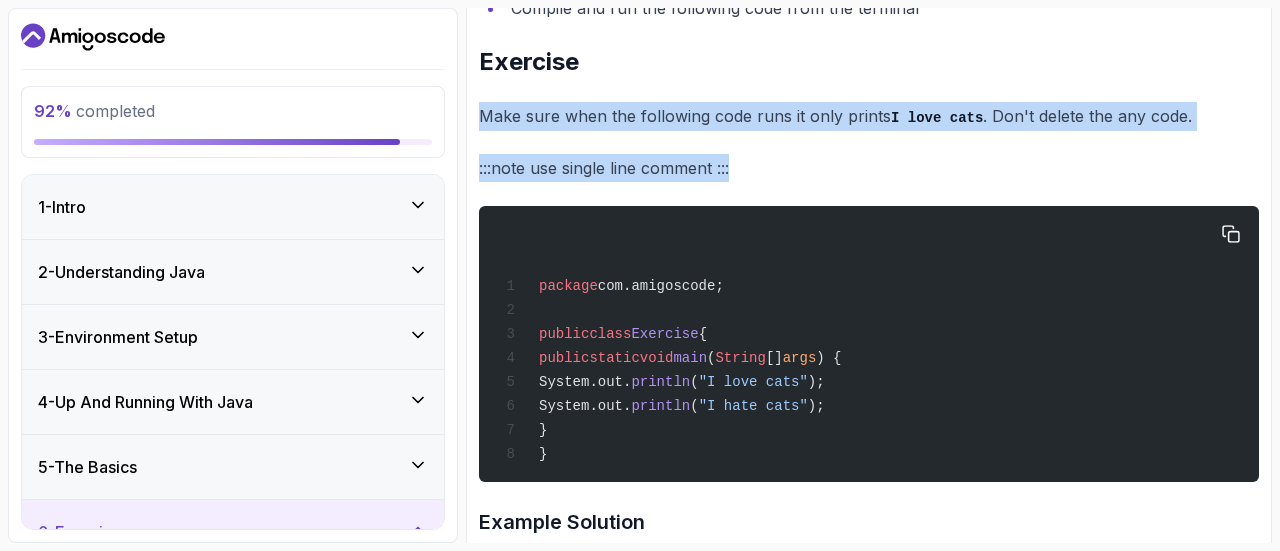 scroll, scrollTop: 929, scrollLeft: 0, axis: vertical 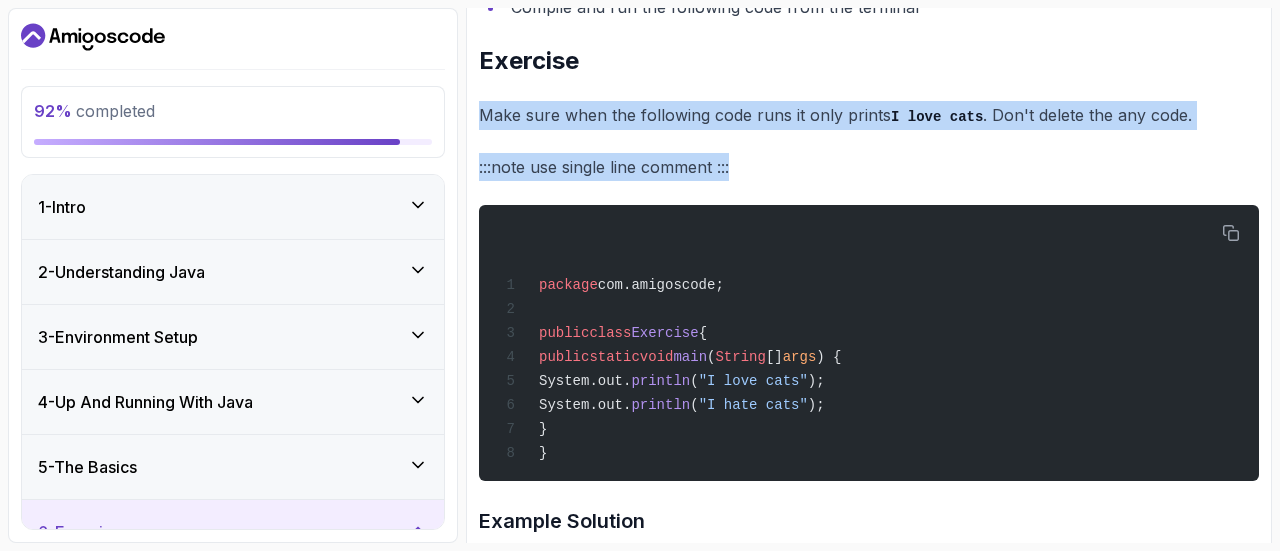 click on ":::note
use single line comment
:::" at bounding box center (869, 167) 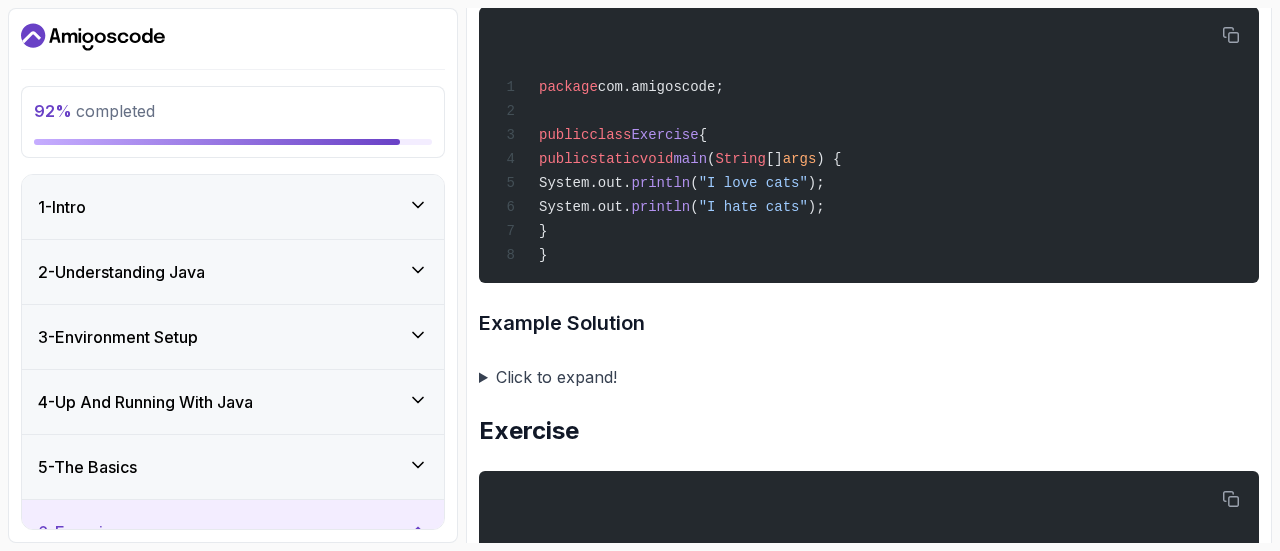 scroll, scrollTop: 1129, scrollLeft: 0, axis: vertical 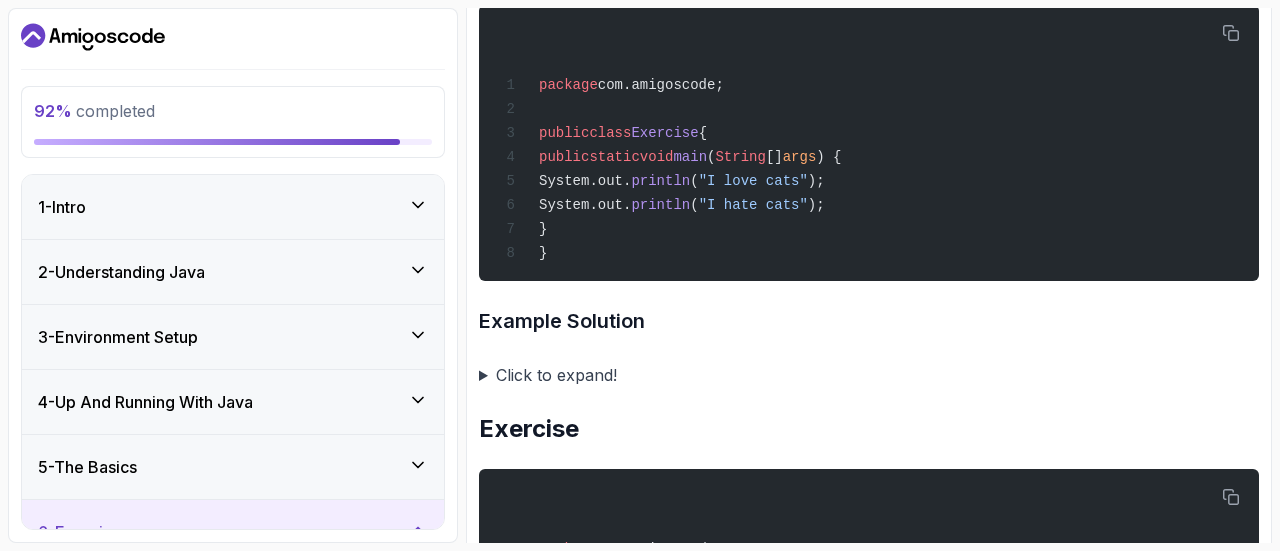 click on "Click to expand!" at bounding box center [869, 375] 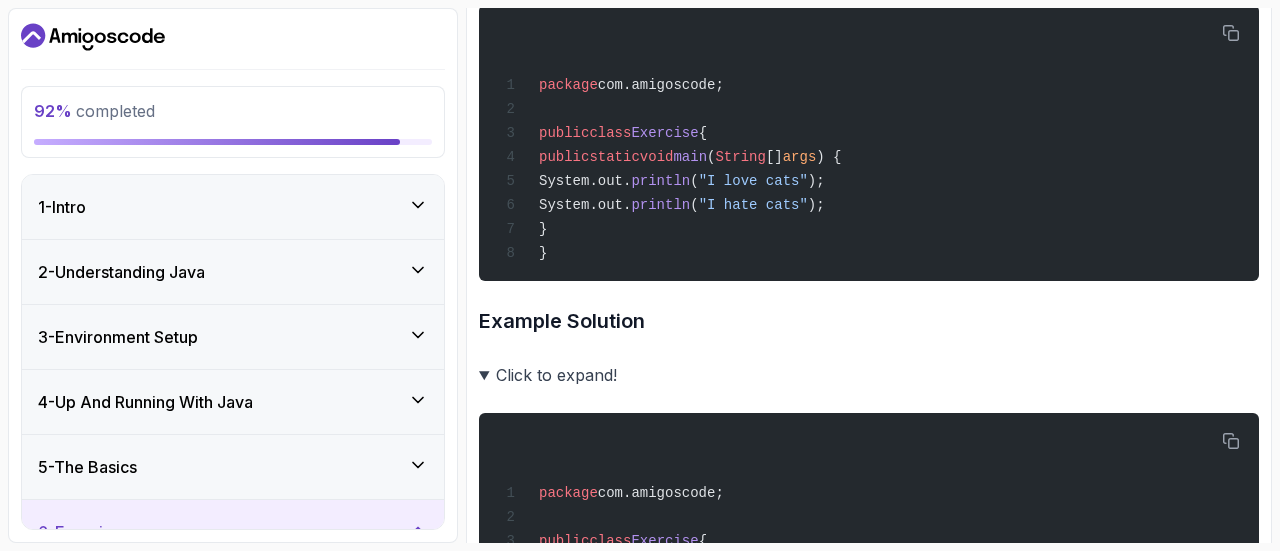 click on "Click to expand!" at bounding box center [869, 375] 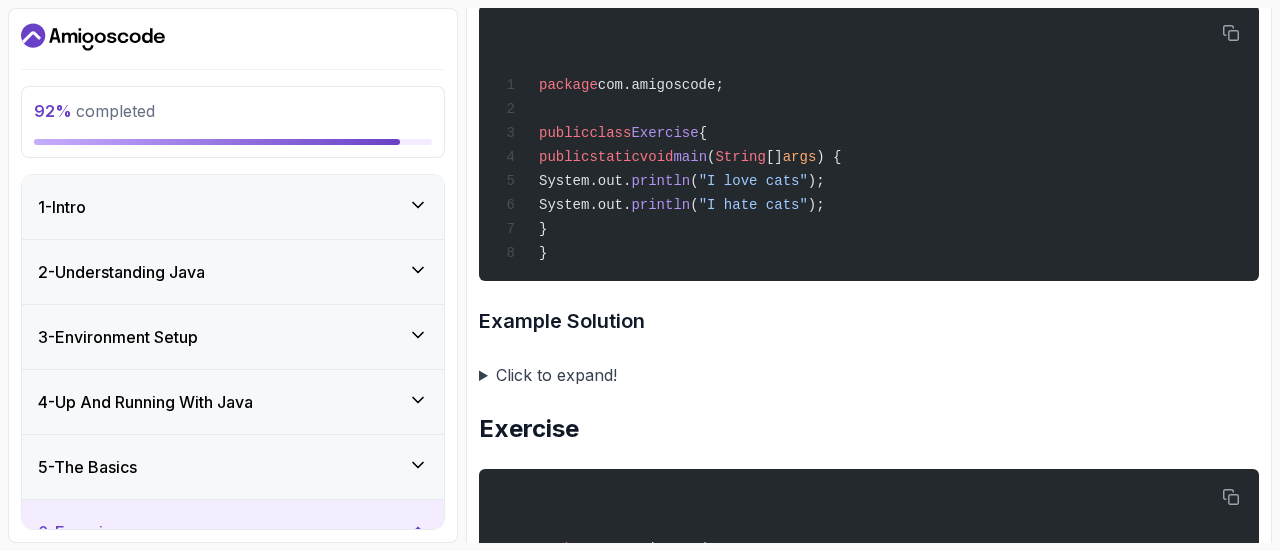 click on "Click to expand!" at bounding box center (869, 375) 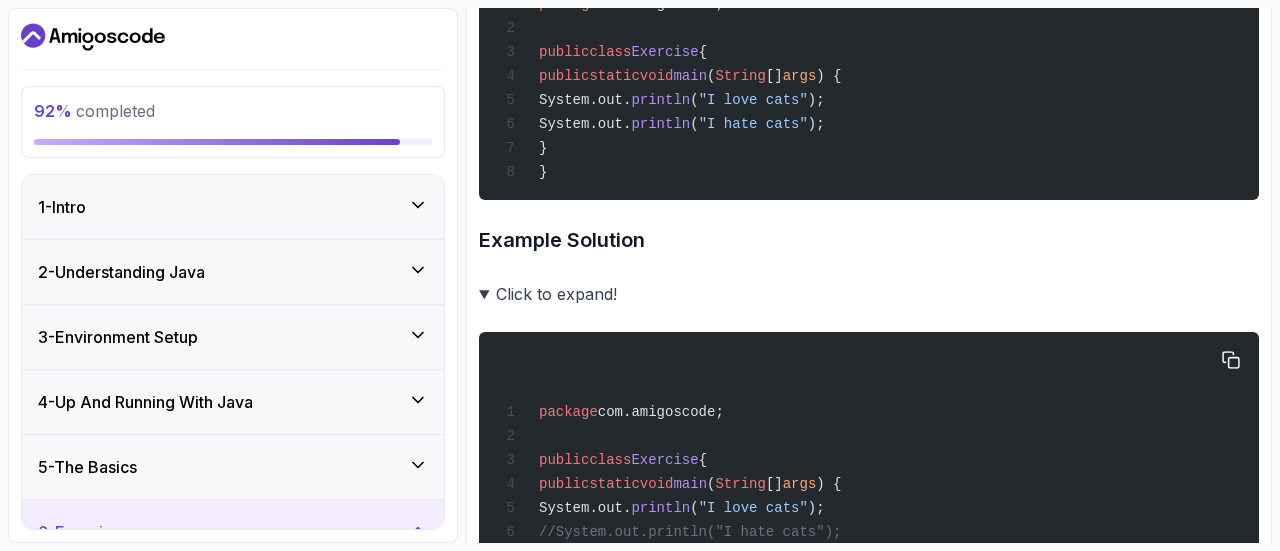 scroll, scrollTop: 1209, scrollLeft: 0, axis: vertical 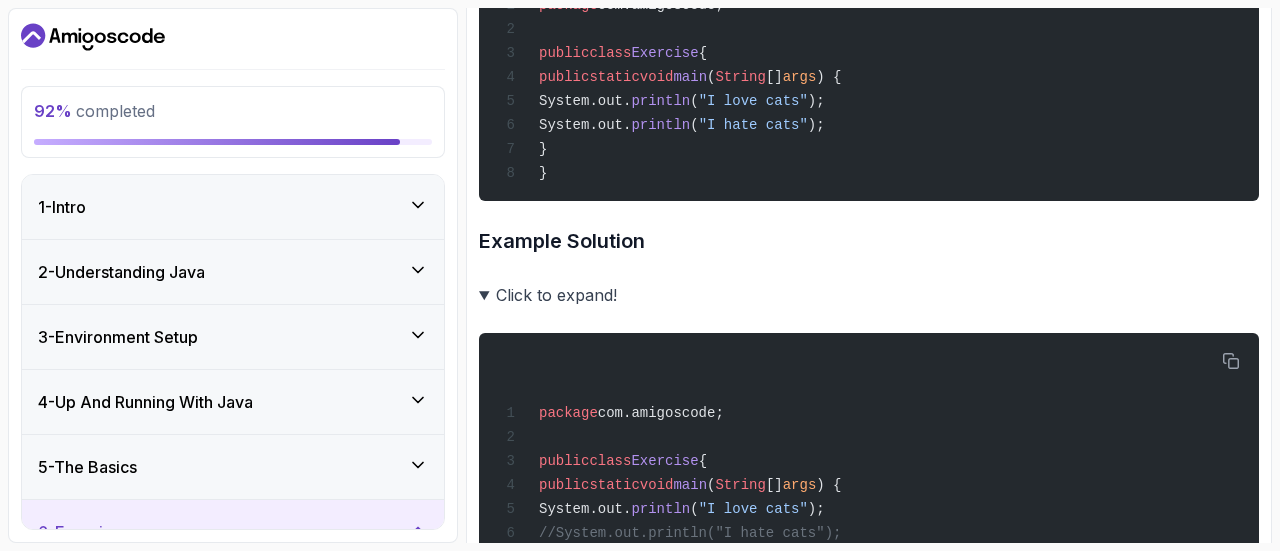 click on "Click to expand!" at bounding box center (869, 295) 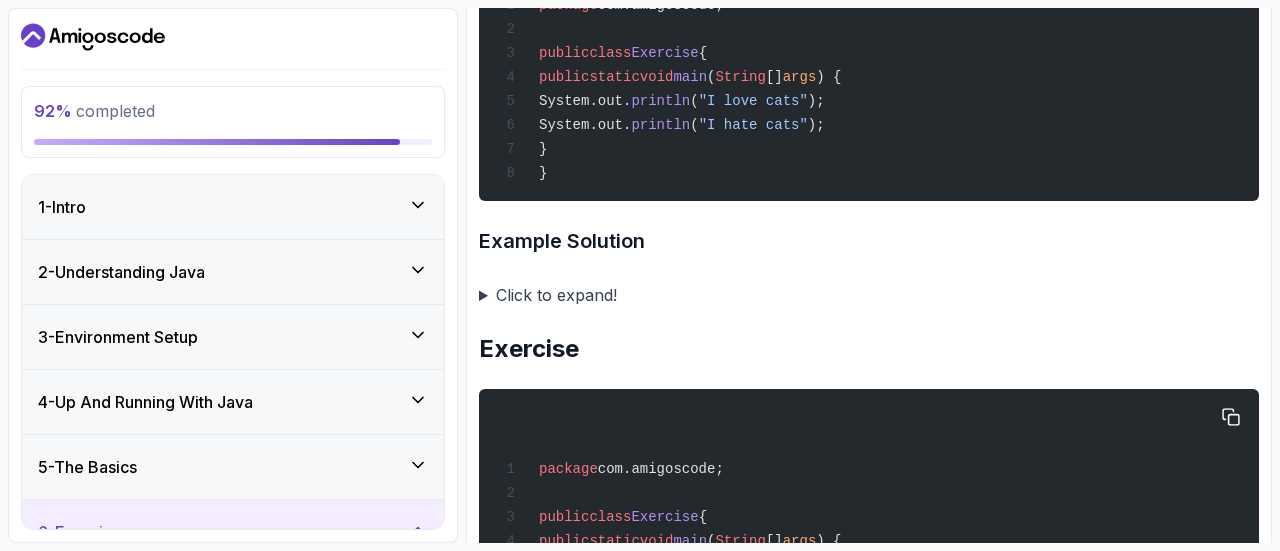 click on "package  com.amigoscode;
public  class  Exercise  {
public  static  void  main ( String []  args ) {
/*
Write a program that compares two numbers. Use any comparison operator
Create 3 variables.
2 variables to store both numbers and 1 variable store the result
Print the result
*/
}
}" at bounding box center (869, 587) 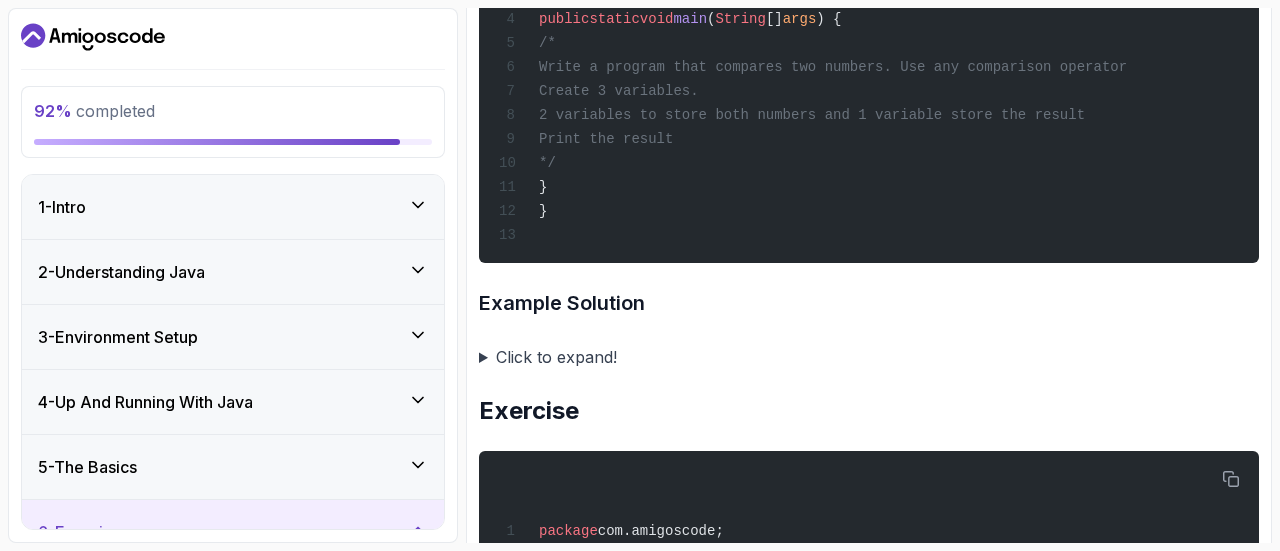 scroll, scrollTop: 1729, scrollLeft: 0, axis: vertical 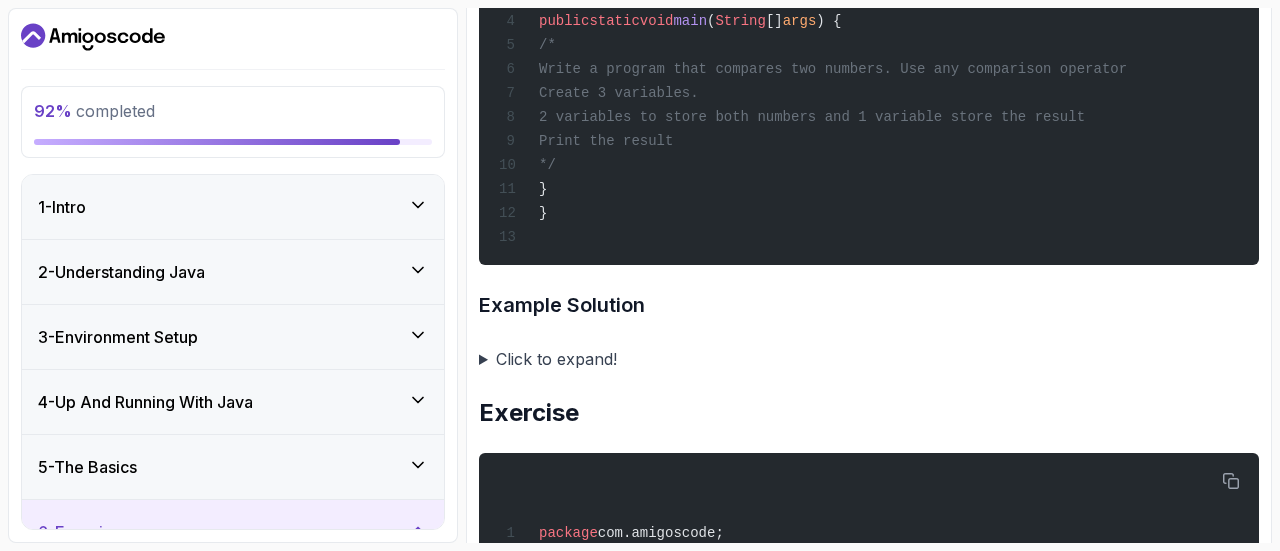 click on "Click to expand!" at bounding box center (869, 359) 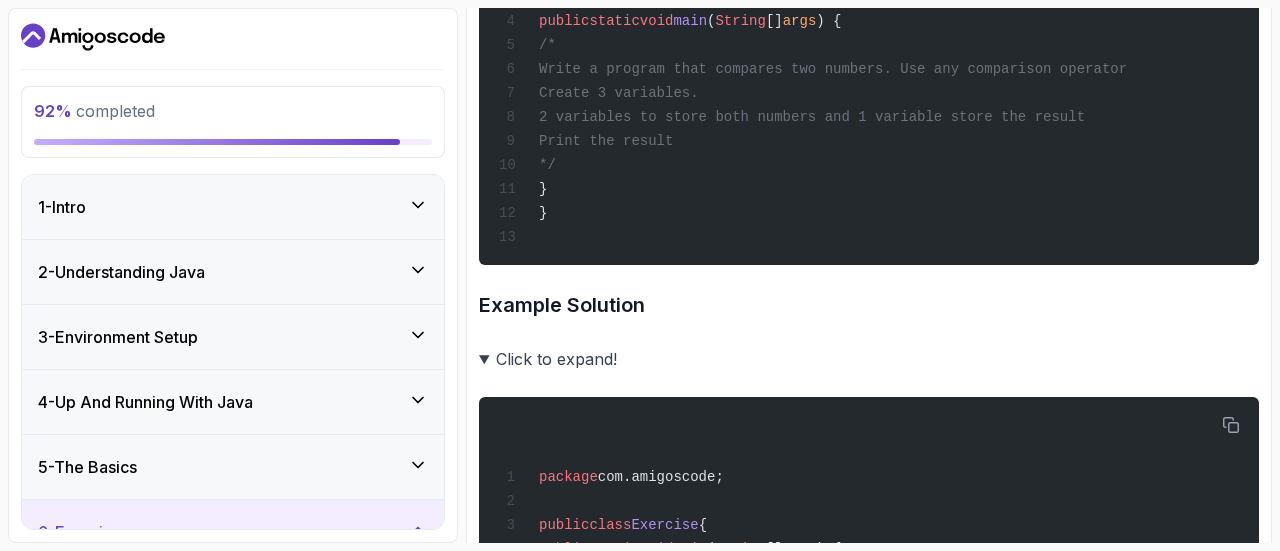click on "Click to expand! package  com.amigoscode;
public  class  Exercise  {
public  static  void  main ( String []  args ) {
// Create variables to store the numbers and the result
int  number1  =  10 ;
int  number2  =  20 ;
String result;
// Compare the numbers using the comparison operator
if  (number1  >  number2) {
result  =  number1  +  " is greater than "  +  number2;
}  else  if  (number1  <  number2) {
result  =  number1  +  " is less than "  +  number2;
}  else  {
result  =  number1  +  " is equal to "  +  number2;
}
// Print the result
System.out. println (result);
}
}" at bounding box center (869, 689) 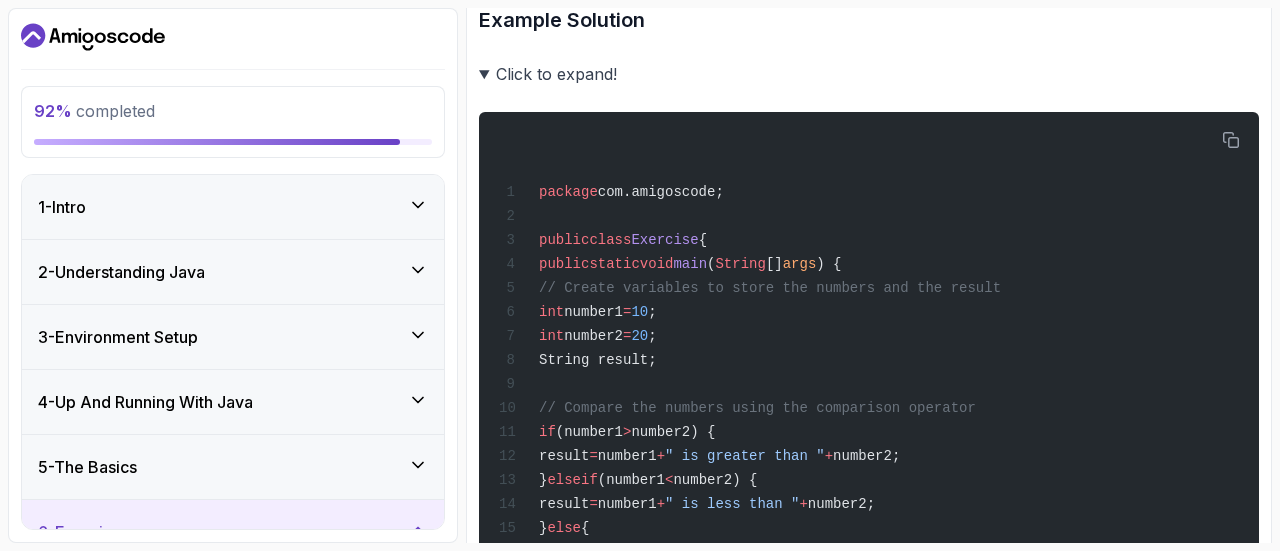 scroll, scrollTop: 2009, scrollLeft: 0, axis: vertical 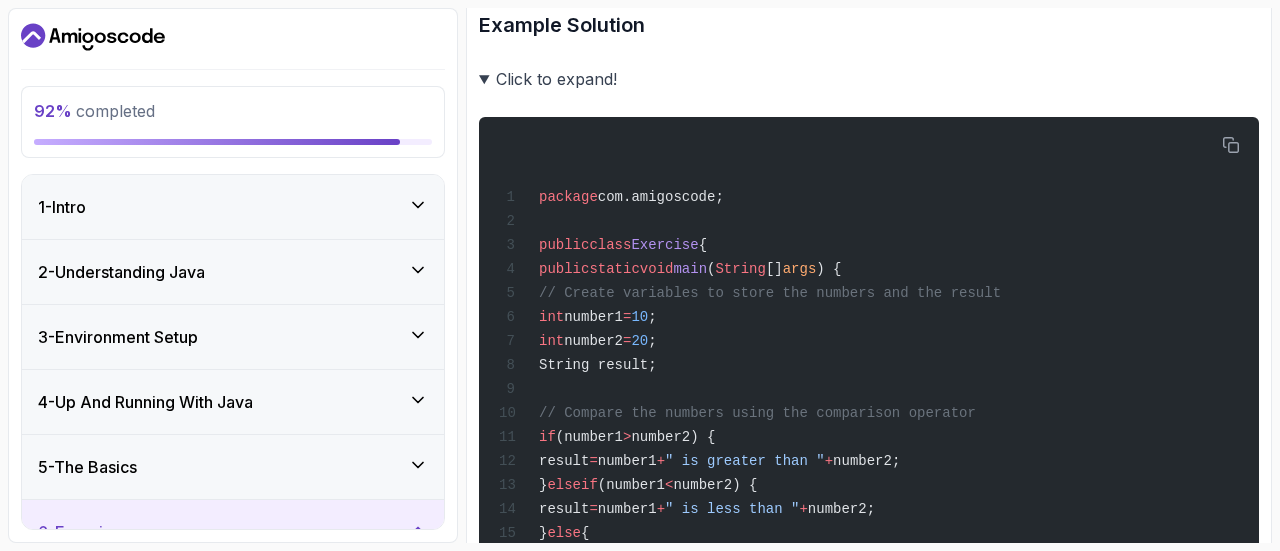 drag, startPoint x: 496, startPoint y: 93, endPoint x: 486, endPoint y: 92, distance: 10.049875 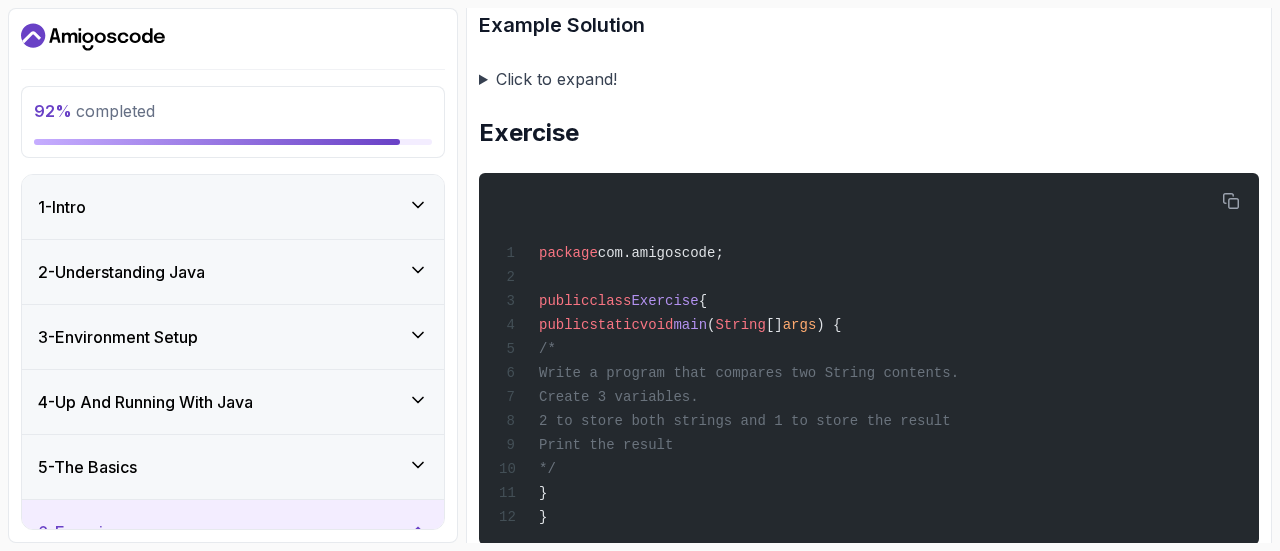 click on "Click to expand!" at bounding box center [869, 79] 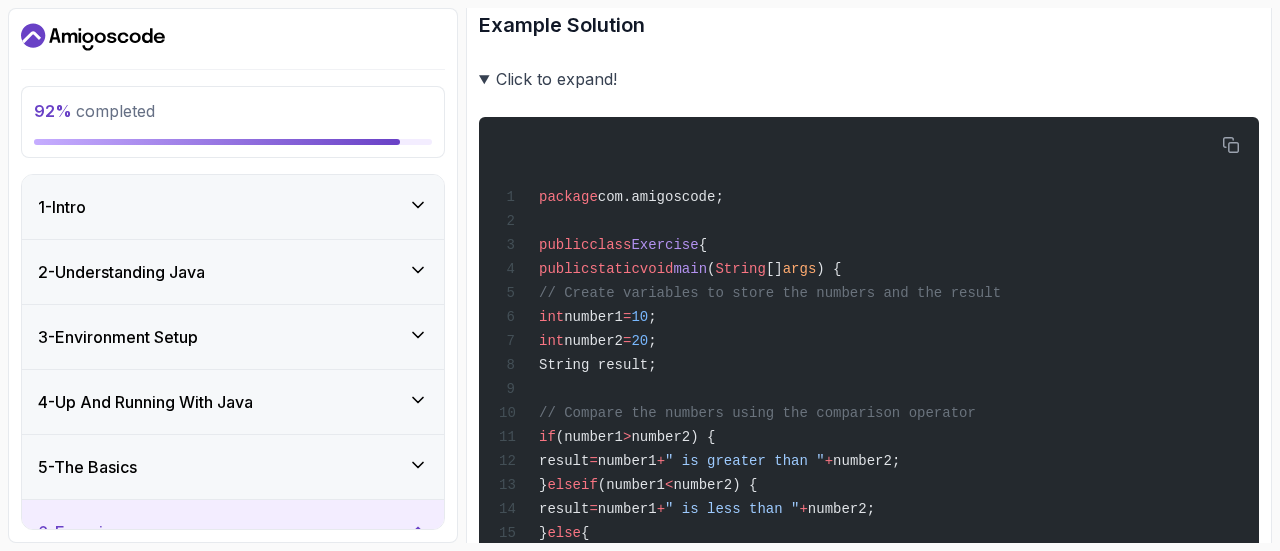 click on "Click to expand!" at bounding box center (869, 79) 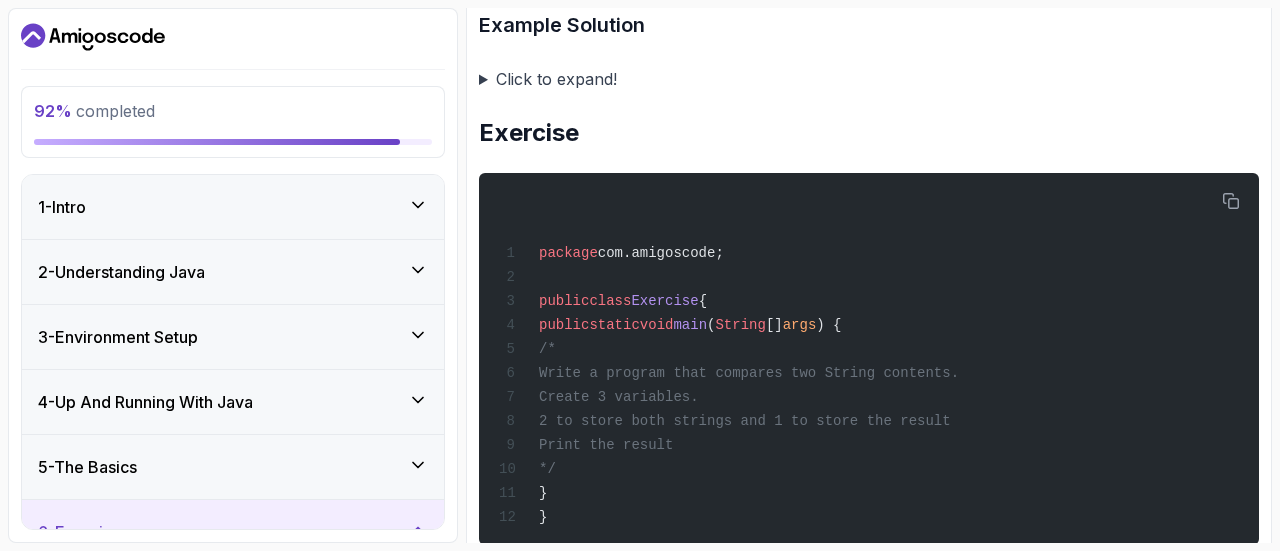 click on "Exercise" at bounding box center [869, 133] 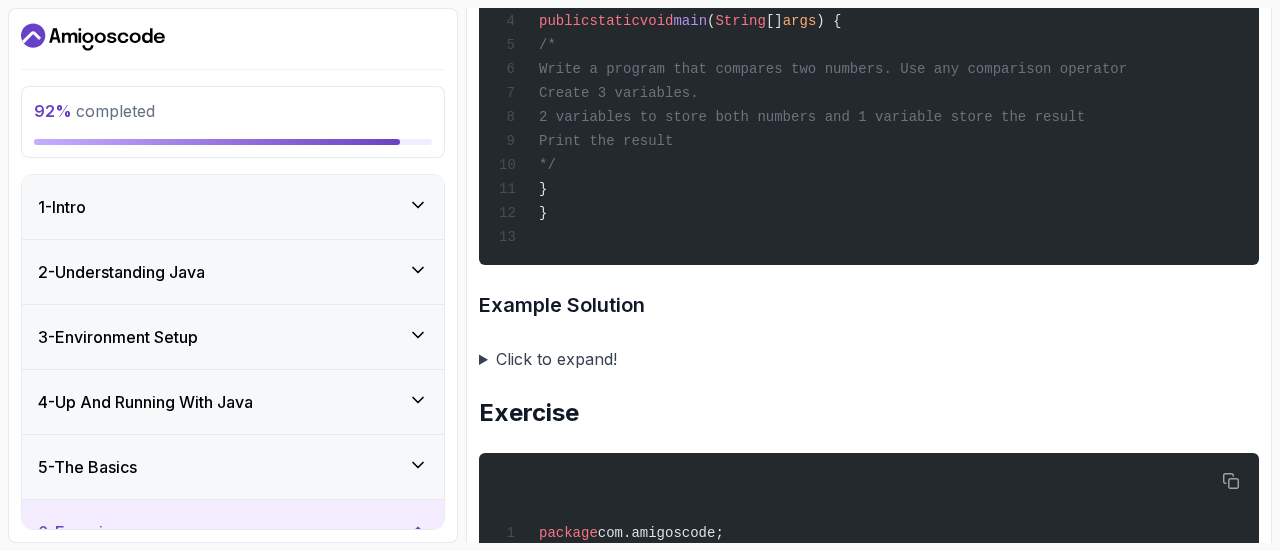 scroll, scrollTop: 1689, scrollLeft: 0, axis: vertical 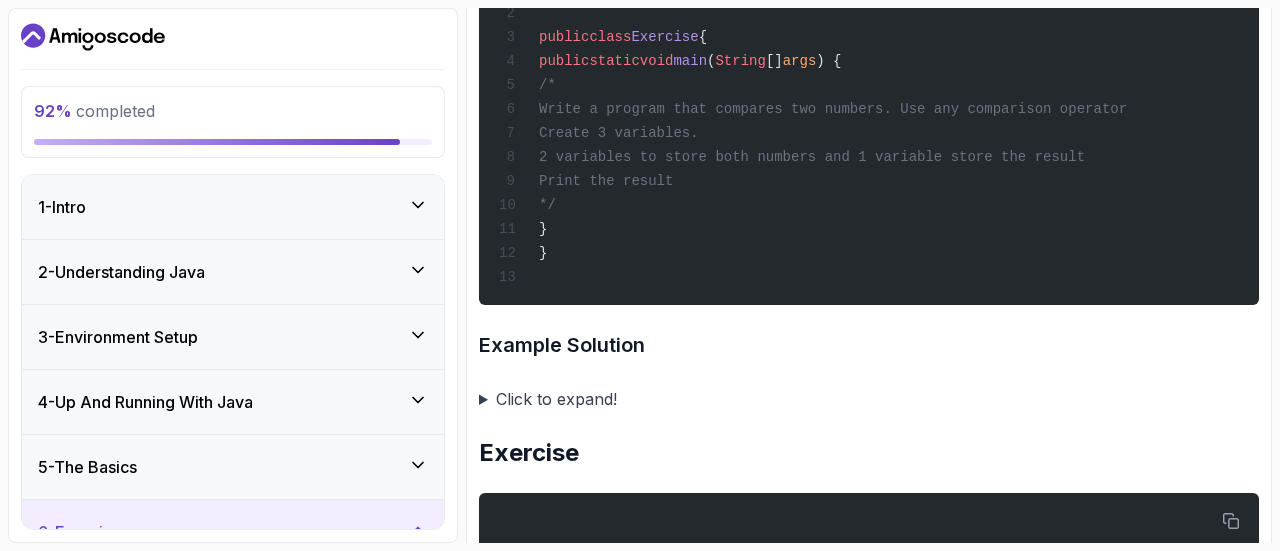 click on "package  com.amigoscode;
public  class  Exercise  {
public  static  void  main ( String []  args ) {
/*
Write a program that compares two numbers. Use any comparison operator
Create 3 variables.
2 variables to store both numbers and 1 variable store the result
Print the result
*/
}
}" at bounding box center [869, 107] 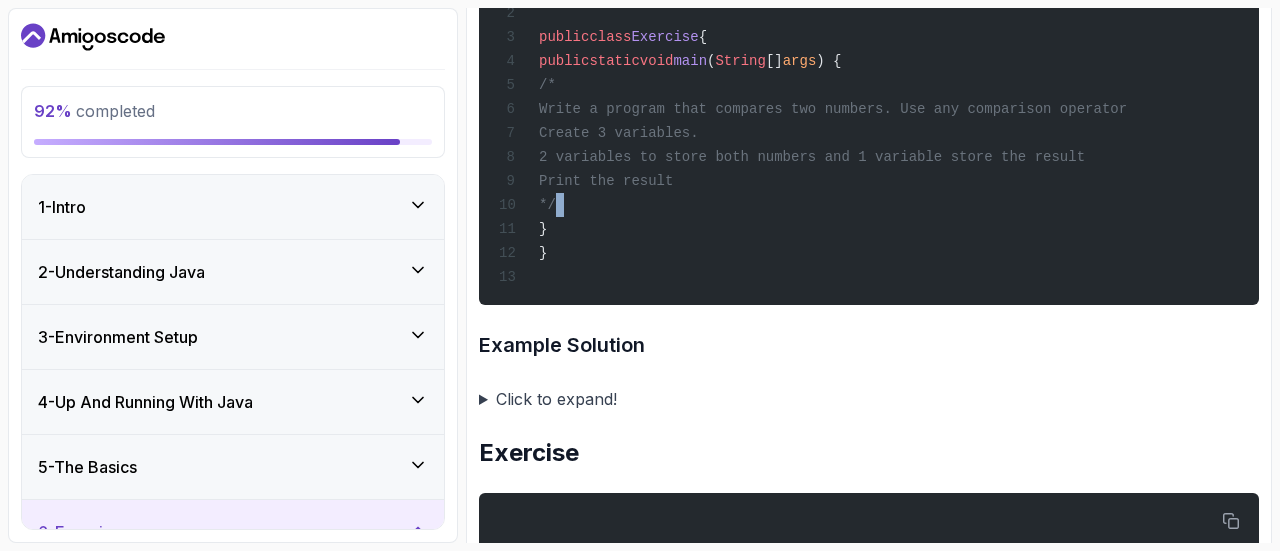 click on "package  com.amigoscode;
public  class  Exercise  {
public  static  void  main ( String []  args ) {
/*
Write a program that compares two numbers. Use any comparison operator
Create 3 variables.
2 variables to store both numbers and 1 variable store the result
Print the result
*/
}
}" at bounding box center [869, 107] 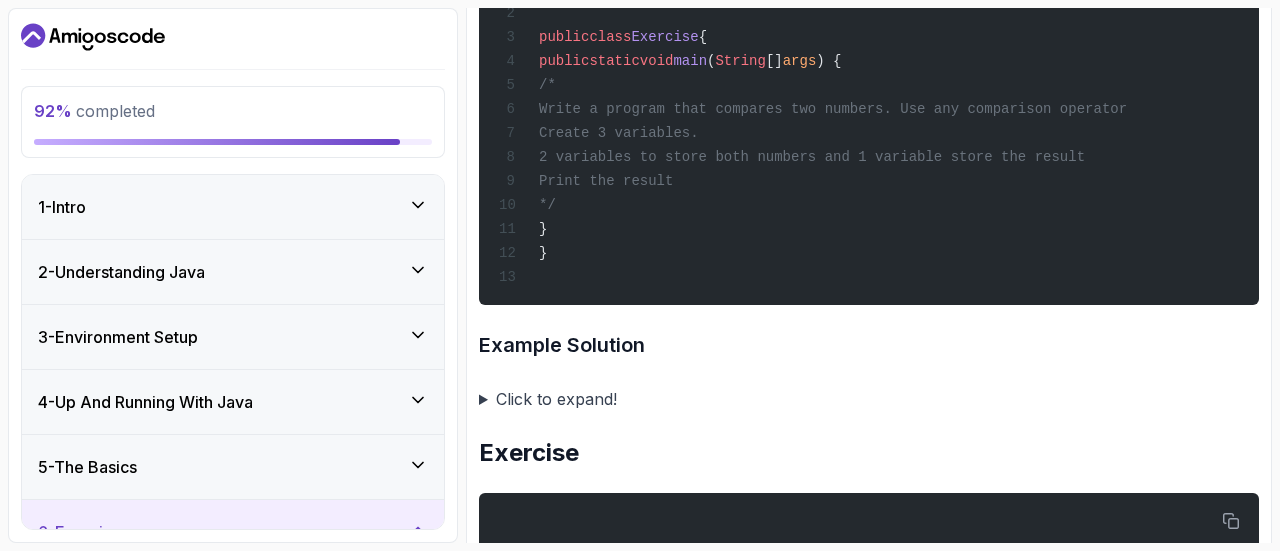 click on "package  com.amigoscode;
public  class  Exercise  {
public  static  void  main ( String []  args ) {
/*
Write a program that compares two numbers. Use any comparison operator
Create 3 variables.
2 variables to store both numbers and 1 variable store the result
Print the result
*/
}
}" at bounding box center (869, 107) 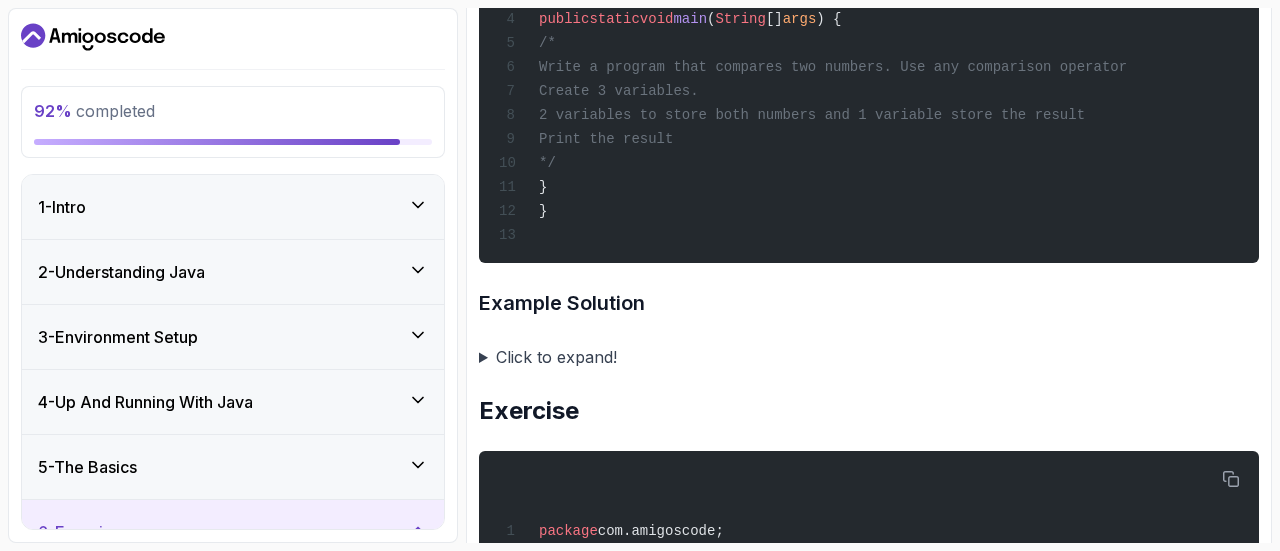 scroll, scrollTop: 1729, scrollLeft: 0, axis: vertical 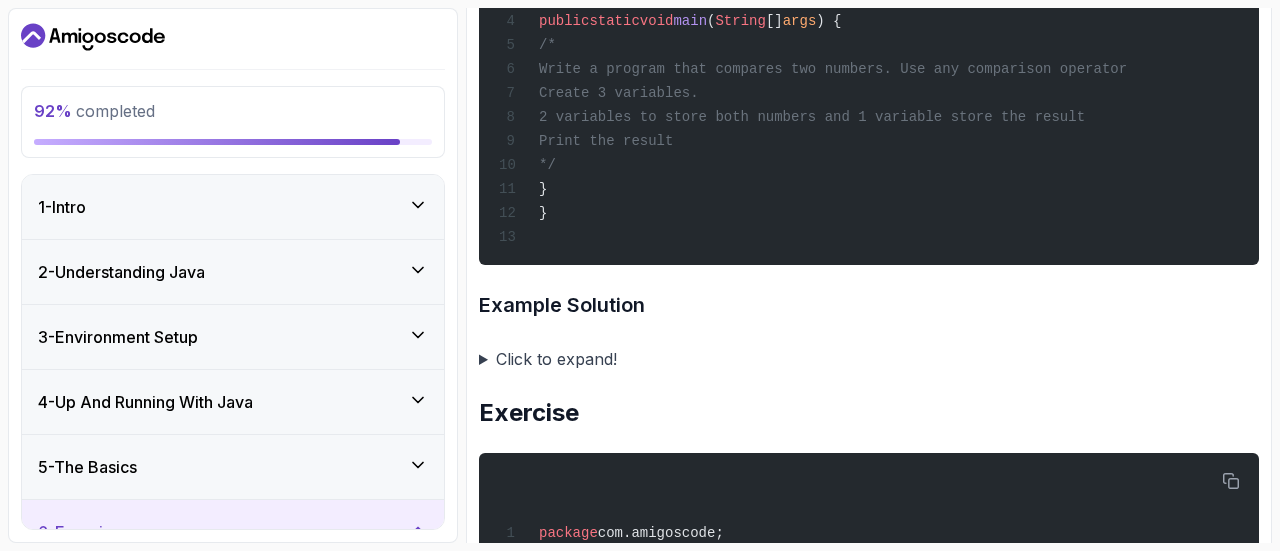 click on "Click to expand!" at bounding box center [869, 359] 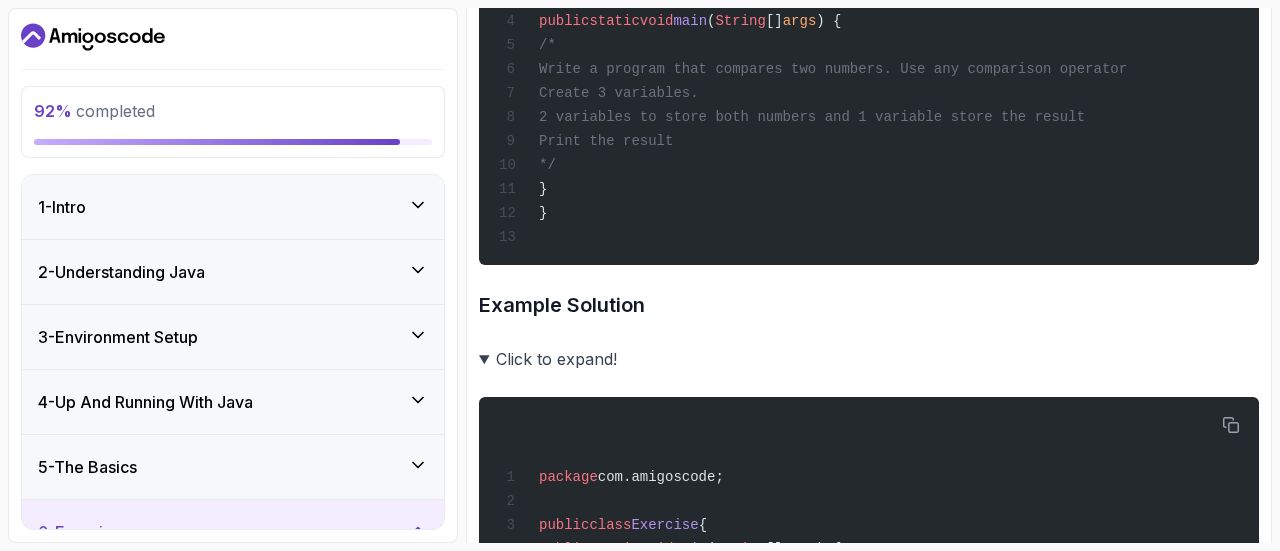 click on "Click to expand!" at bounding box center [869, 359] 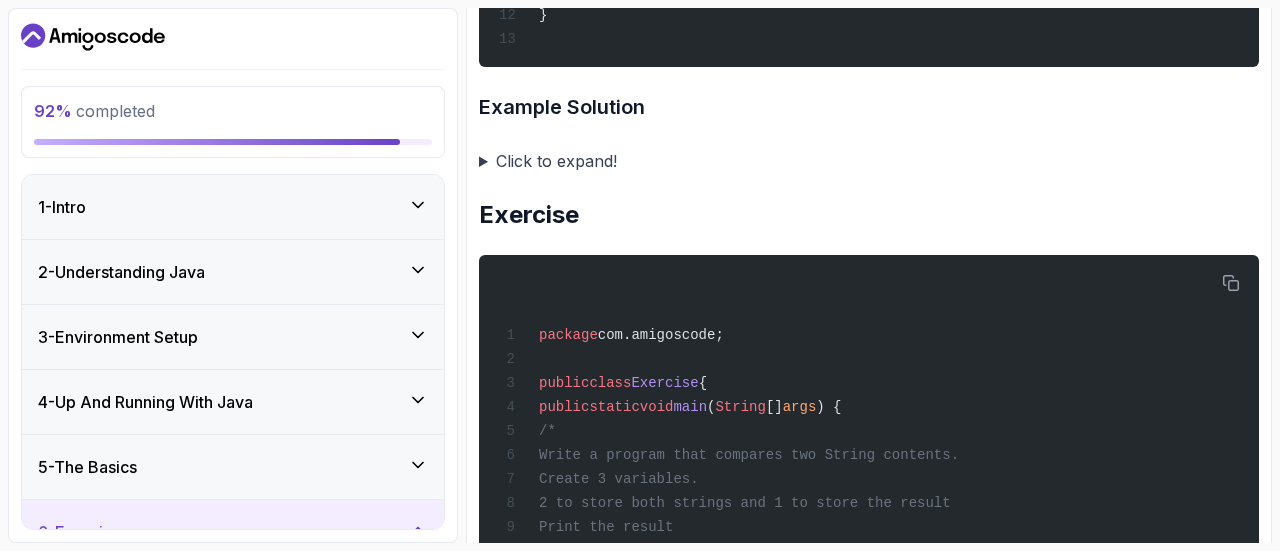 scroll, scrollTop: 1929, scrollLeft: 0, axis: vertical 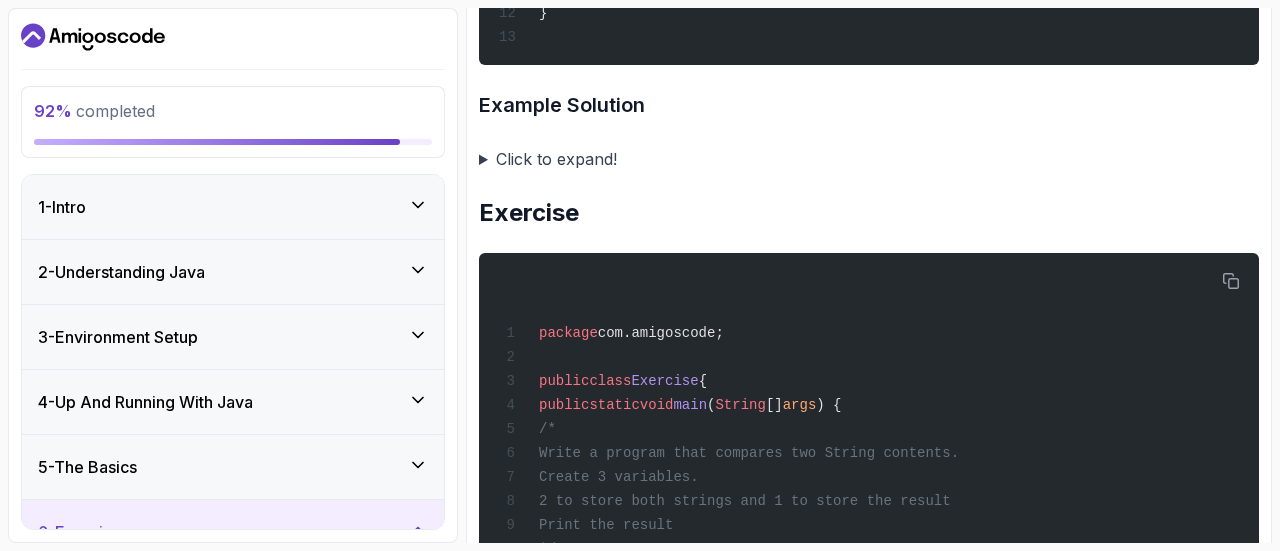 click on "Click to expand!" at bounding box center (869, 159) 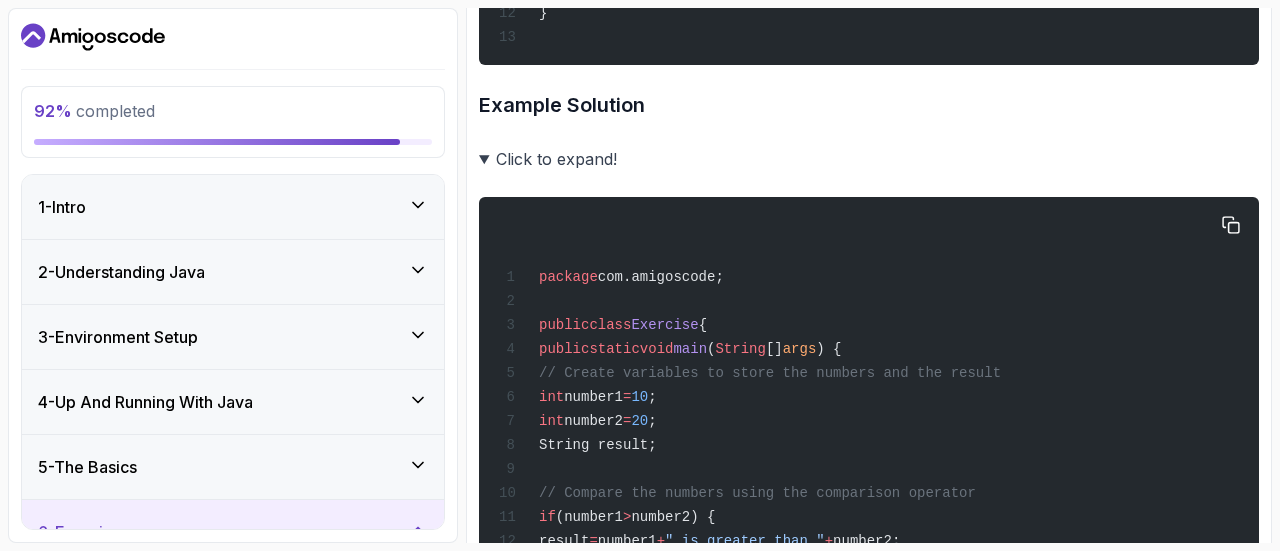 click on "package  com.amigoscode;
public  class  Exercise  {
public  static  void  main ( String []  args ) {
// Create variables to store the numbers and the result
int  number1  =  10 ;
int  number2  =  20 ;
String result;
// Compare the numbers using the comparison operator
if  (number1  >  number2) {
result  =  number1  +  " is greater than "  +  number2;
}  else  if  (number1  <  number2) {
result  =  number1  +  " is less than "  +  number2;
}  else  {
result  =  number1  +  " is equal to "  +  number2;
}
// Print the result
System.out. println (result);
}
}" at bounding box center (869, 515) 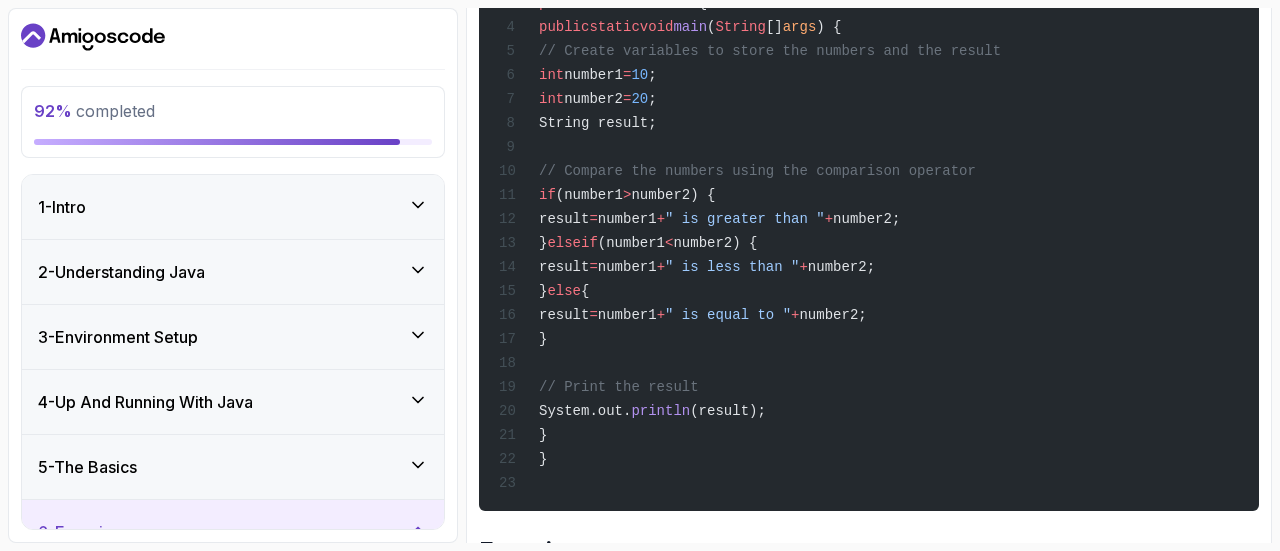 scroll, scrollTop: 2209, scrollLeft: 0, axis: vertical 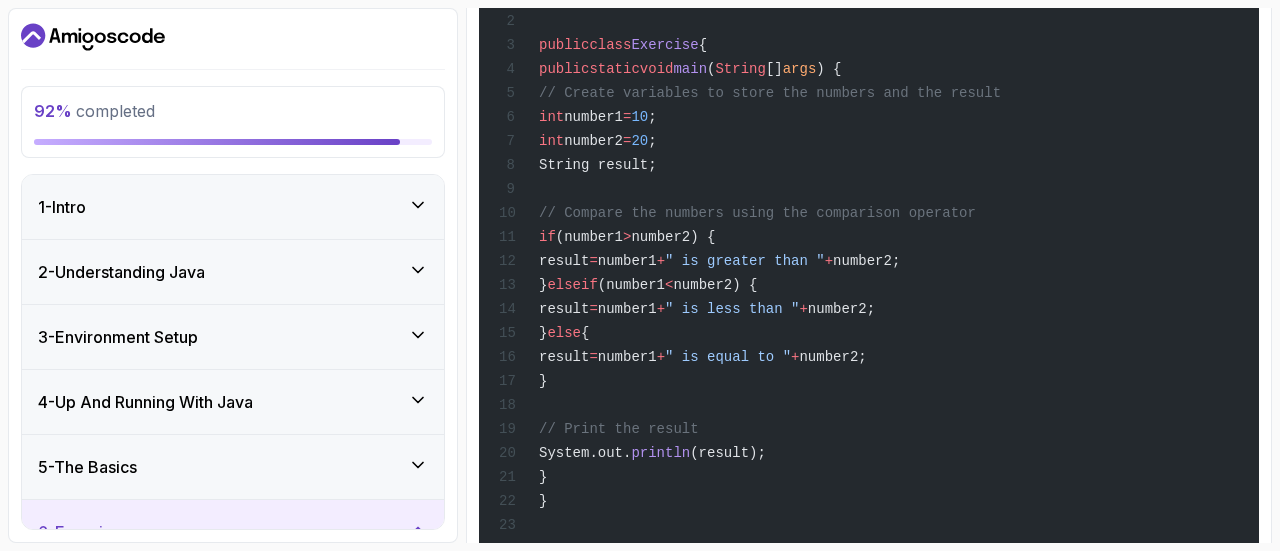 click on "package  com.amigoscode;
public  class  Exercise  {
public  static  void  main ( String []  args ) {
// Create variables to store the numbers and the result
int  number1  =  10 ;
int  number2  =  20 ;
String result;
// Compare the numbers using the comparison operator
if  (number1  >  number2) {
result  =  number1  +  " is greater than "  +  number2;
}  else  if  (number1  <  number2) {
result  =  number1  +  " is less than "  +  number2;
}  else  {
result  =  number1  +  " is equal to "  +  number2;
}
// Print the result
System.out. println (result);
}
}" at bounding box center [869, 235] 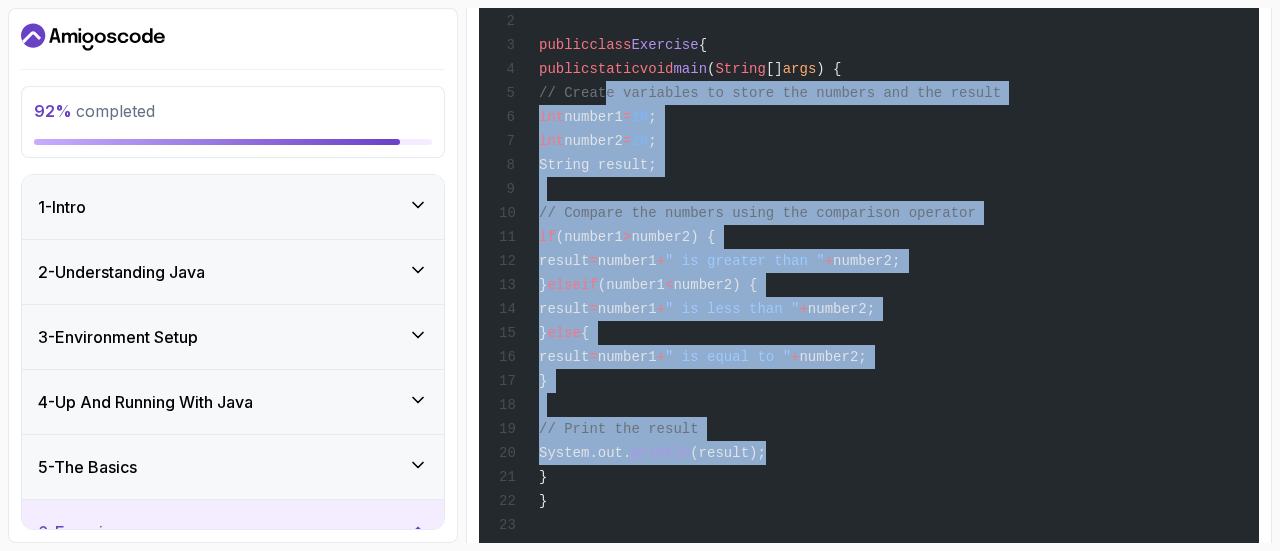 drag, startPoint x: 599, startPoint y: 106, endPoint x: 841, endPoint y: 476, distance: 442.1131 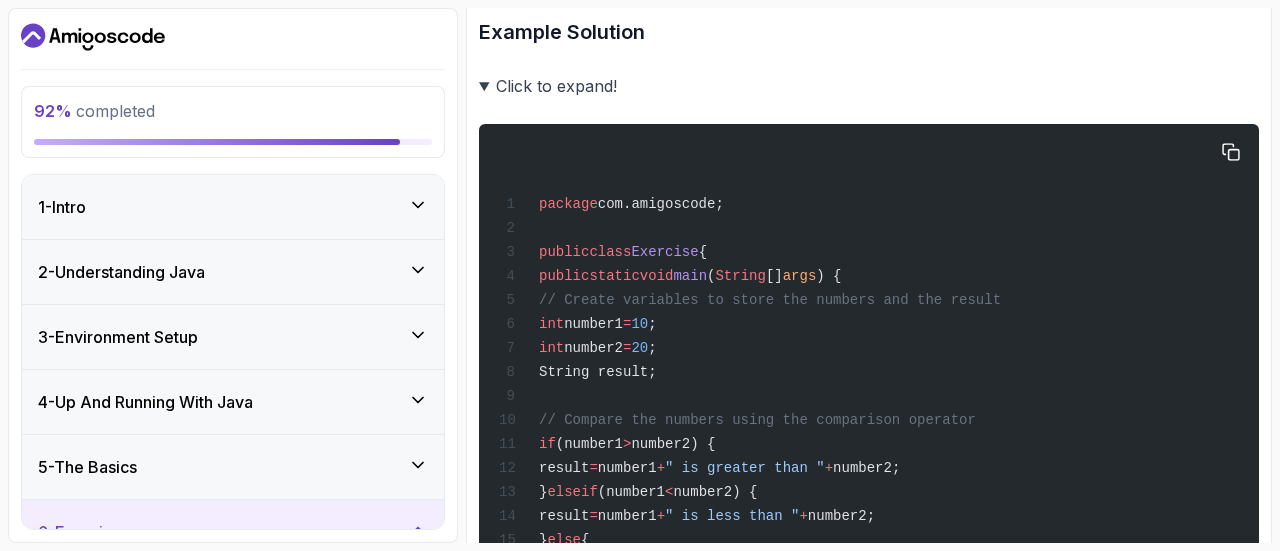 scroll, scrollTop: 1969, scrollLeft: 0, axis: vertical 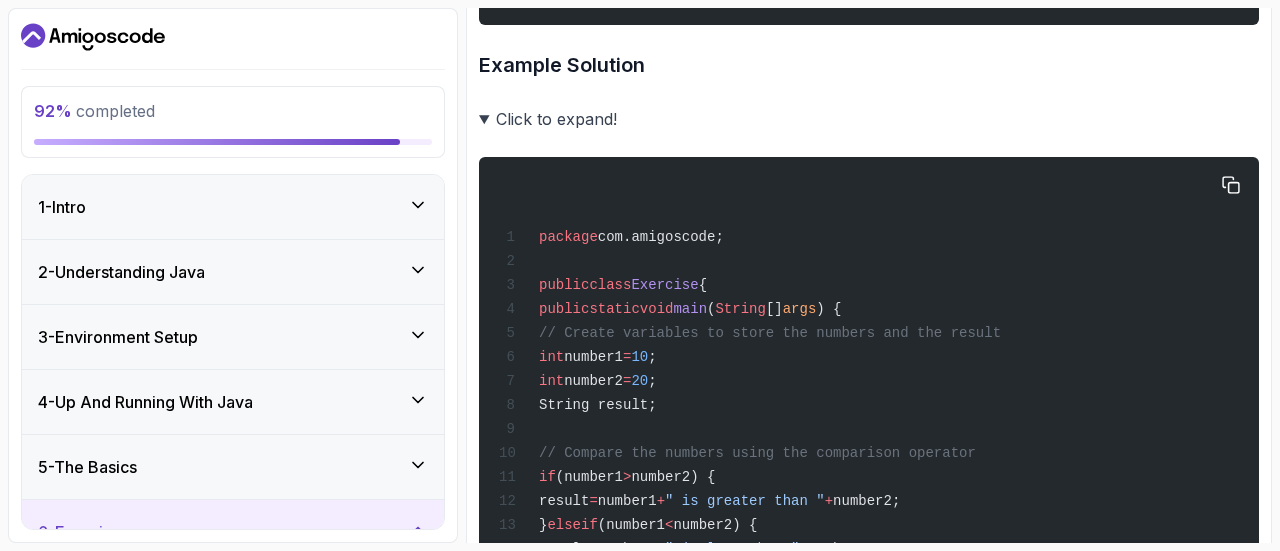 click on "package  com.amigoscode;
public  class  Exercise  {
public  static  void  main ( String []  args ) {
// Create variables to store the numbers and the result
int  number1  =  10 ;
int  number2  =  20 ;
String result;
// Compare the numbers using the comparison operator
if  (number1  >  number2) {
result  =  number1  +  " is greater than "  +  number2;
}  else  if  (number1  <  number2) {
result  =  number1  +  " is less than "  +  number2;
}  else  {
result  =  number1  +  " is equal to "  +  number2;
}
// Print the result
System.out. println (result);
}
}" at bounding box center (869, 475) 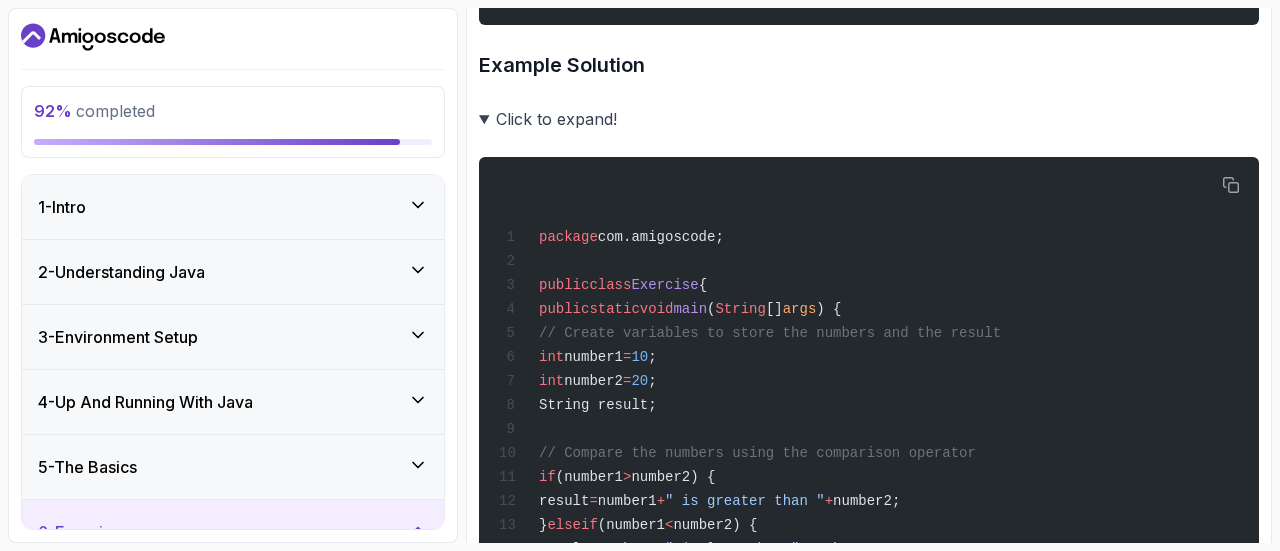 click on "Click to expand!" at bounding box center (869, 119) 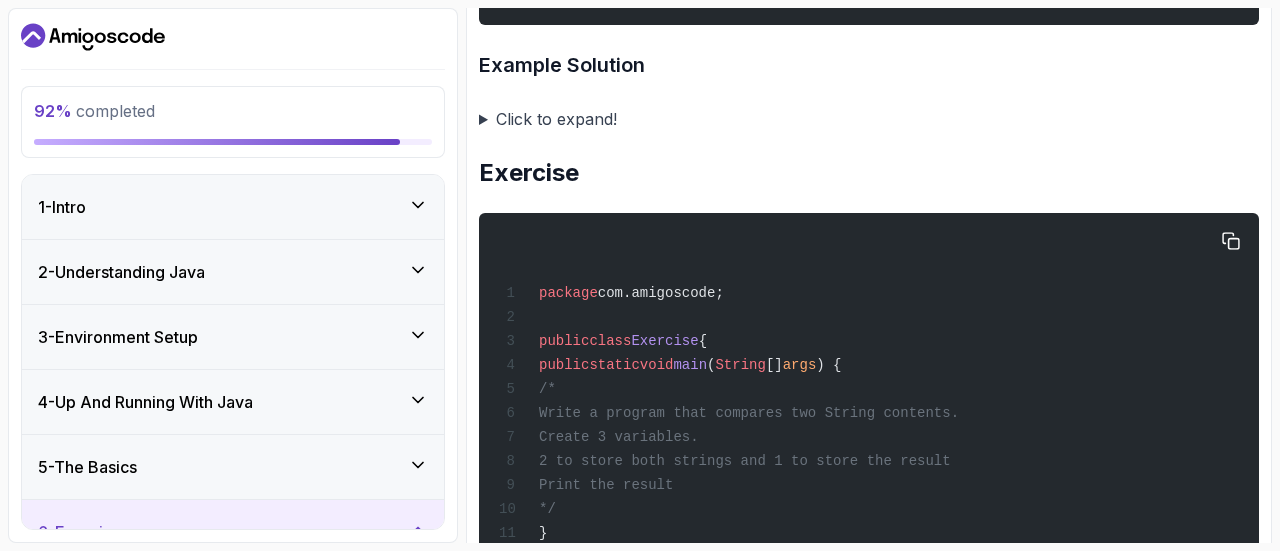 click on "package  com.amigoscode;
public  class  Exercise  {
public  static  void  main ( String []  args ) {
/*
Write a program that compares two String contents.
Create 3 variables.
2 to store both strings and 1 to store the result
Print the result
*/
}
}" at bounding box center [869, 399] 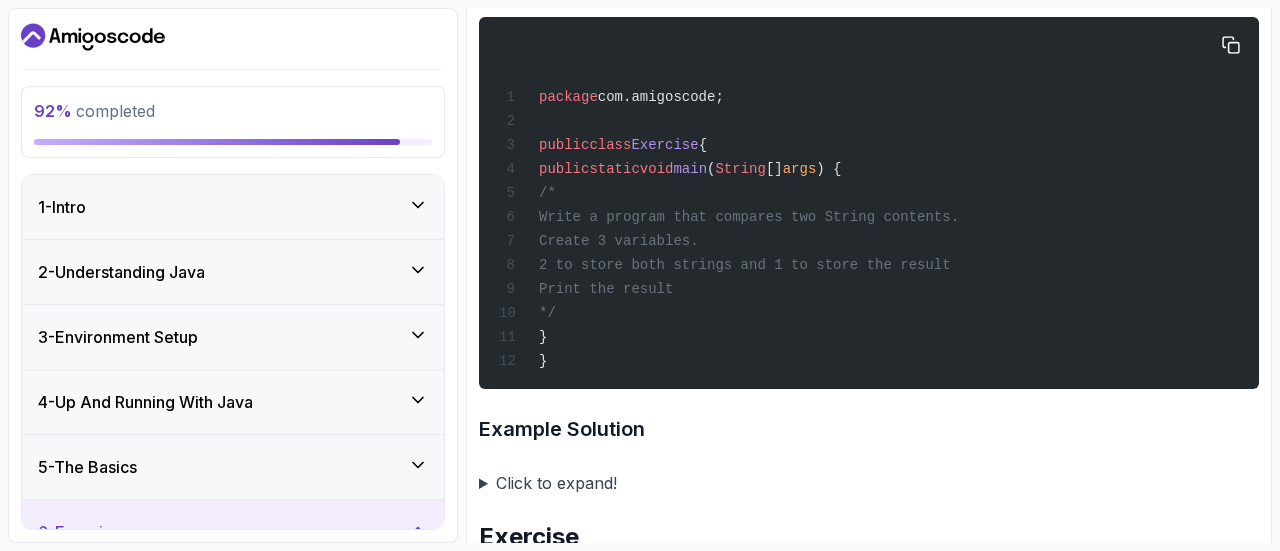 scroll, scrollTop: 2169, scrollLeft: 0, axis: vertical 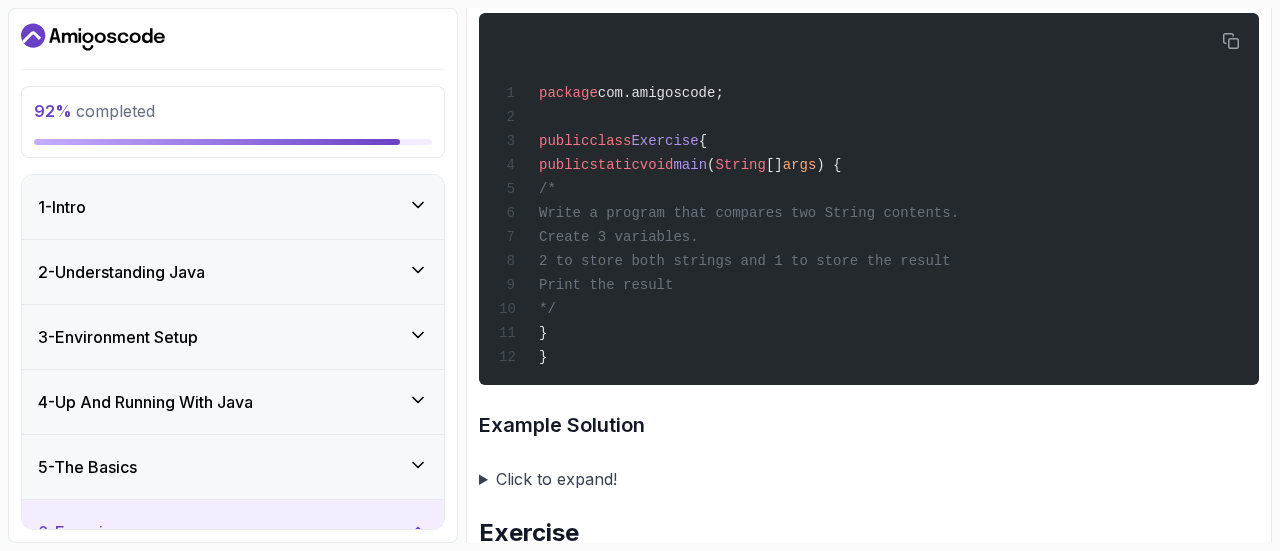 click on "Click to expand!" at bounding box center [869, 479] 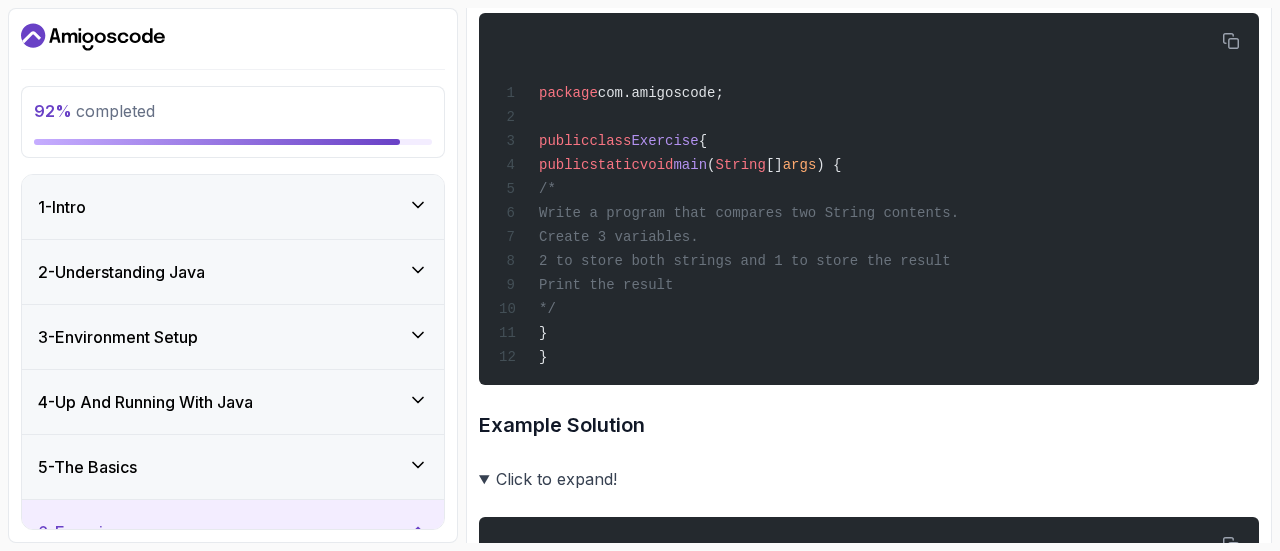 click on "~6 min read Exercises
Get familiar with IntelliJ and Make sure Java 17 or later is installed
Write your first Hello World java programming. Then compile using the terminal using  javac  and run with  java
Revisit  The Basics  section and go over material covered
Exercise
Create a class called  Exercise.java  with the following code
package  com.amigoscode;
public  class  Exercise  {
public  static  void  main ( String []  args ) {
System.out. println ( "I can compile and run from the terminal. Hooray 🎉" );
}
}
Compile and run the following code from the terminal
Exercise
Make sure when the following code runs it only prints  I love cats . Don't delete the any code.
:::note
use single line comment
:::
package  com.amigoscode;
public  class  Exercise  {
public  static  void  main ( String []  args ) {
System.out. println ( "I love cats" );
System.out. println ( "I hate cats" );
}
}
Example Solution
package" at bounding box center [869, 724] 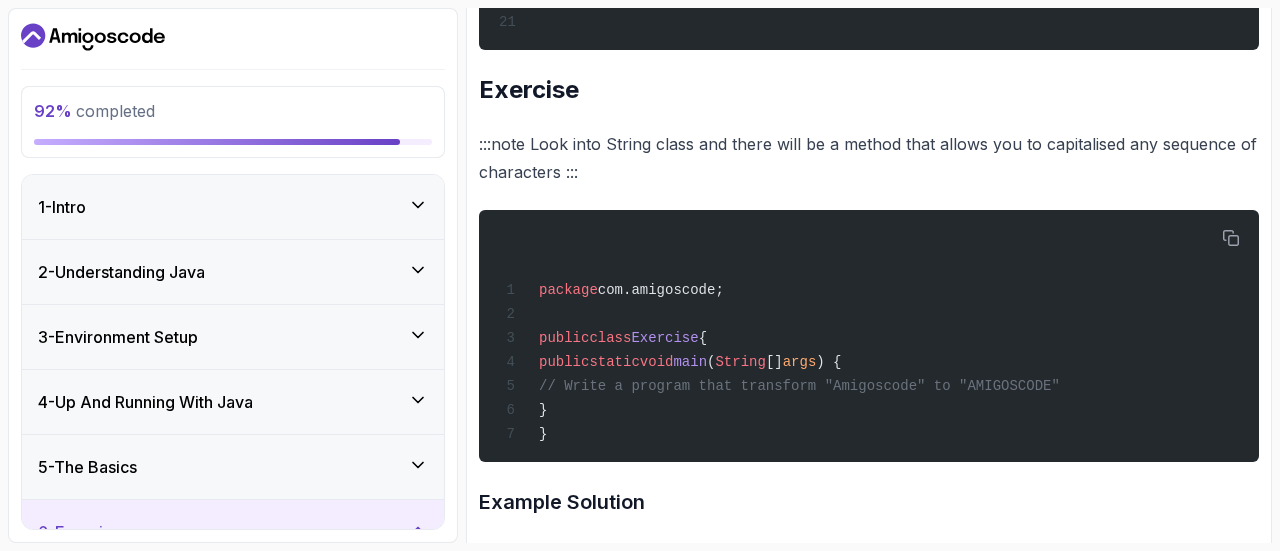 scroll, scrollTop: 3249, scrollLeft: 0, axis: vertical 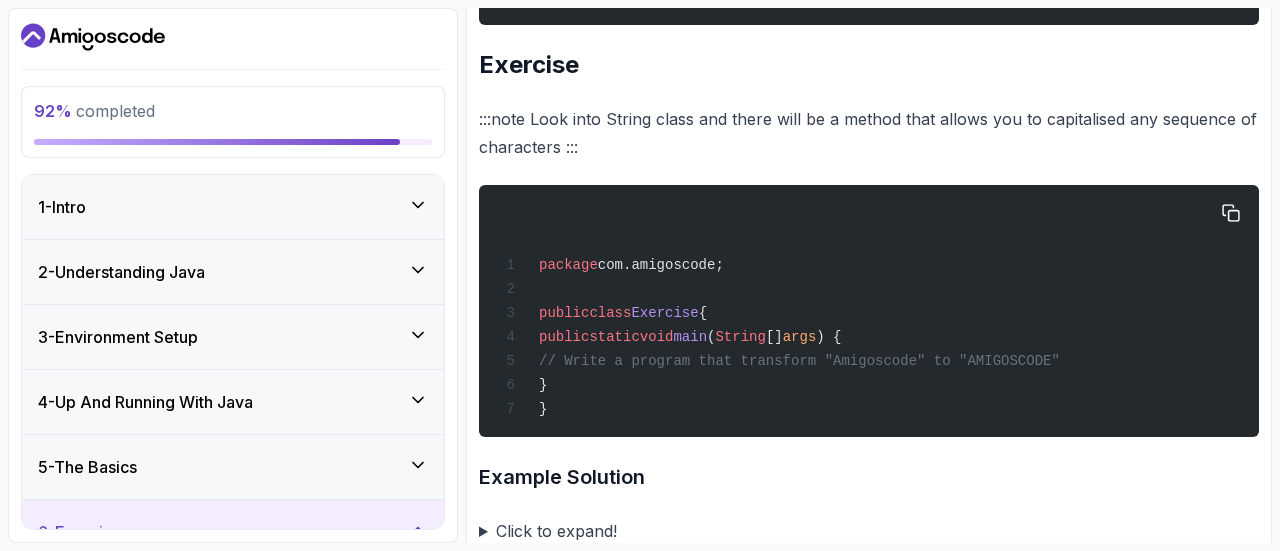 click on "// Write a program that transform "Amigoscode" to "AMIGOSCODE"" at bounding box center [799, 361] 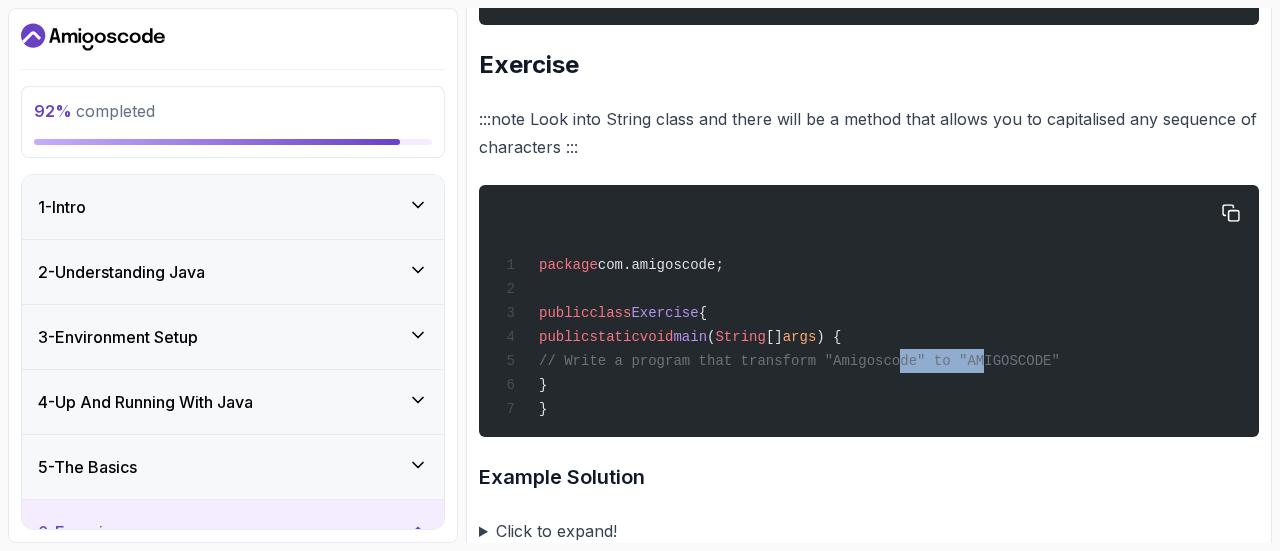 click on "// Write a program that transform "Amigoscode" to "AMIGOSCODE"" at bounding box center (799, 361) 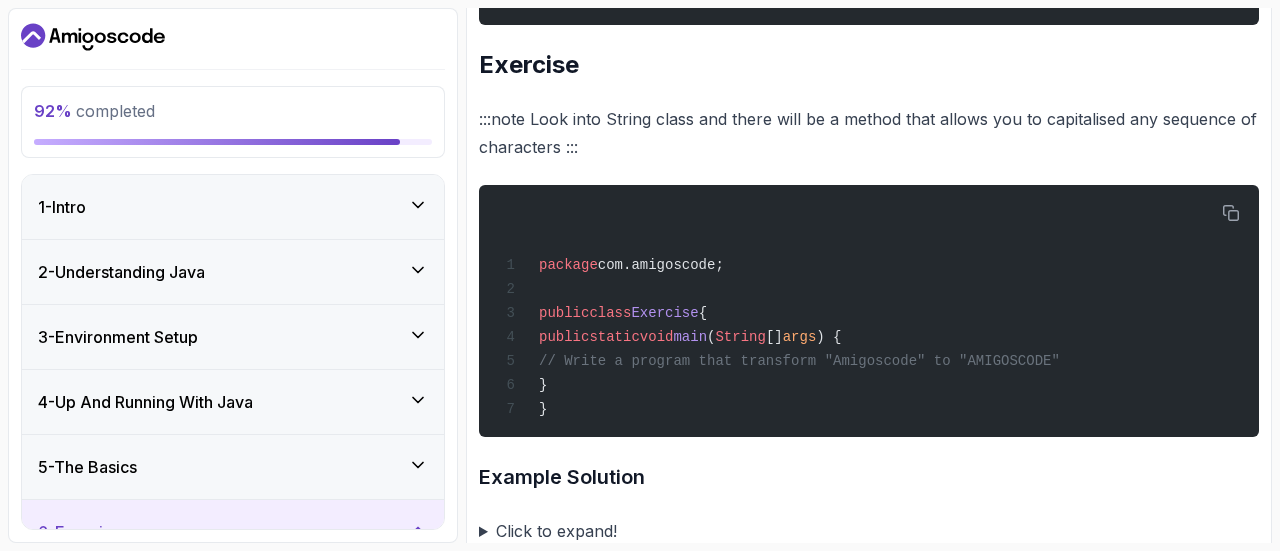 click on "~6 min read Exercises
Get familiar with IntelliJ and Make sure Java 17 or later is installed
Write your first Hello World java programming. Then compile using the terminal using  javac  and run with  java
Revisit  The Basics  section and go over material covered
Exercise
Create a class called  Exercise.java  with the following code
package  com.amigoscode;
public  class  Exercise  {
public  static  void  main ( String []  args ) {
System.out. println ( "I can compile and run from the terminal. Hooray 🎉" );
}
}
Compile and run the following code from the terminal
Exercise
Make sure when the following code runs it only prints  I love cats . Don't delete the any code.
:::note
use single line comment
:::
package  com.amigoscode;
public  class  Exercise  {
public  static  void  main ( String []  args ) {
System.out. println ( "I love cats" );
System.out. println ( "I hate cats" );
}
}
Example Solution
package" at bounding box center (869, -356) 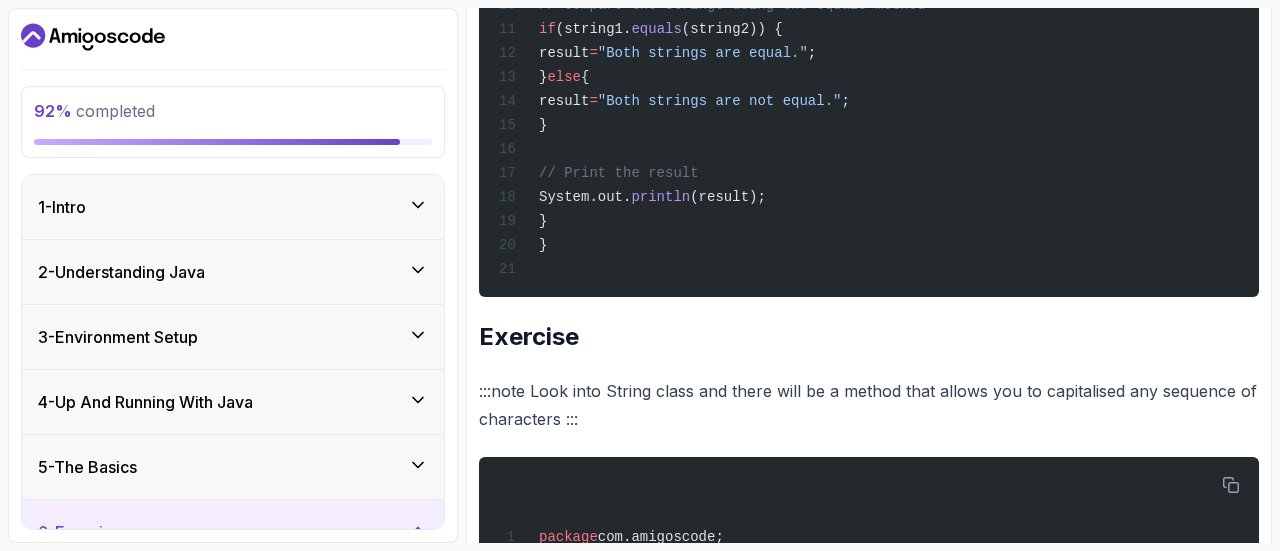 scroll, scrollTop: 2849, scrollLeft: 0, axis: vertical 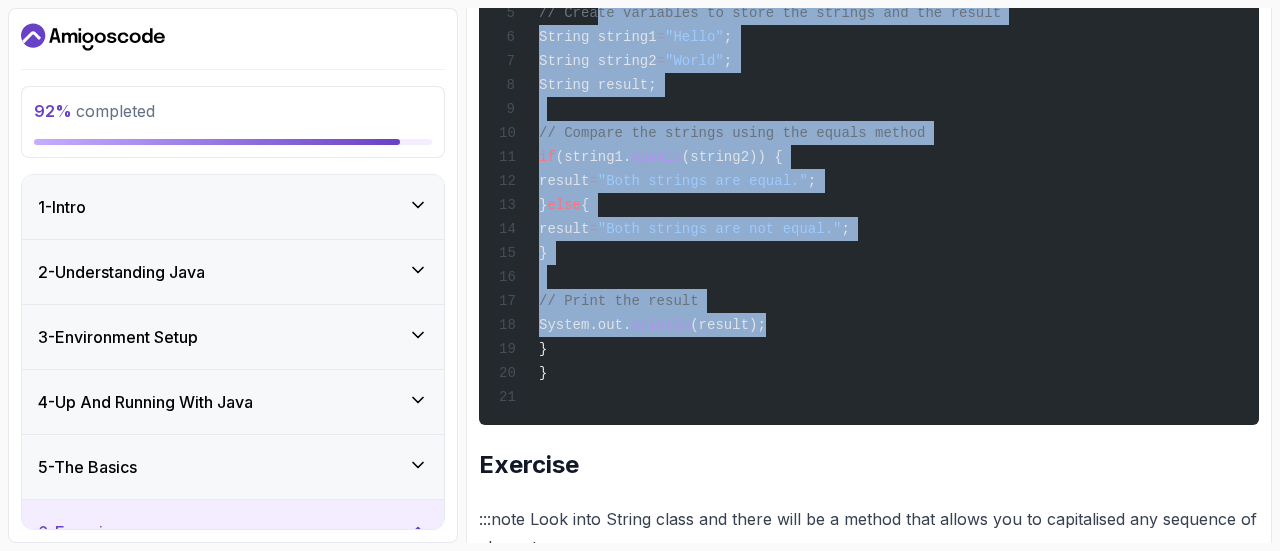 drag, startPoint x: 595, startPoint y: 39, endPoint x: 832, endPoint y: 357, distance: 396.6018 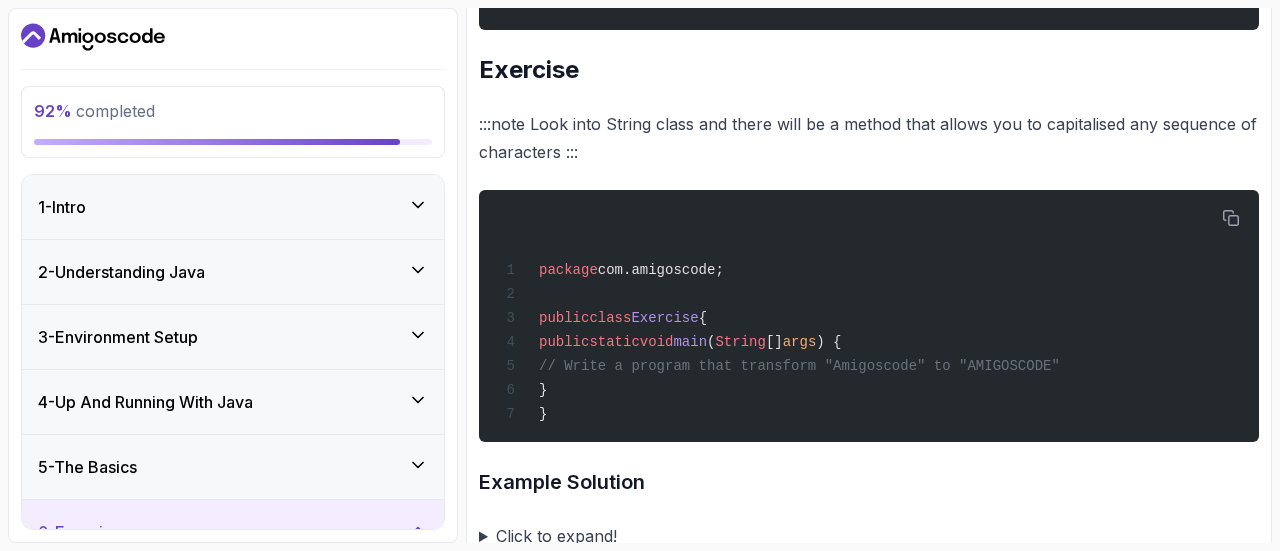 scroll, scrollTop: 3249, scrollLeft: 0, axis: vertical 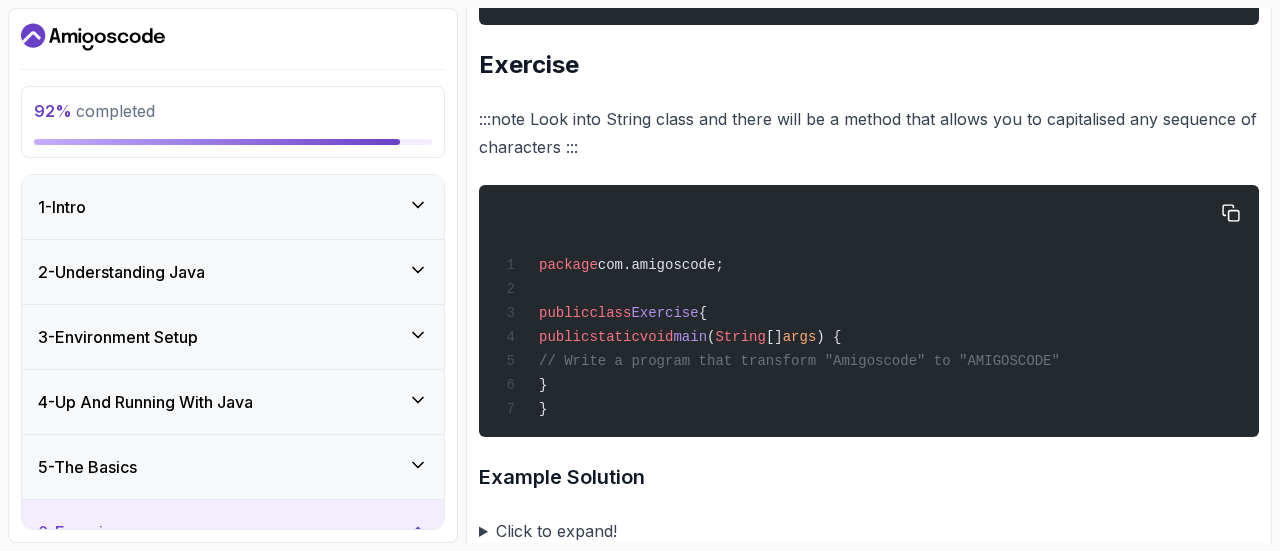 drag, startPoint x: 601, startPoint y: 404, endPoint x: 1076, endPoint y: 398, distance: 475.0379 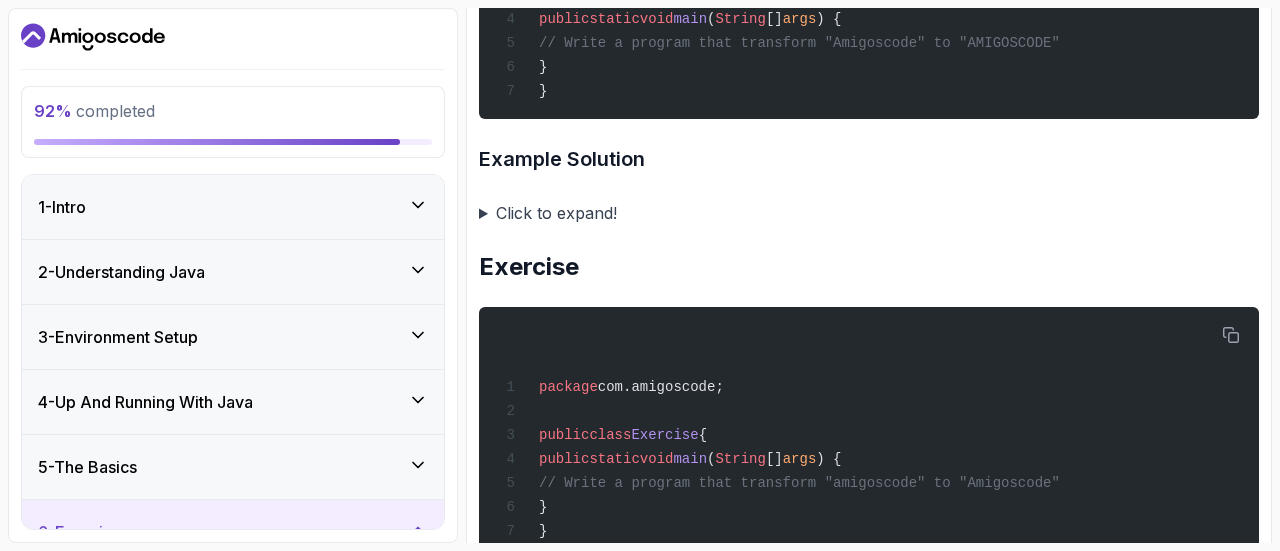 scroll, scrollTop: 3569, scrollLeft: 0, axis: vertical 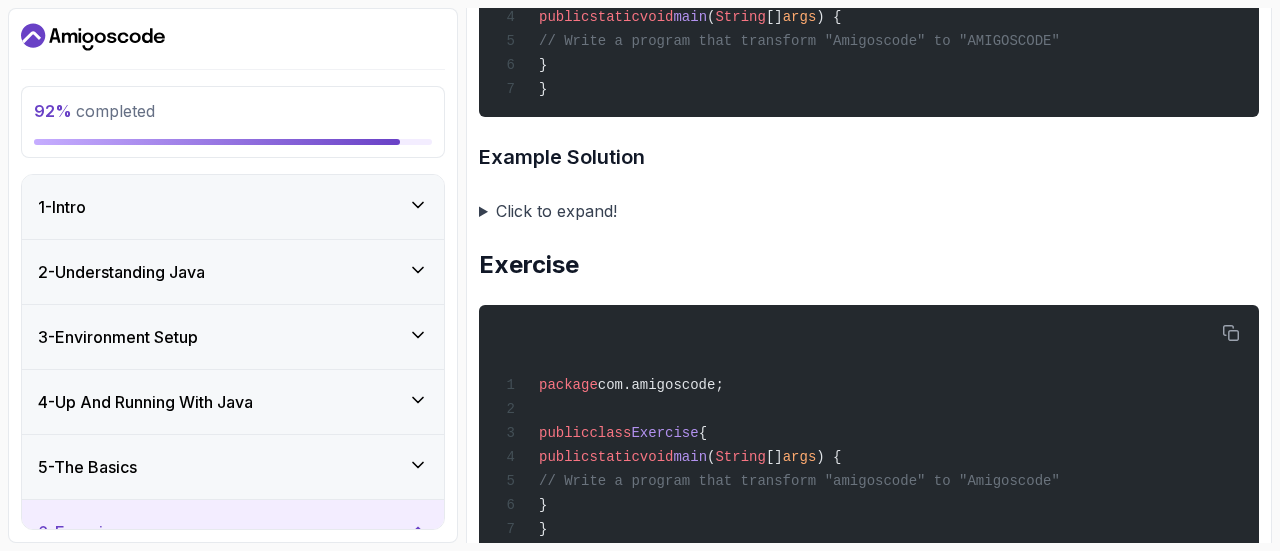 click on "Click to expand!" at bounding box center [869, 211] 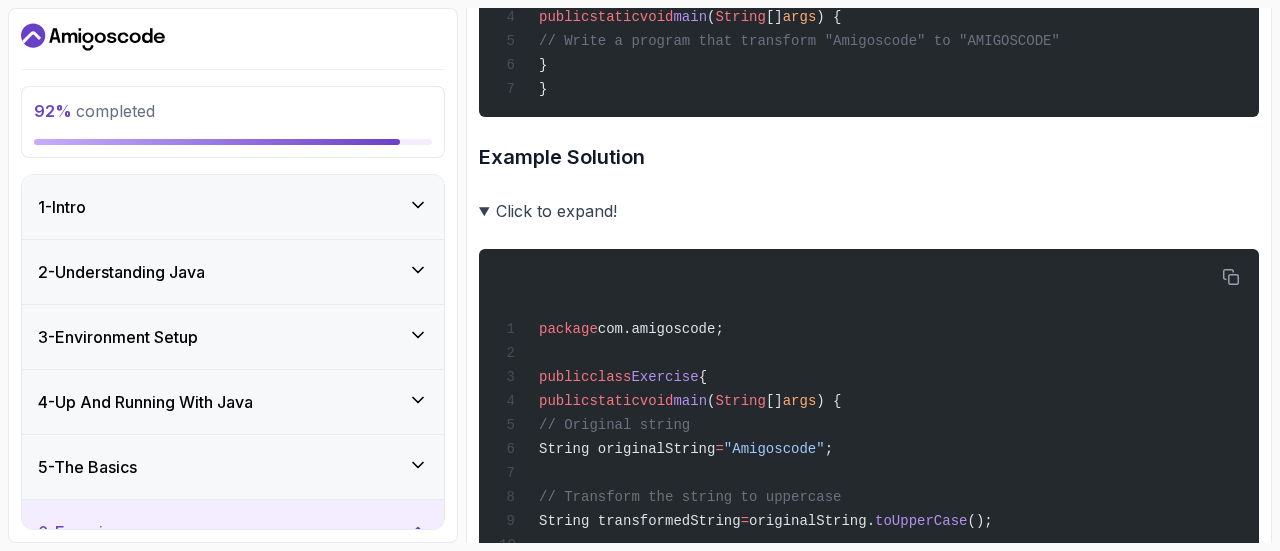 click on "Click to expand!" at bounding box center [869, 211] 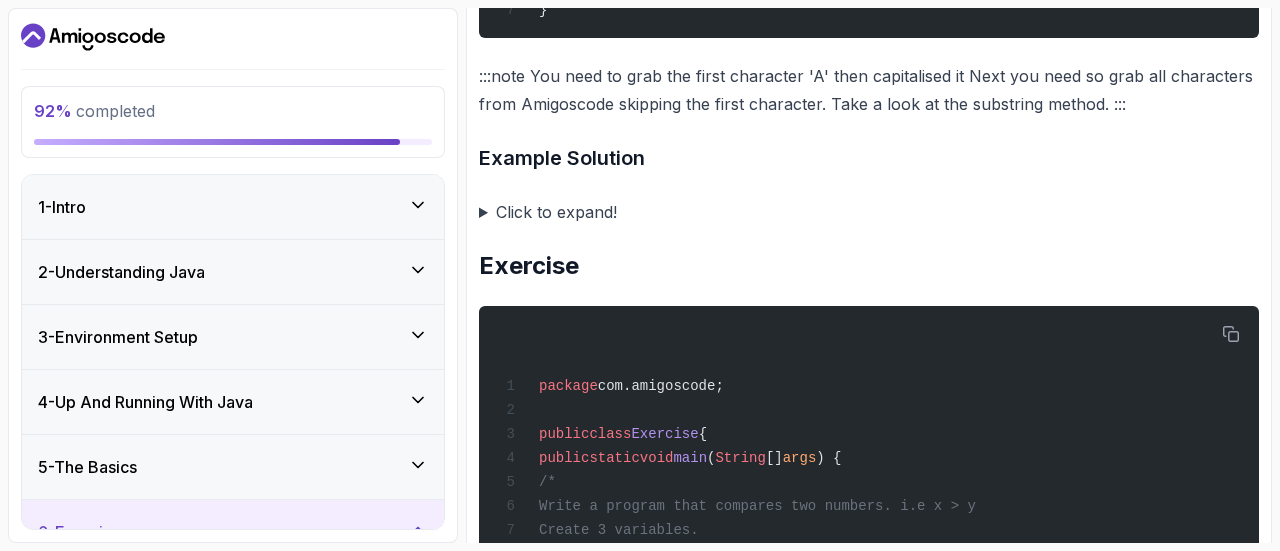 scroll, scrollTop: 4089, scrollLeft: 0, axis: vertical 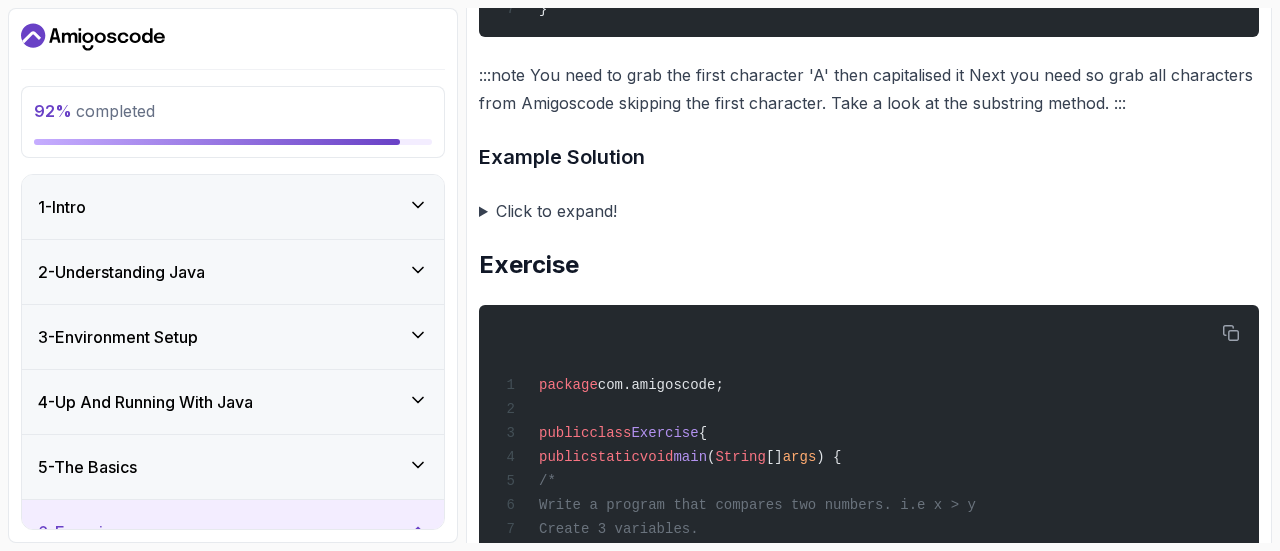 click on "Exercise Support Any issues? Slides Repo Repository not available Designs Design not available Share ~6 min read Exercises
Get familiar with IntelliJ and Make sure Java 17 or later is installed
Write your first Hello World java programming. Then compile using the terminal using  javac  and run with  java
Revisit  The Basics  section and go over material covered
Exercise
Create a class called  Exercise.java  with the following code
package  com.amigoscode;
public  class  Exercise  {
public  static  void  main ( String []  args ) {
System.out. println ( "I can compile and run from the terminal. Hooray 🎉" );
}
}
Compile and run the following code from the terminal
Exercise
Make sure when the following code runs it only prints  I love cats . Don't delete the any code.
:::note
use single line comment
:::
package  com.amigoscode;
public  class  Exercise  {
public  static  void  main ( String []  args ) {
System.out. println ( );" at bounding box center [869, -1220] 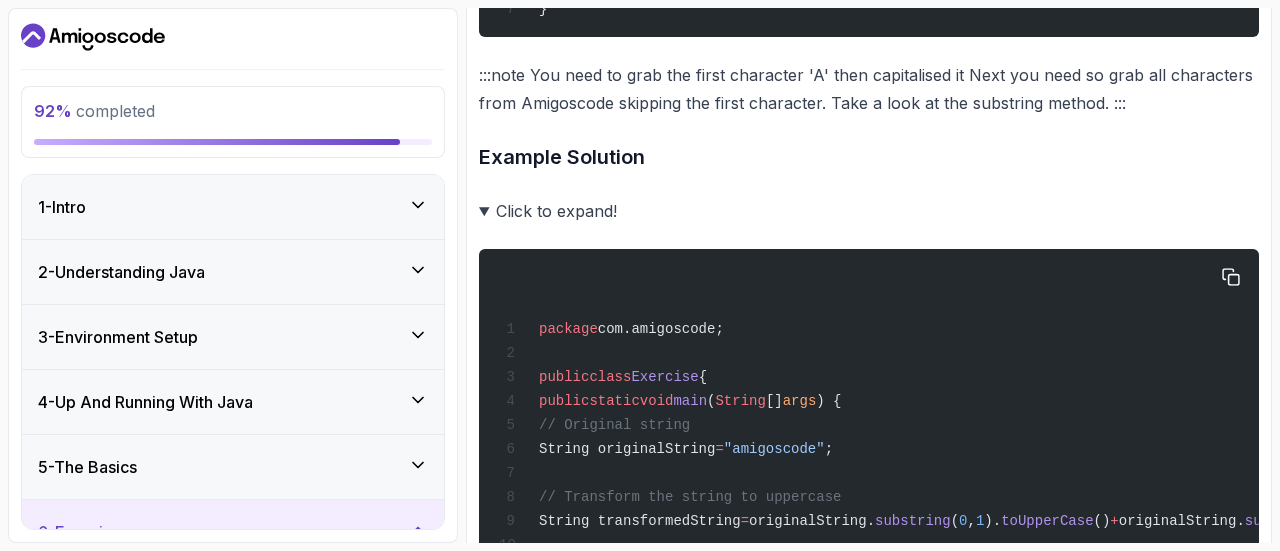 click on "package  com.amigoscode;
public  class  Exercise  {
public  static  void  main ( String []  args ) {
// Original string
String originalString  =  "amigoscode" ;
// Transform the string to uppercase
String transformedString  =  originalString. substring ( 0 ,  1 ). toUpperCase ()  +  originalString. substring ( 1 );
// Print the transformed string
System.out. println ( "Transformed String: "  +  transformedString);
}
}" at bounding box center (869, 471) 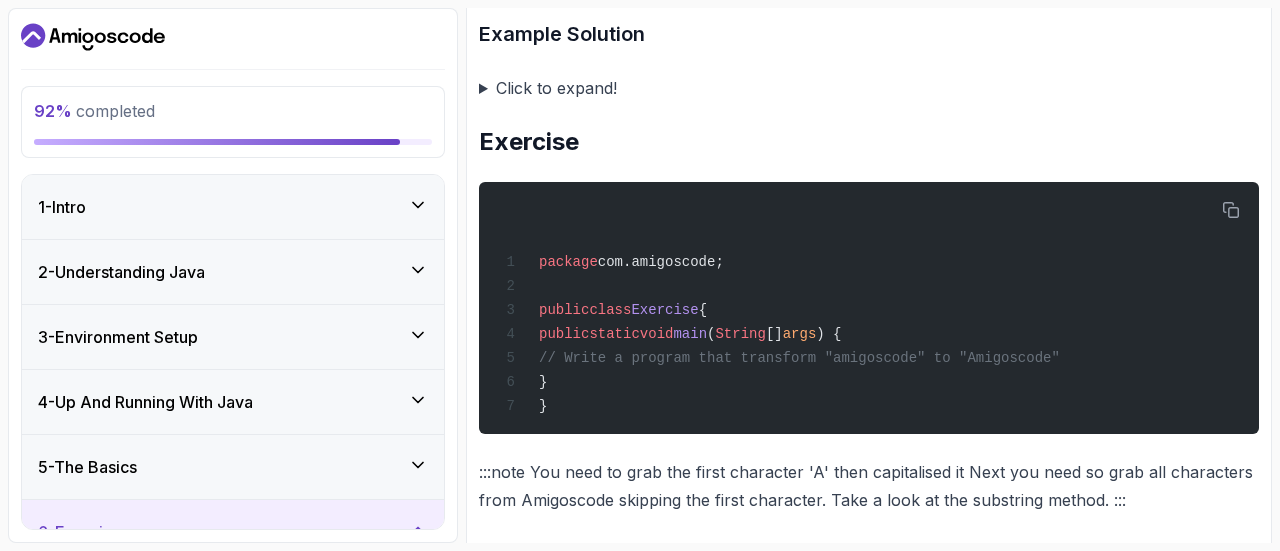 scroll, scrollTop: 3689, scrollLeft: 0, axis: vertical 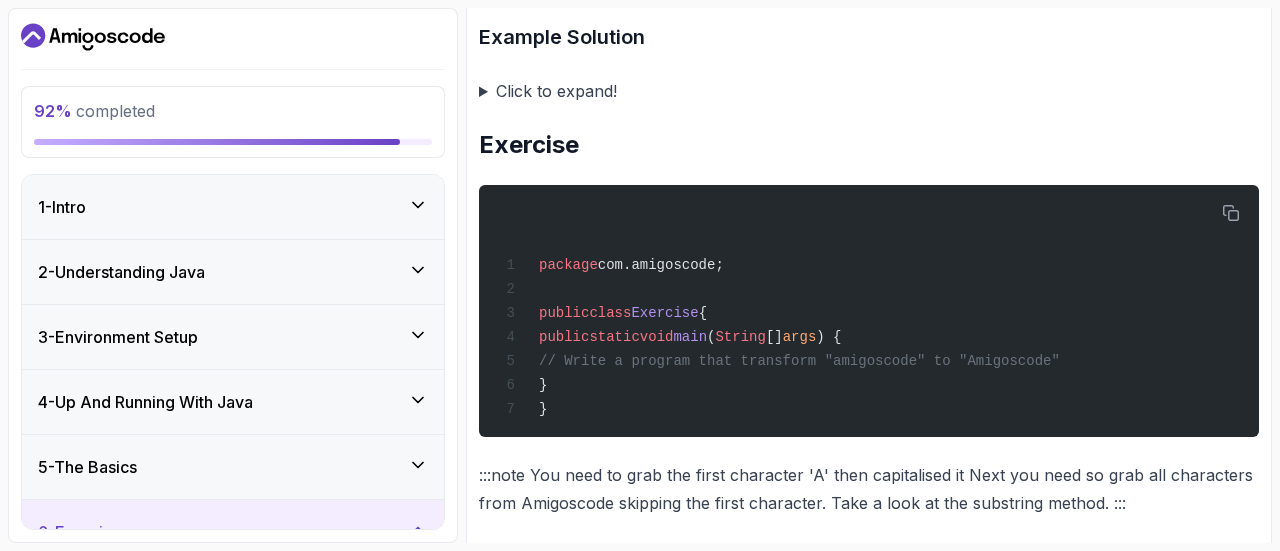 click on "Click to expand!" at bounding box center (869, 91) 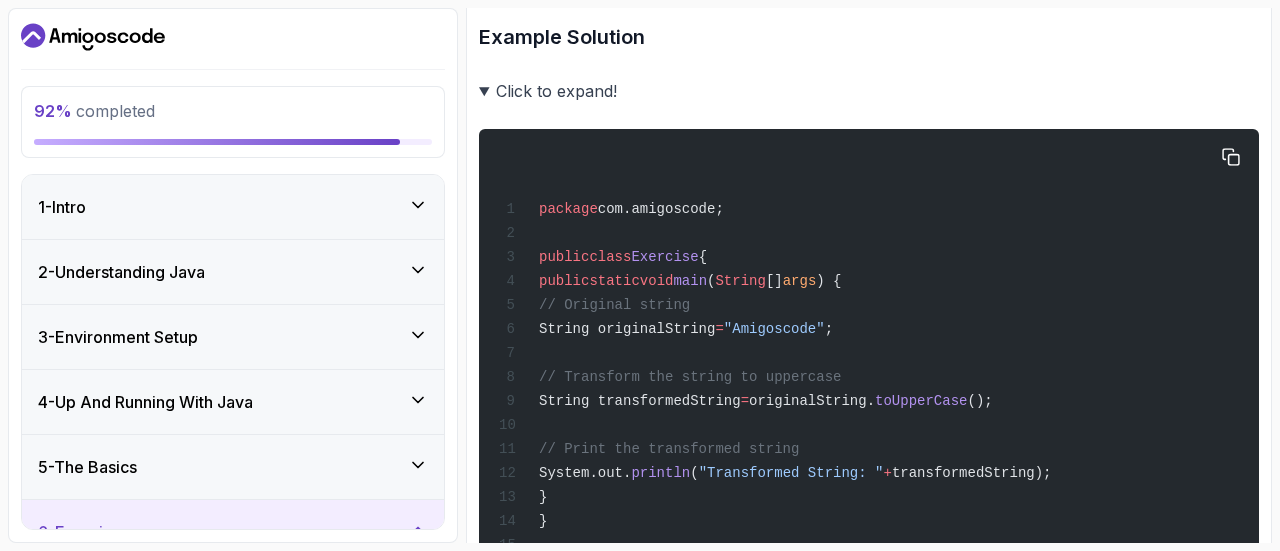click on "package  com.amigoscode;
public  class  Exercise  {
public  static  void  main ( String []  args ) {
// Original string
String originalString  =  "Amigoscode" ;
// Transform the string to uppercase
String transformedString  =  originalString. toUpperCase ();
// Print the transformed string
System.out. println ( "Transformed String: "  +  transformedString);
}
}" at bounding box center (869, 351) 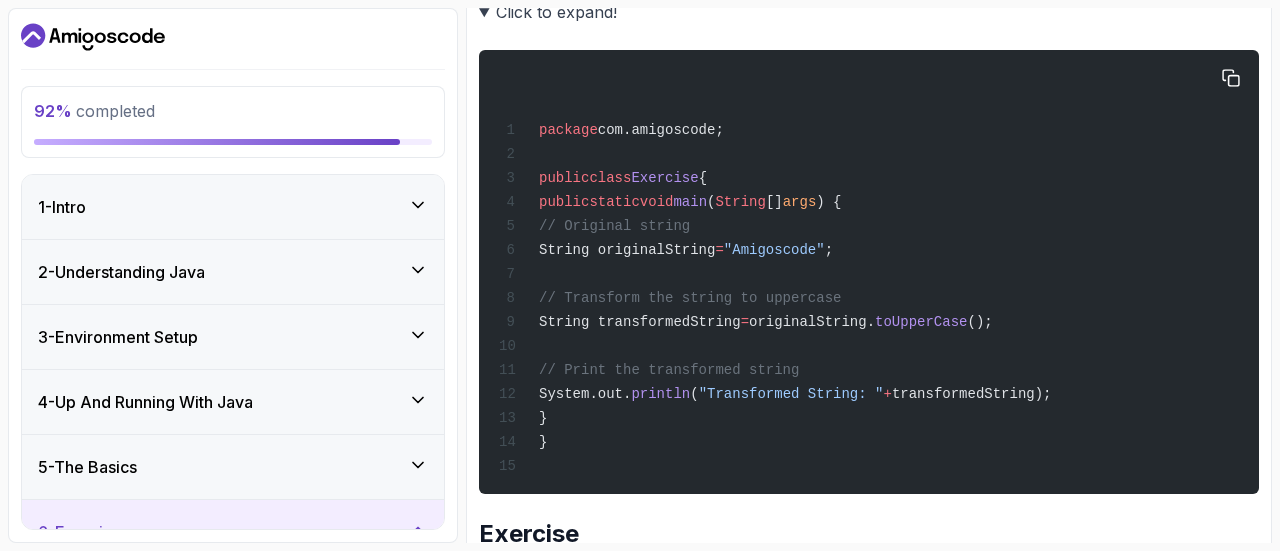 scroll, scrollTop: 3769, scrollLeft: 0, axis: vertical 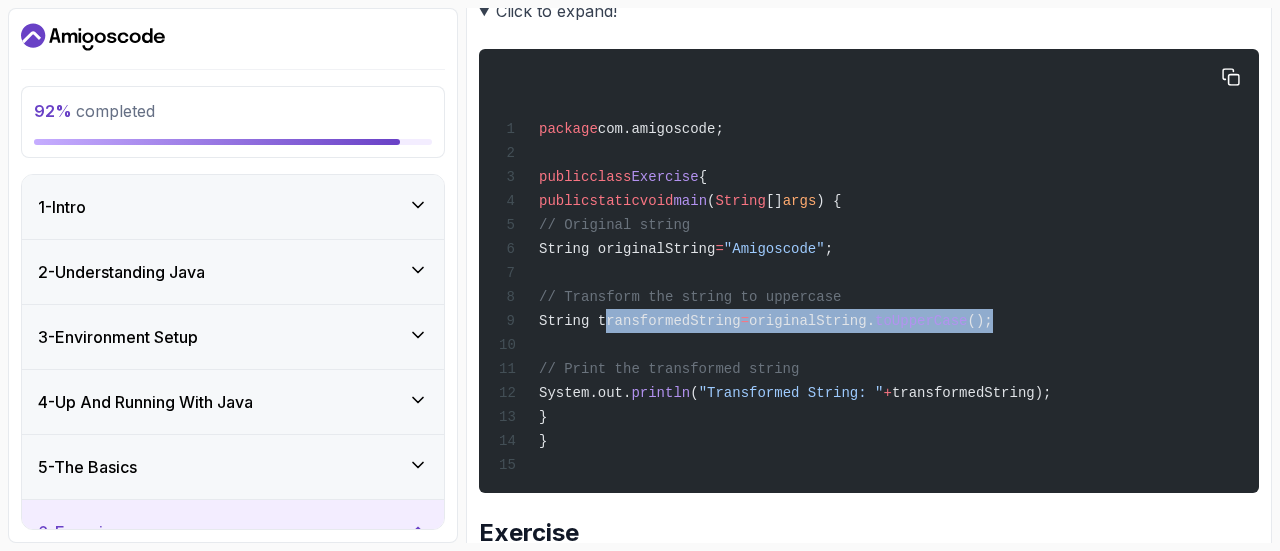 drag, startPoint x: 602, startPoint y: 371, endPoint x: 1030, endPoint y: 373, distance: 428.00467 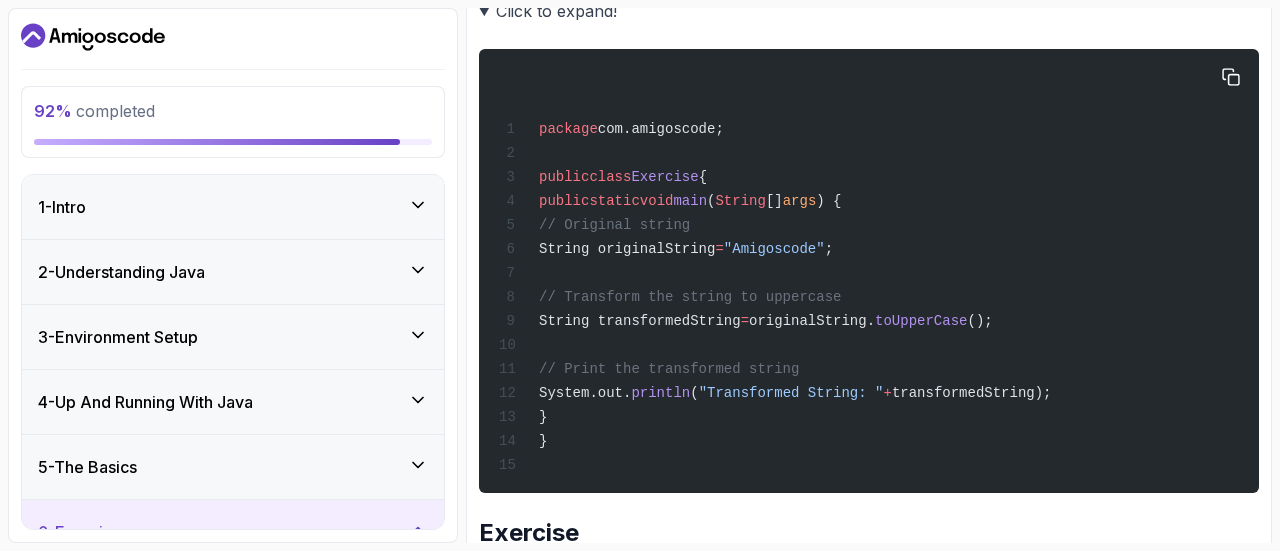 click on "package  com.amigoscode;
public  class  Exercise  {
public  static  void  main ( String []  args ) {
// Original string
String originalString  =  "Amigoscode" ;
// Transform the string to uppercase
String transformedString  =  originalString. toUpperCase ();
// Print the transformed string
System.out. println ( "Transformed String: "  +  transformedString);
}
}" at bounding box center (869, 271) 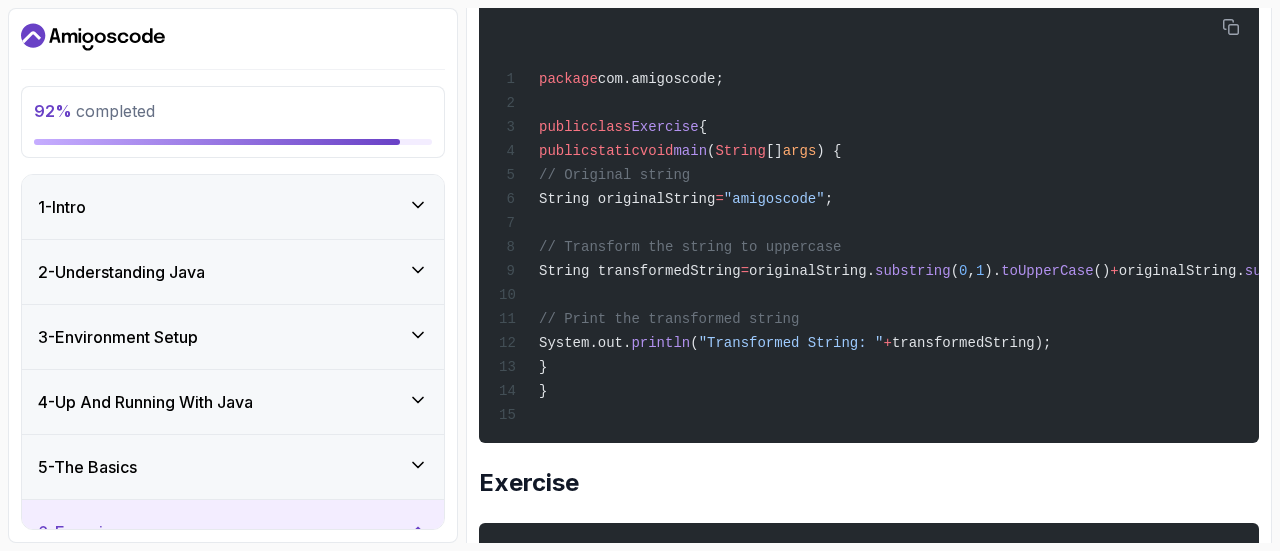 scroll, scrollTop: 4809, scrollLeft: 0, axis: vertical 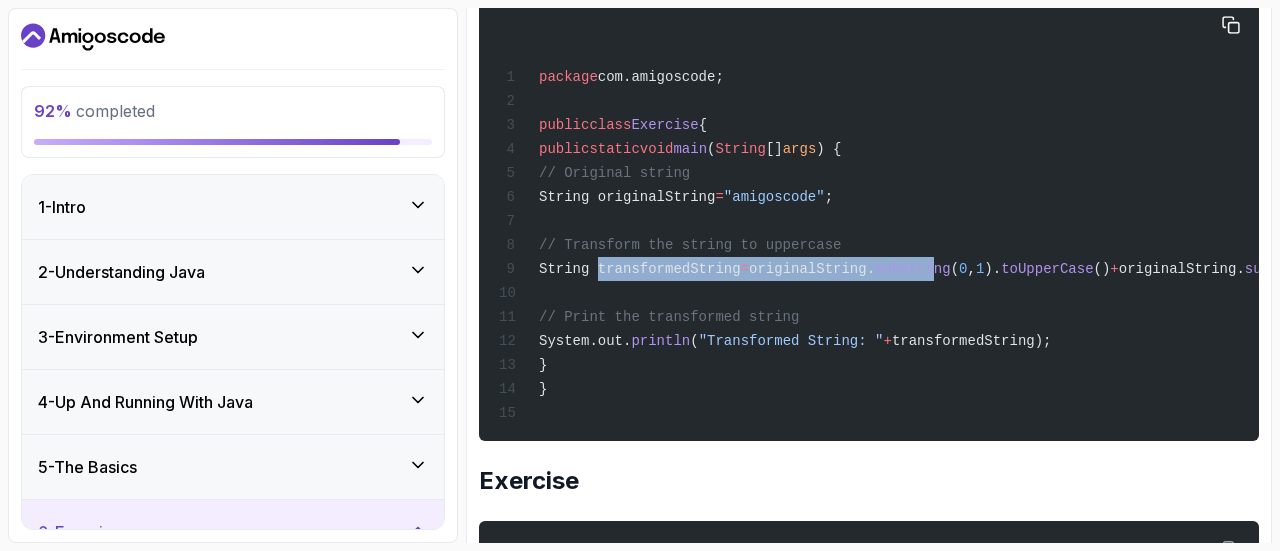 drag, startPoint x: 592, startPoint y: 328, endPoint x: 984, endPoint y: 325, distance: 392.01147 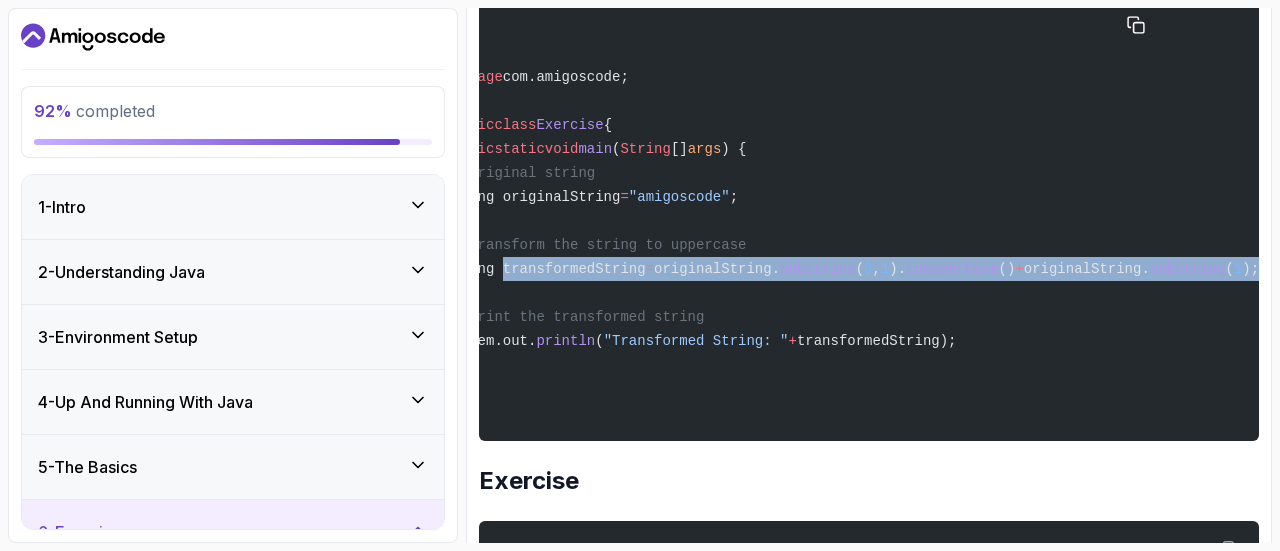 scroll, scrollTop: 0, scrollLeft: 60, axis: horizontal 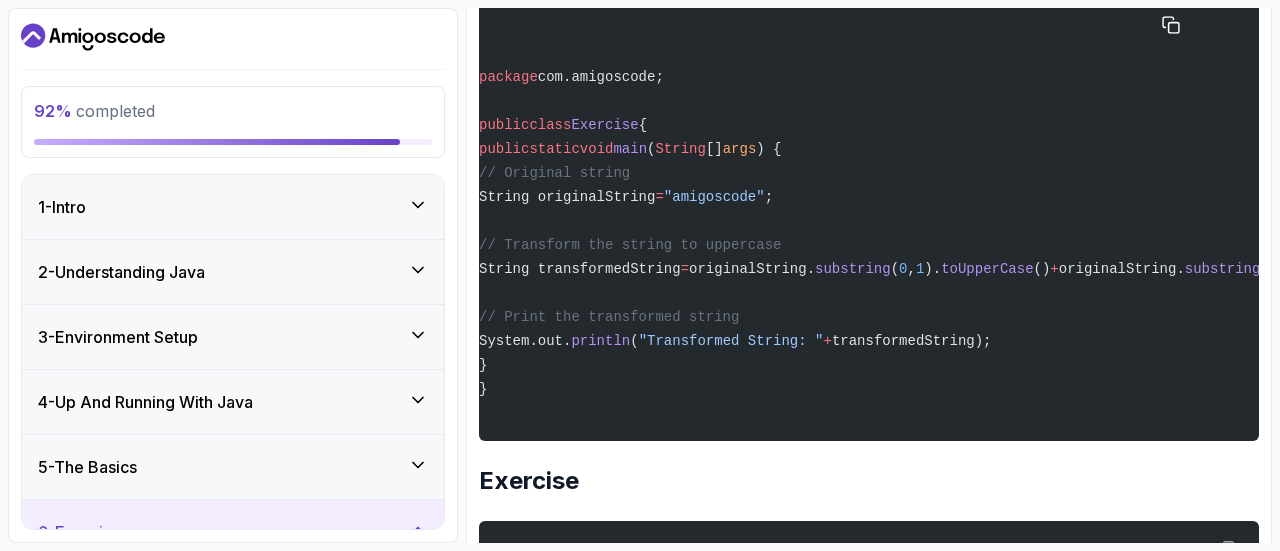 click on "package  com.amigoscode;
public  class  Exercise  {
public  static  void  main ( String []  args ) {
// Original string
String originalString  =  "amigoscode" ;
// Transform the string to uppercase
String transformedString  =  originalString. substring ( 0 ,  1 ). toUpperCase ()  +  originalString. substring ( 1 );
// Print the transformed string
System.out. println ( "Transformed String: "  +  transformedString);
}
}" at bounding box center [809, 219] 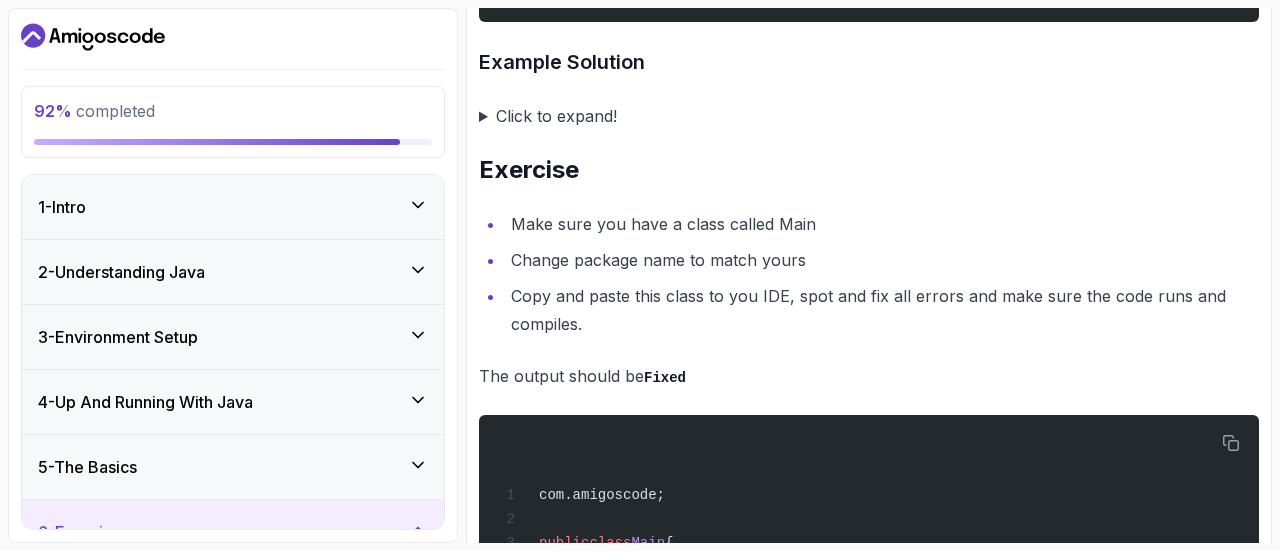 scroll, scrollTop: 5846, scrollLeft: 0, axis: vertical 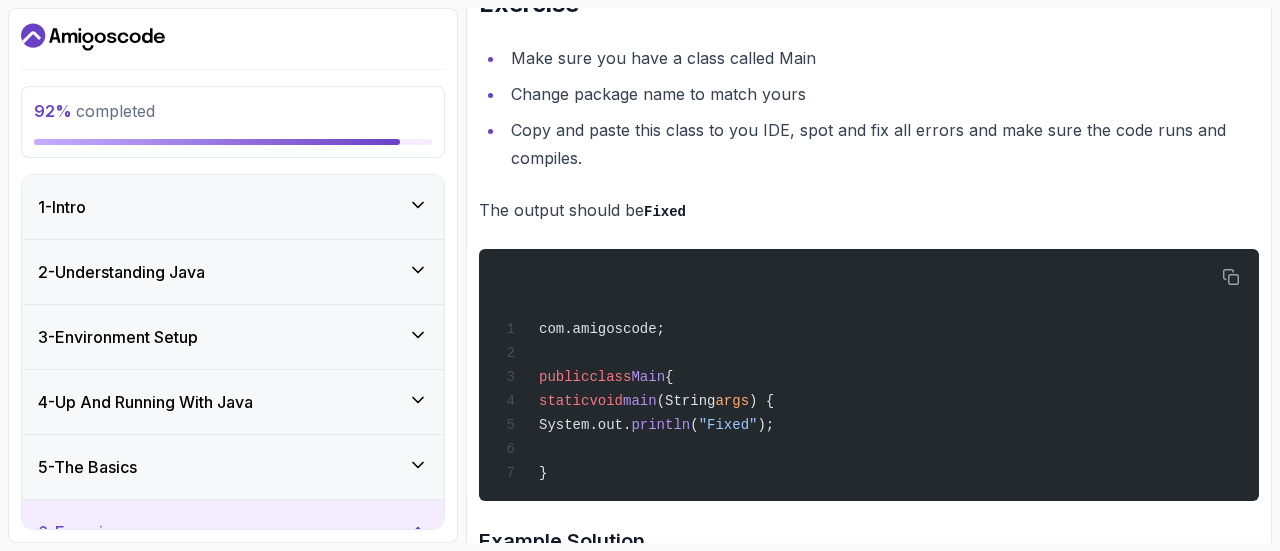click on "Click to expand!" at bounding box center [869, -50] 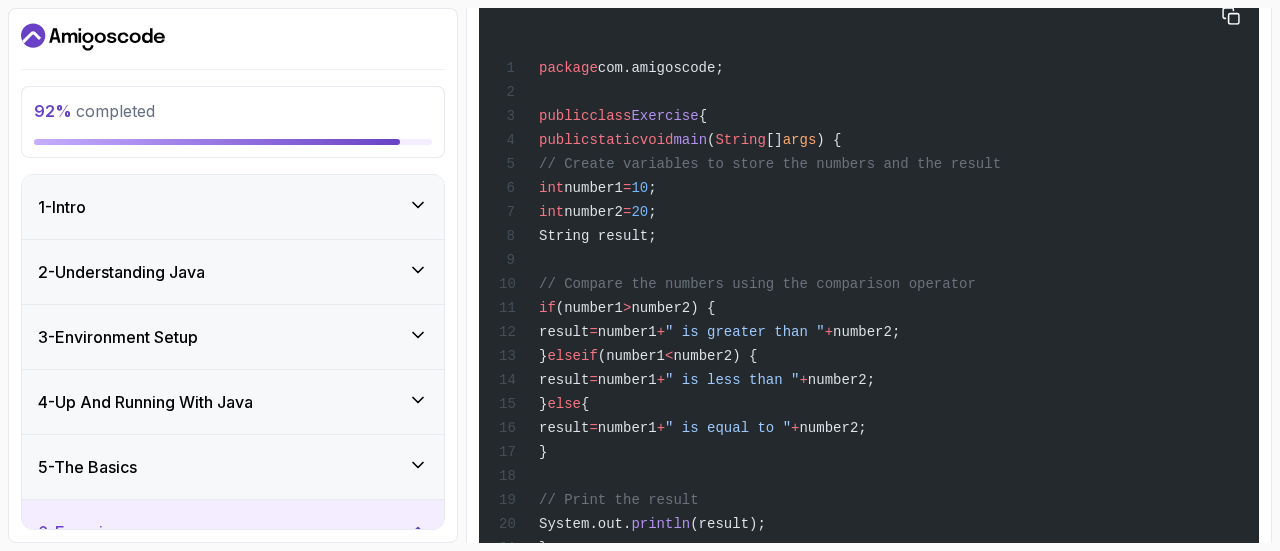 click on "package  com.amigoscode;
public  class  Exercise  {
public  static  void  main ( String []  args ) {
// Create variables to store the numbers and the result
int  number1  =  10 ;
int  number2  =  20 ;
String result;
// Compare the numbers using the comparison operator
if  (number1  >  number2) {
result  =  number1  +  " is greater than "  +  number2;
}  else  if  (number1  <  number2) {
result  =  number1  +  " is less than "  +  number2;
}  else  {
result  =  number1  +  " is equal to "  +  number2;
}
// Print the result
System.out. println (result);
}
}" at bounding box center (869, 306) 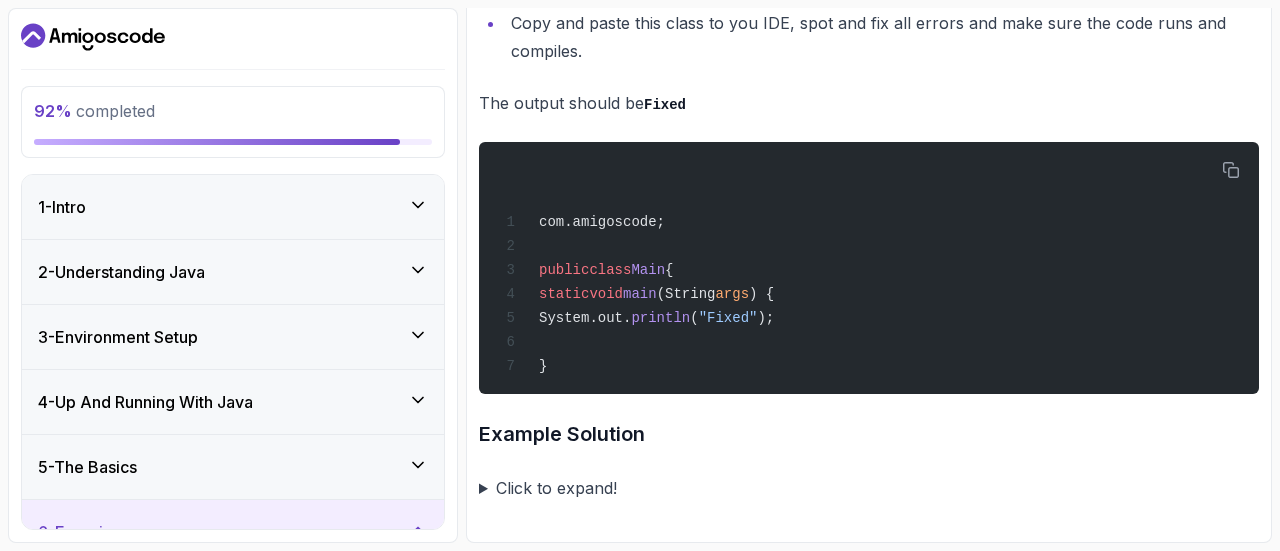 scroll, scrollTop: 6722, scrollLeft: 0, axis: vertical 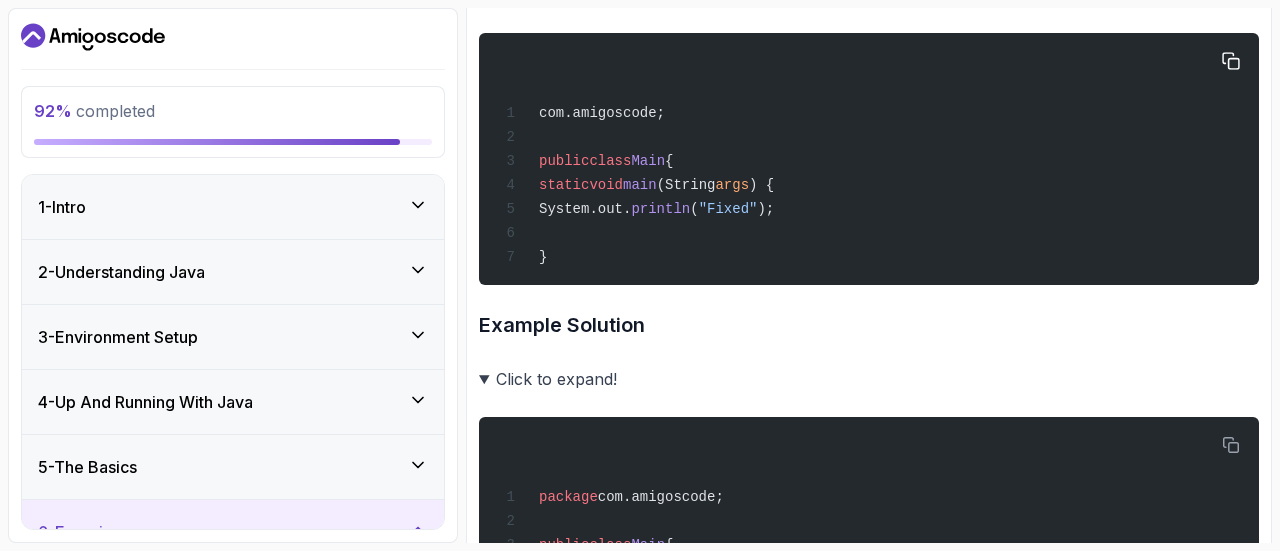 click on "com.amigoscode;
public  class  Main  {
static  void  main (String  args ) {
System.out. println ( "Fixed" );
}" at bounding box center (869, 159) 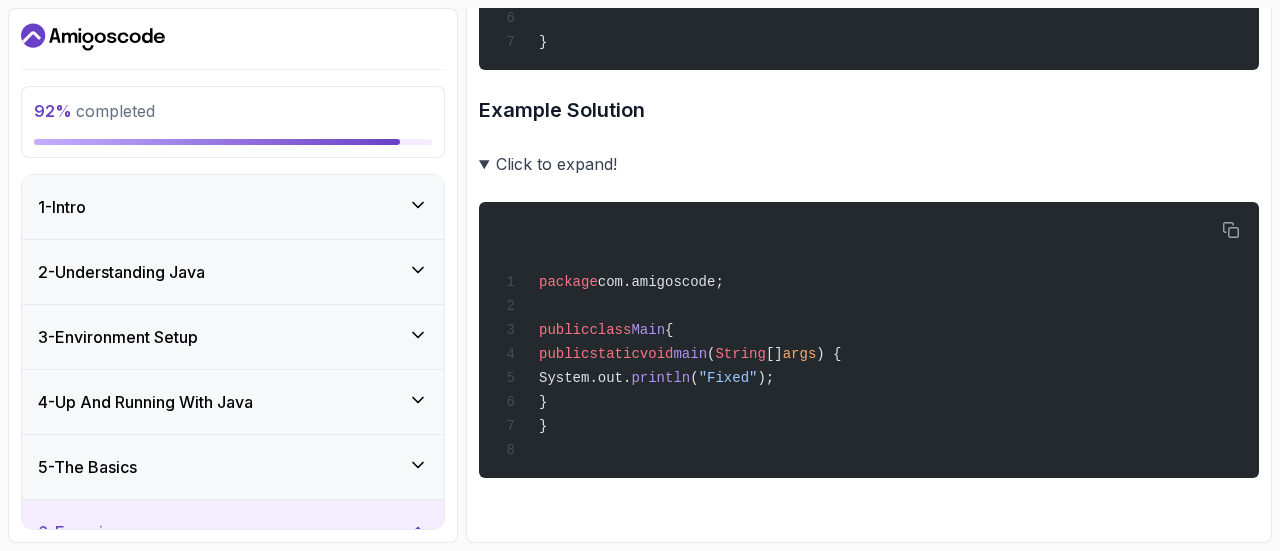 scroll, scrollTop: 7051, scrollLeft: 0, axis: vertical 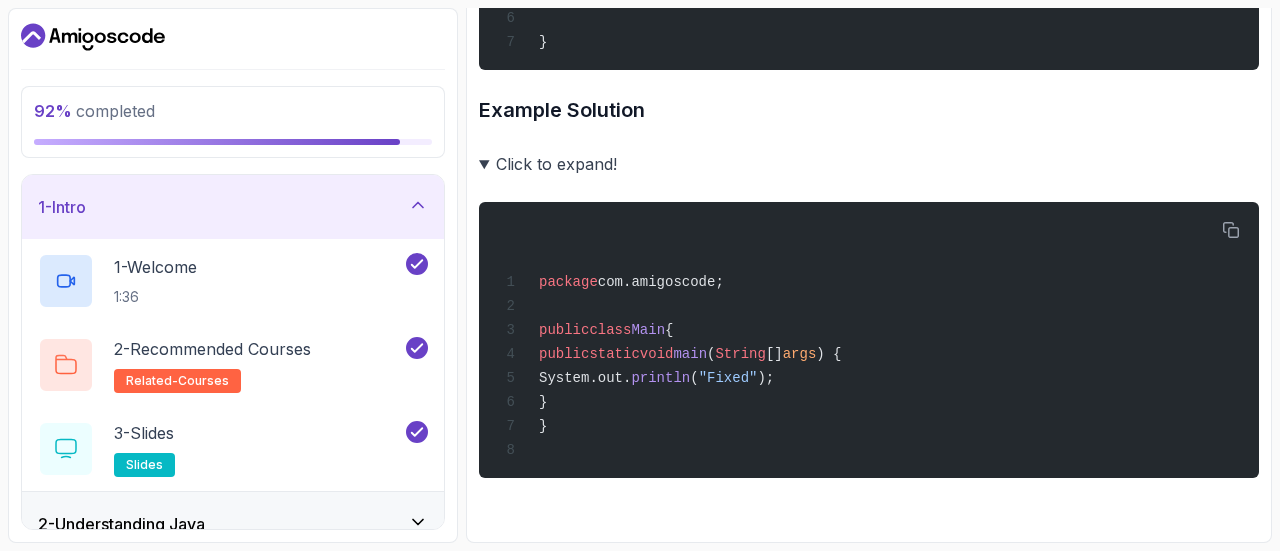 click on "1  -  Intro" at bounding box center (62, 207) 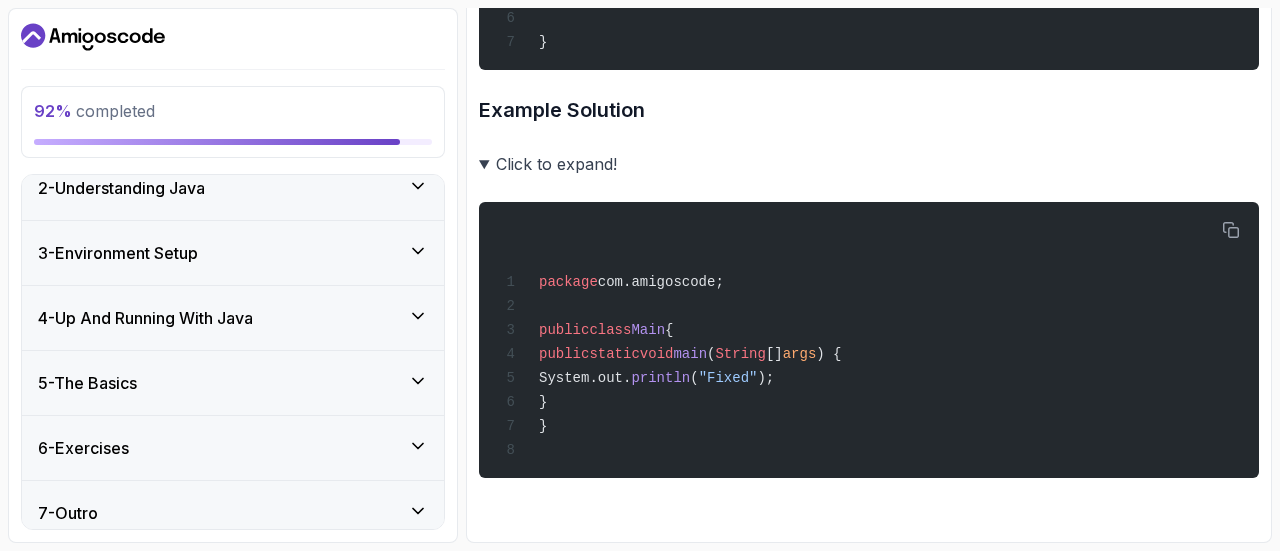 scroll, scrollTop: 95, scrollLeft: 0, axis: vertical 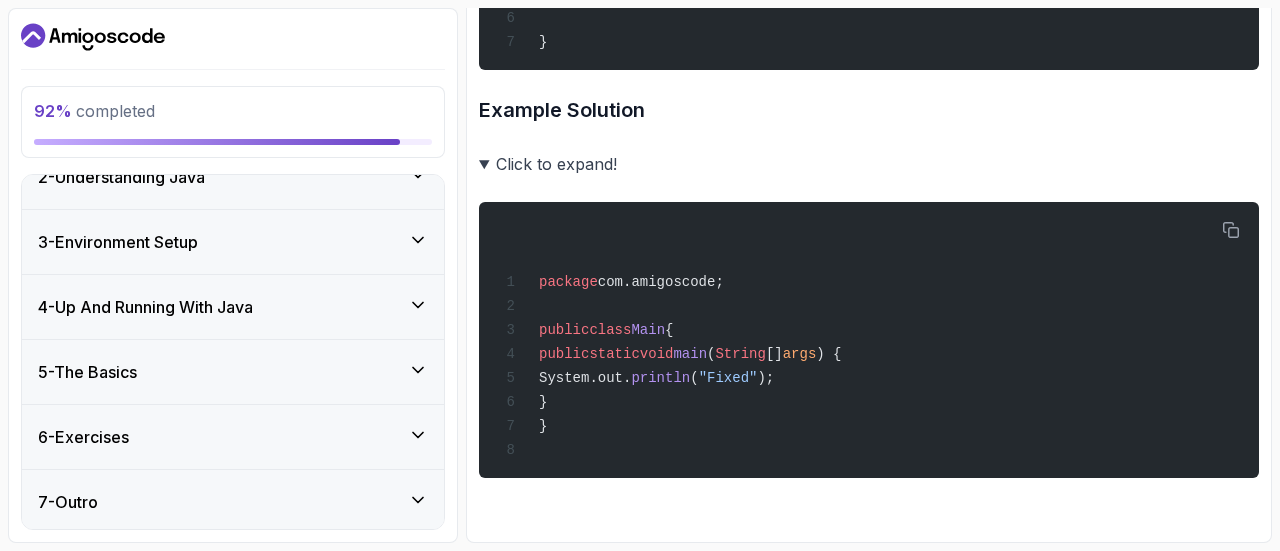 click 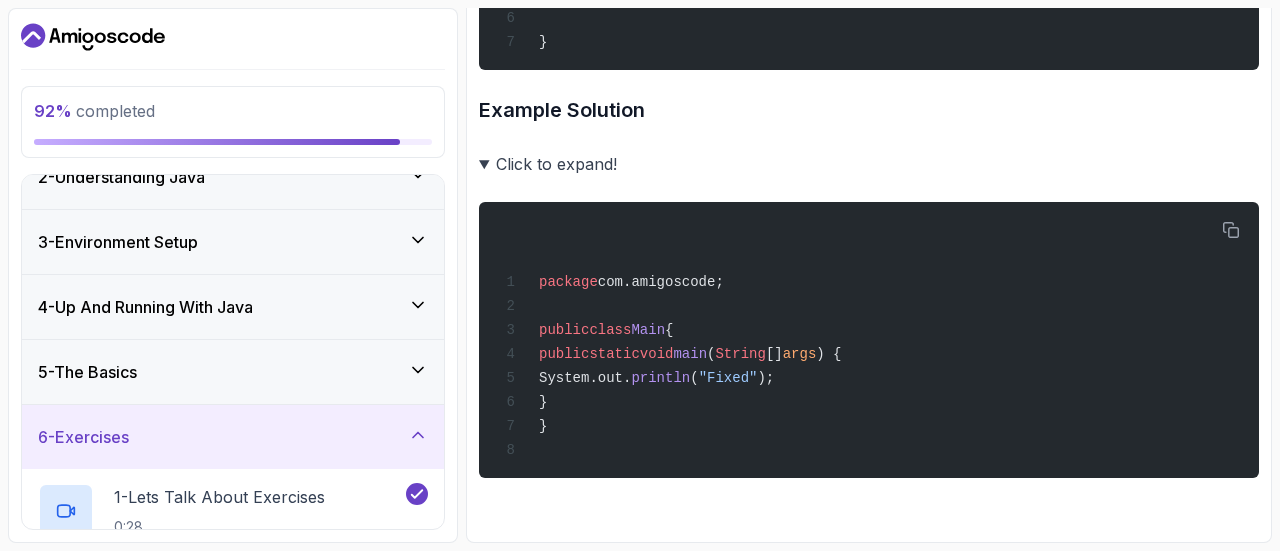 type 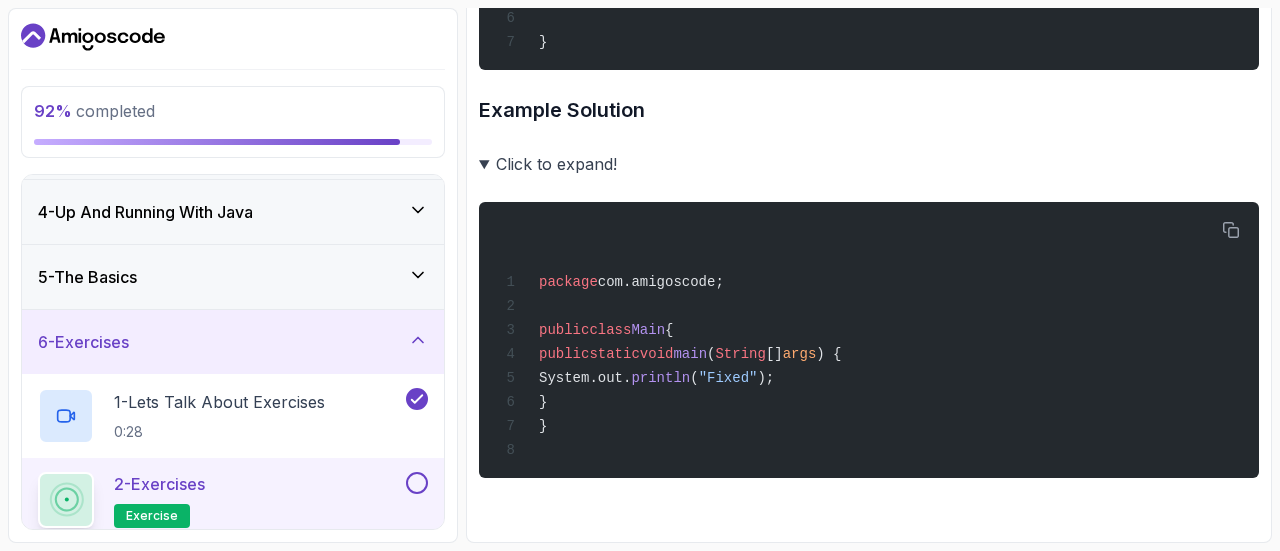 scroll, scrollTop: 215, scrollLeft: 0, axis: vertical 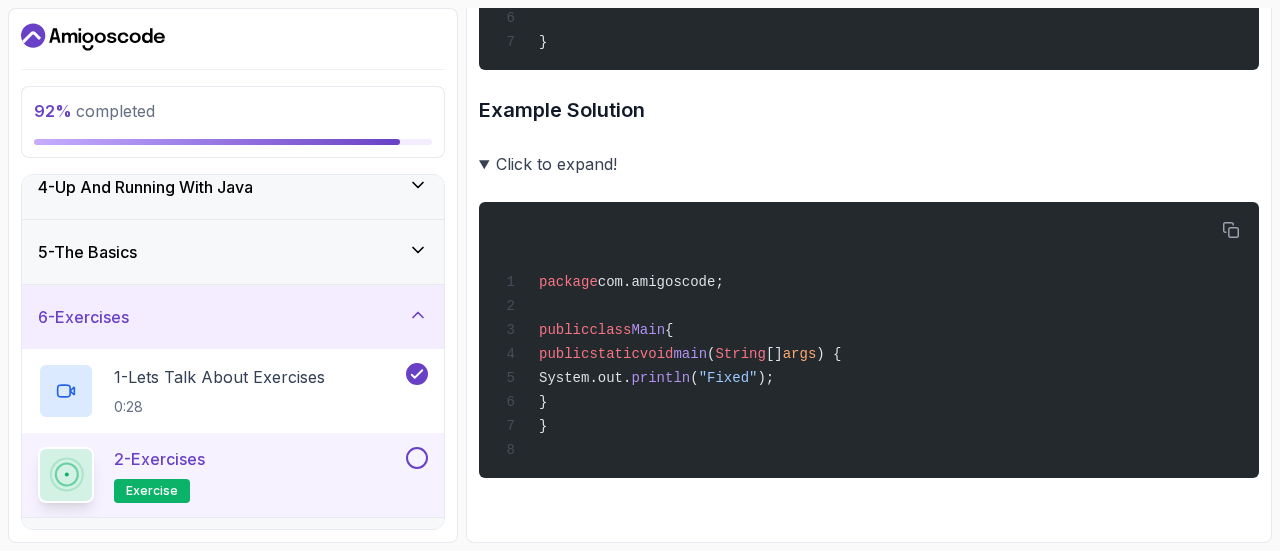 click on "exercise" at bounding box center [152, 491] 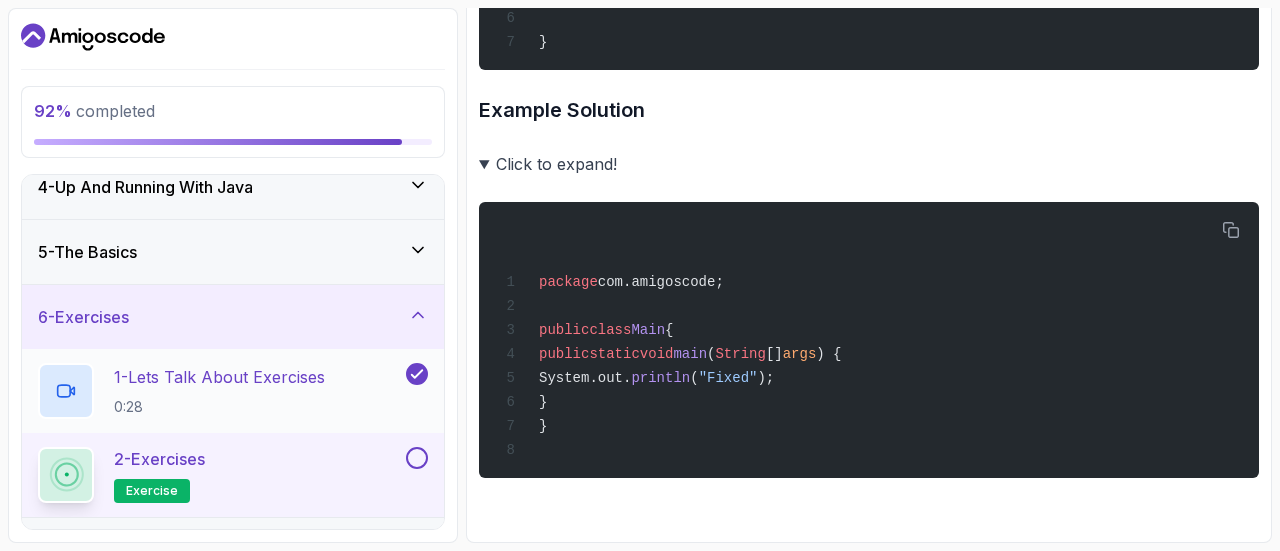 click on "1  -  Lets Talk About Exercises 0:28" at bounding box center [233, 391] 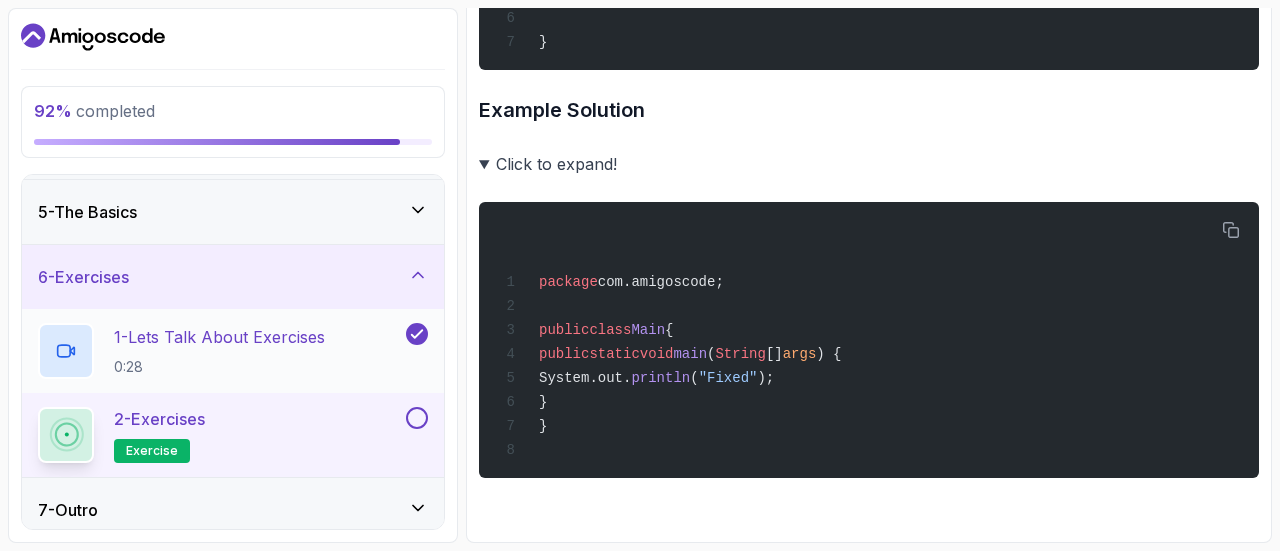 scroll, scrollTop: 263, scrollLeft: 0, axis: vertical 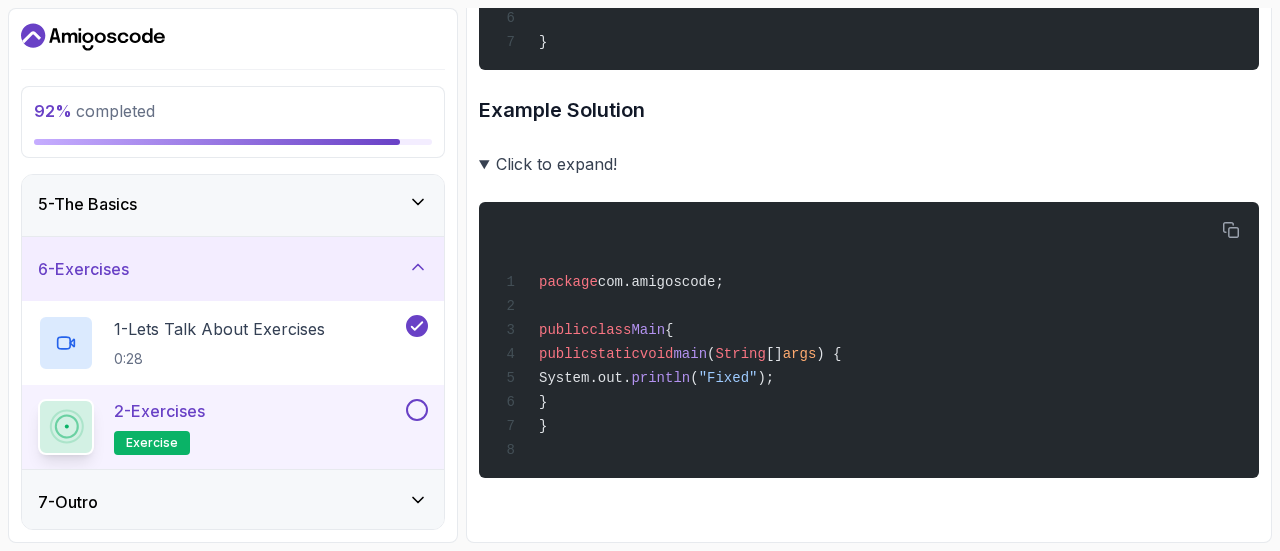 click at bounding box center [417, 410] 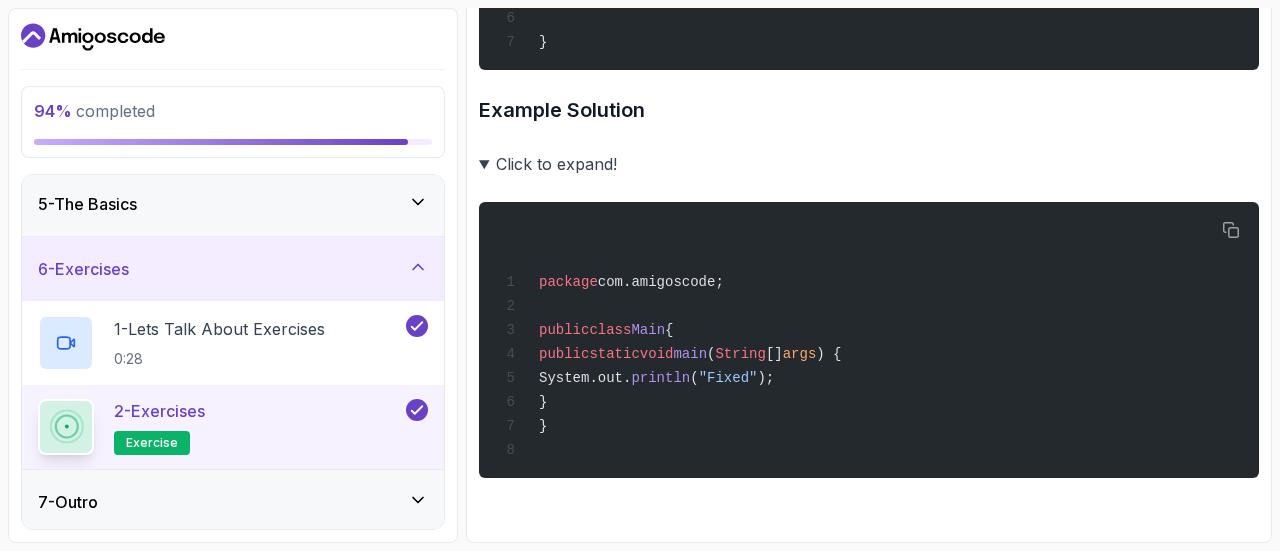 type 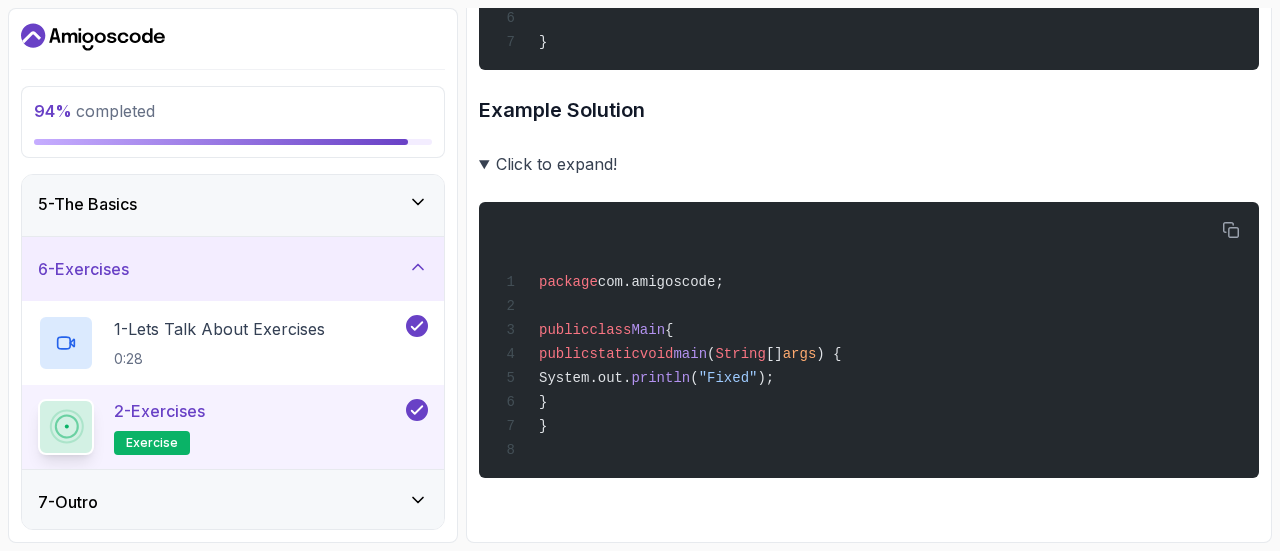 click on "7  -  Outro" at bounding box center (233, 502) 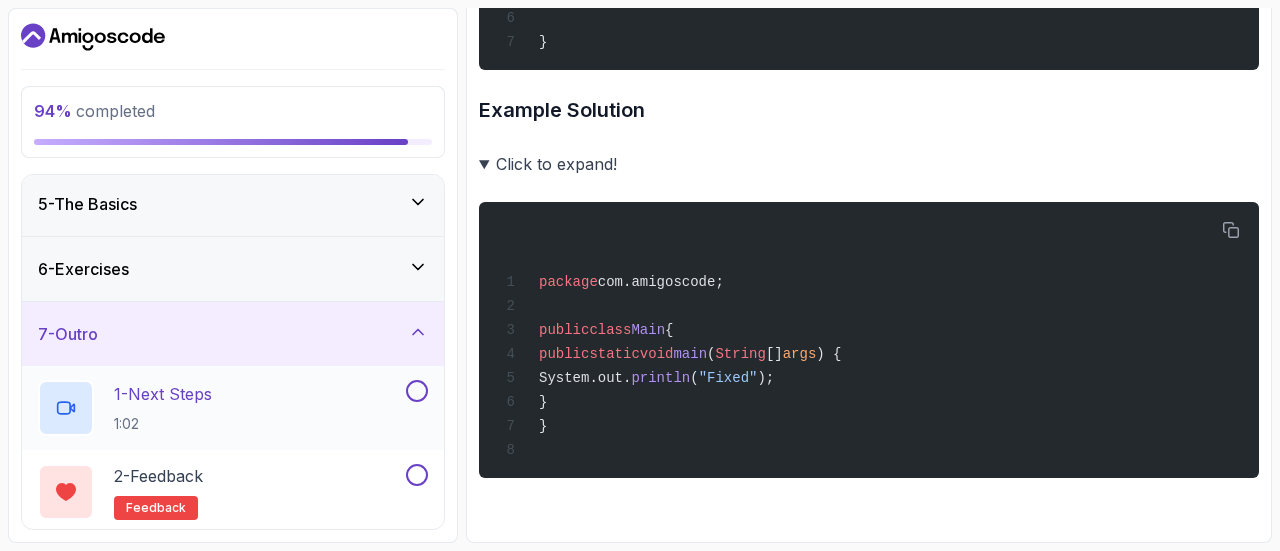 click on "1  -  Next Steps 1:02" at bounding box center (220, 408) 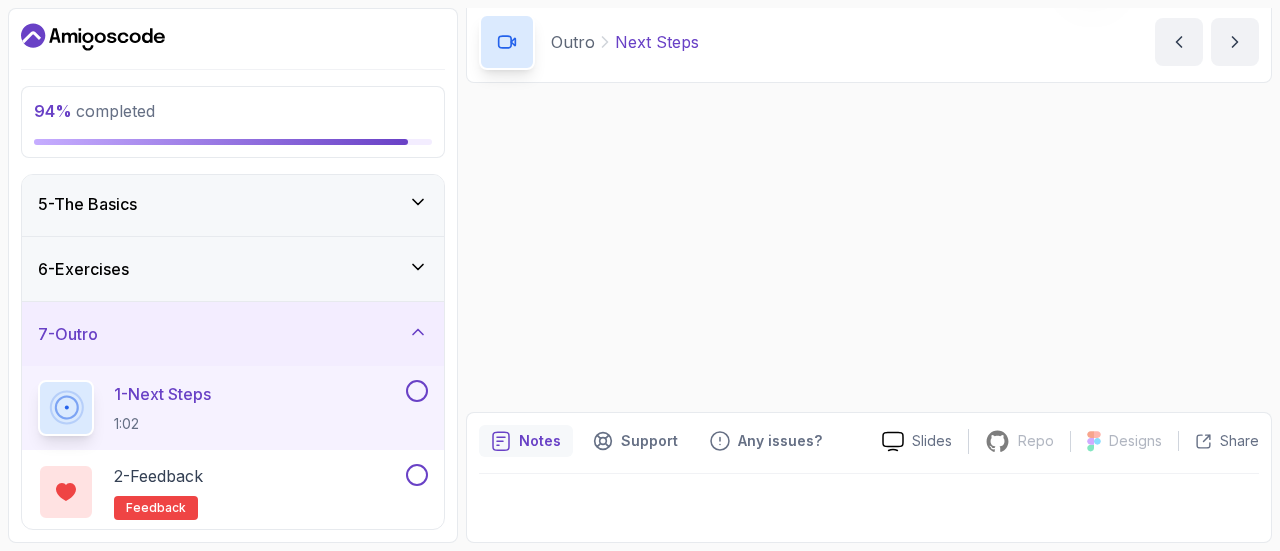 scroll, scrollTop: 0, scrollLeft: 0, axis: both 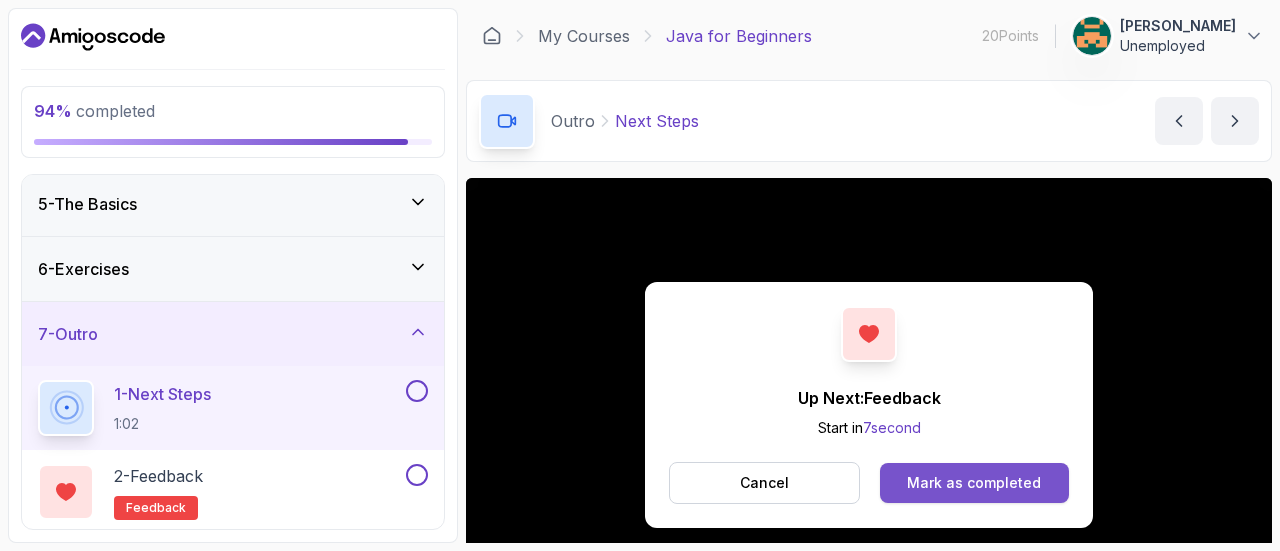 click on "Mark as completed" at bounding box center [974, 483] 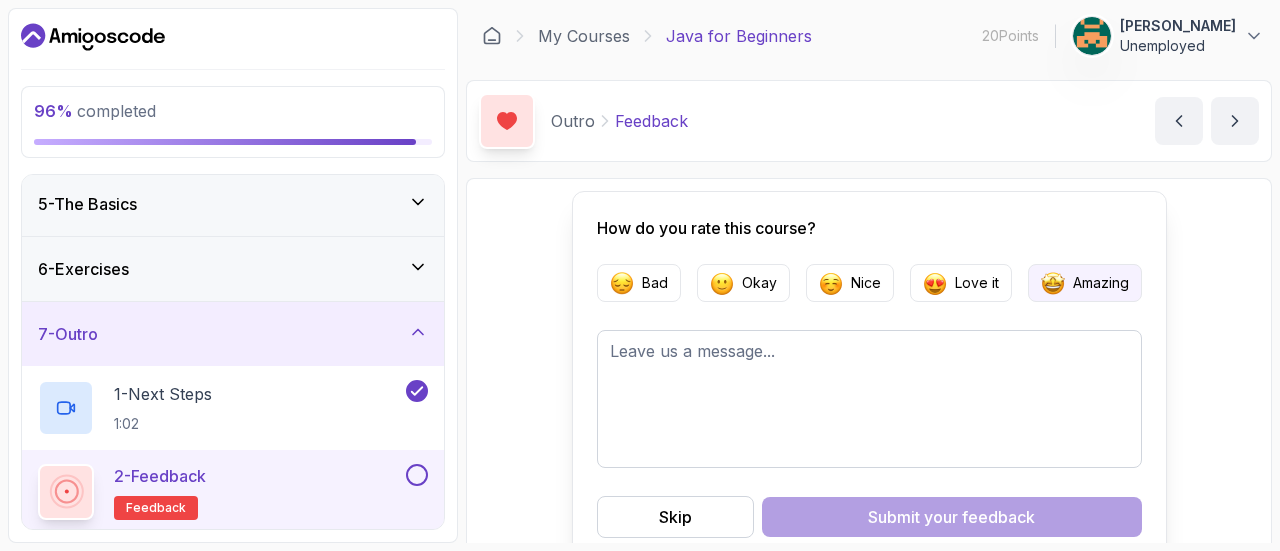 click on "Amazing" at bounding box center [1101, 283] 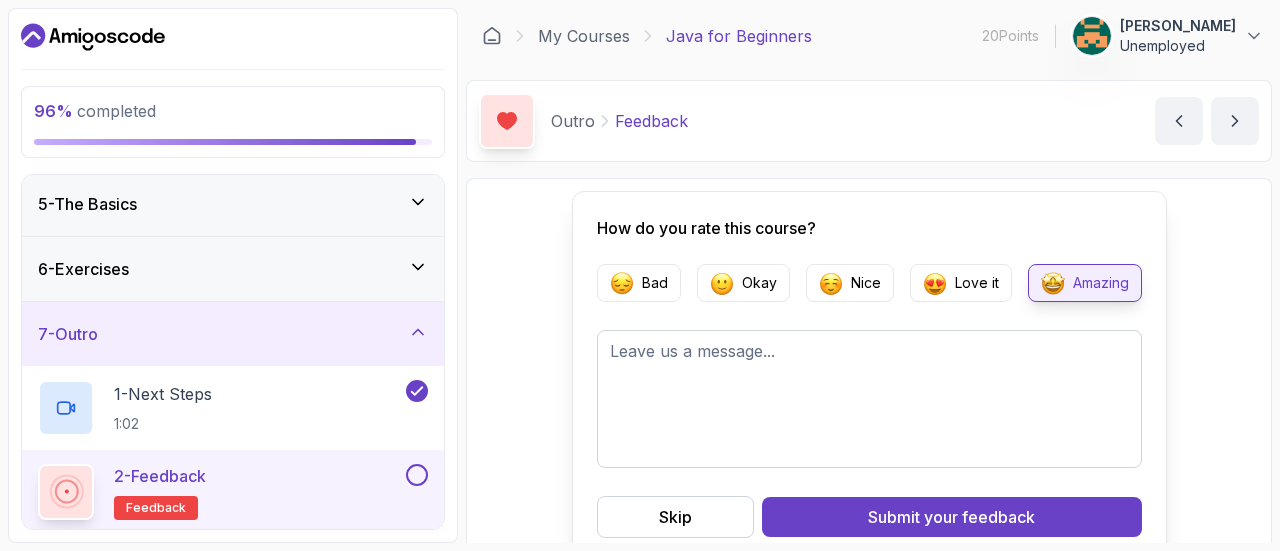 click on "How do you rate this course? Bad Okay Nice Love it Amazing Skip Submit   your feedback" at bounding box center [869, 377] 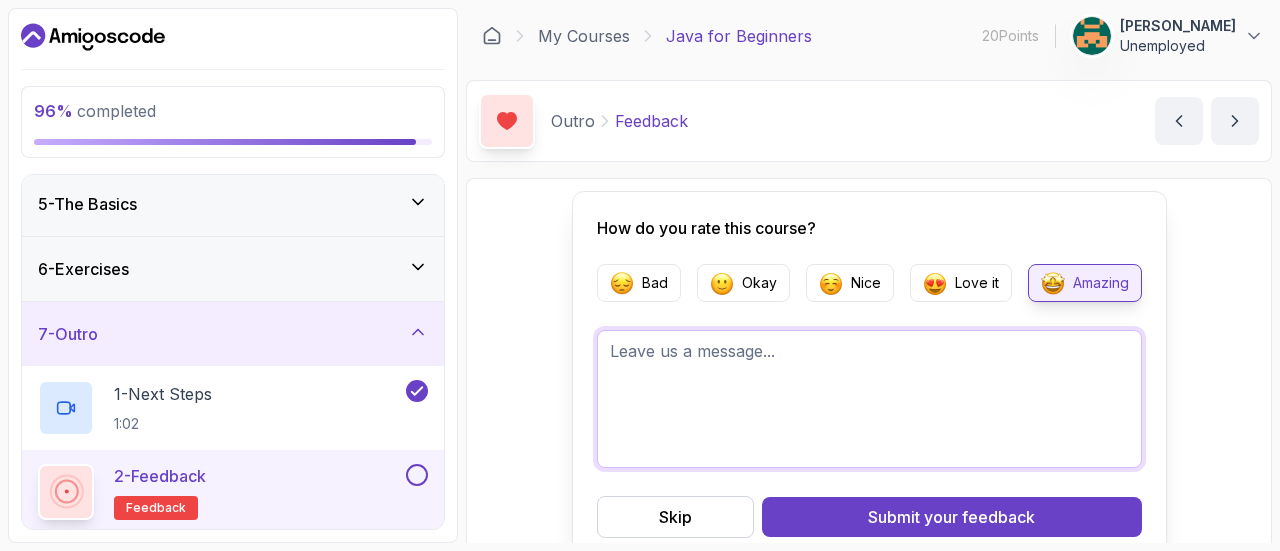 click at bounding box center (869, 399) 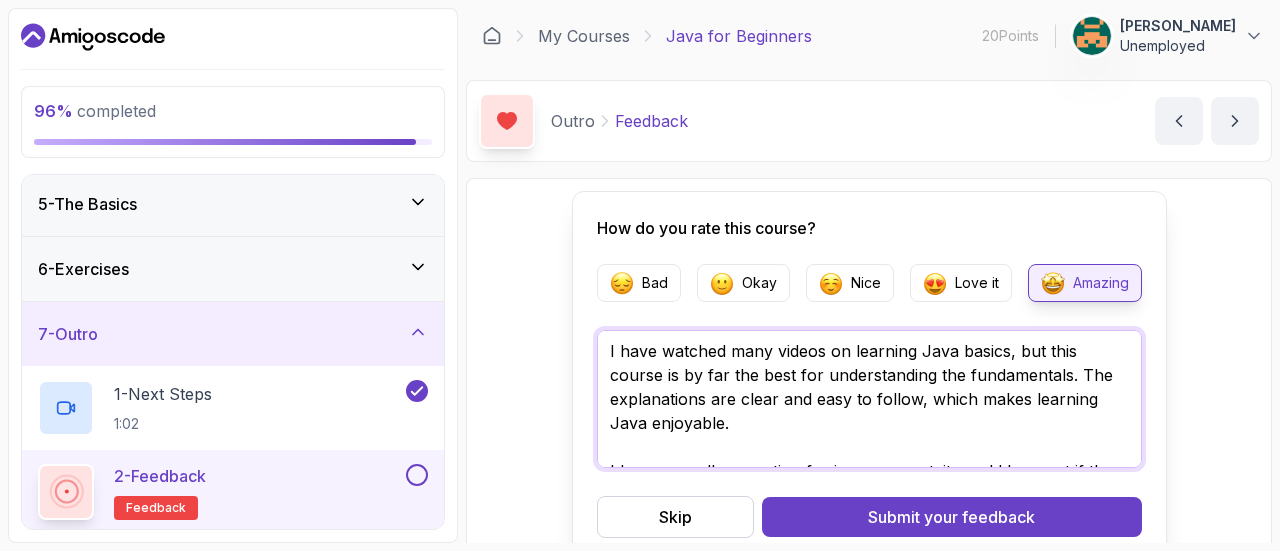 scroll, scrollTop: 85, scrollLeft: 0, axis: vertical 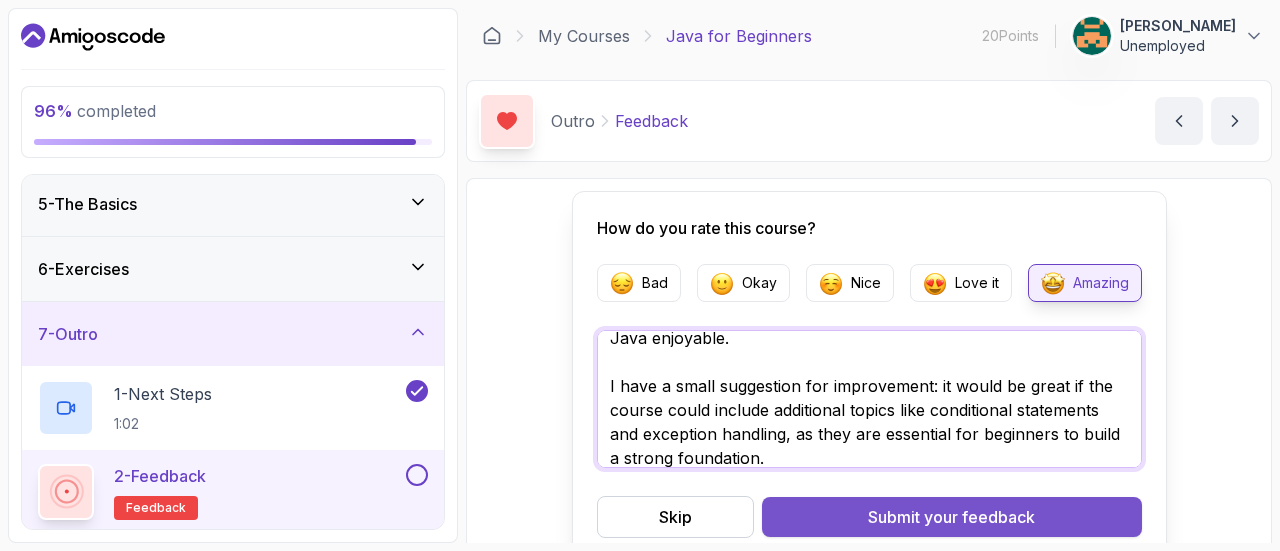 type on "I have watched many videos on learning Java basics, but this course is by far the best for understanding the fundamentals. The explanations are clear and easy to follow, which makes learning Java enjoyable.
I have a small suggestion for improvement: it would be great if the course could include additional topics like conditional statements and exception handling, as they are essential for beginners to build a strong foundation." 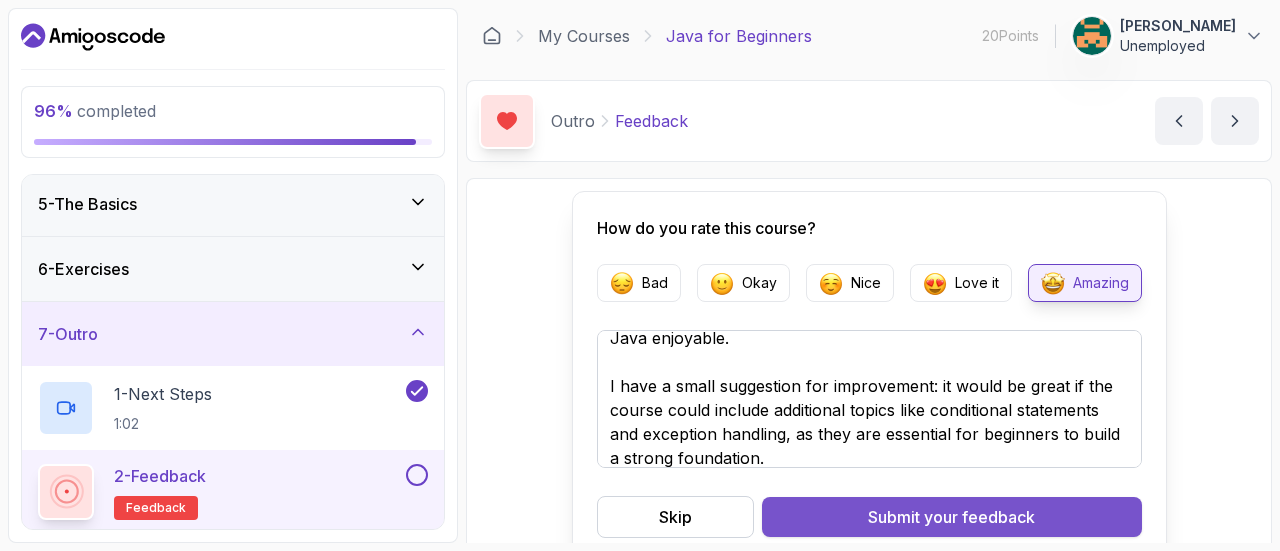 click on "Submit   your feedback" at bounding box center (951, 517) 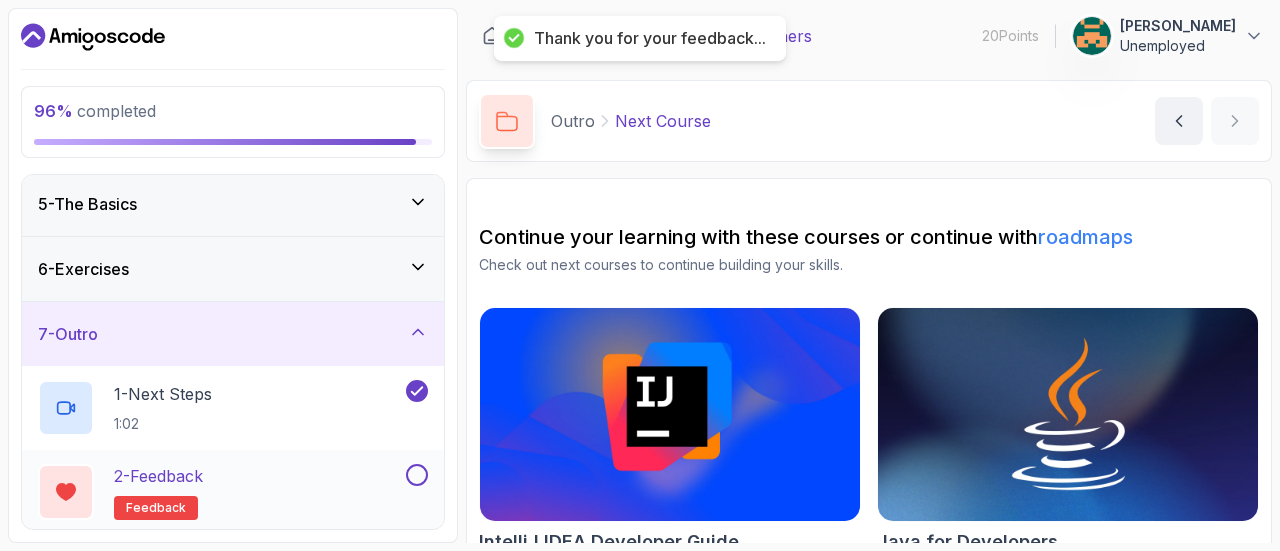 click at bounding box center (417, 475) 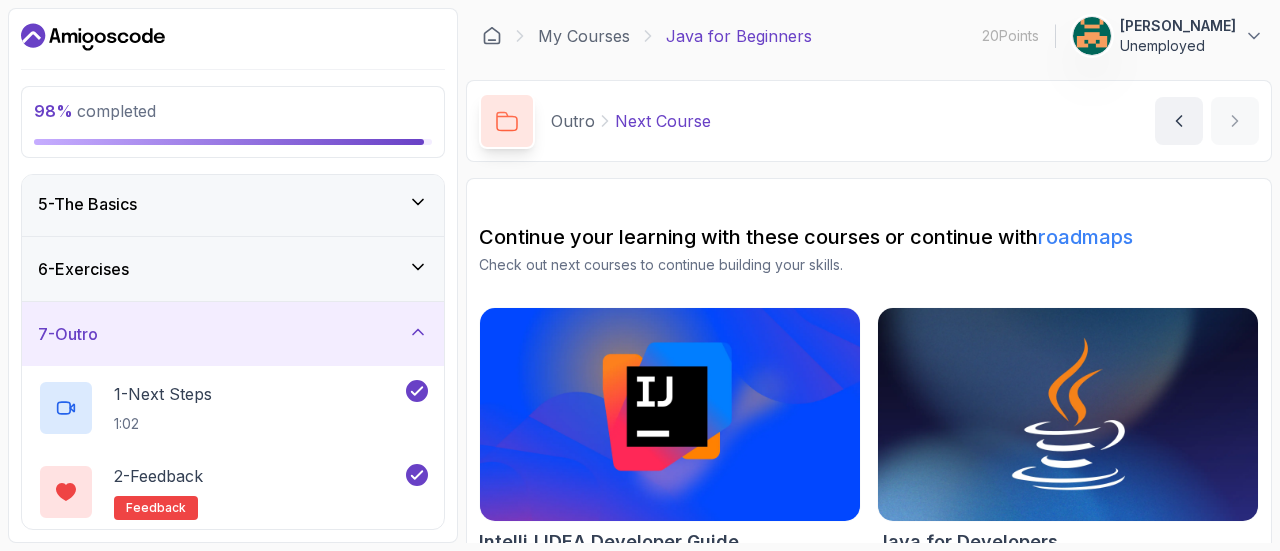 type 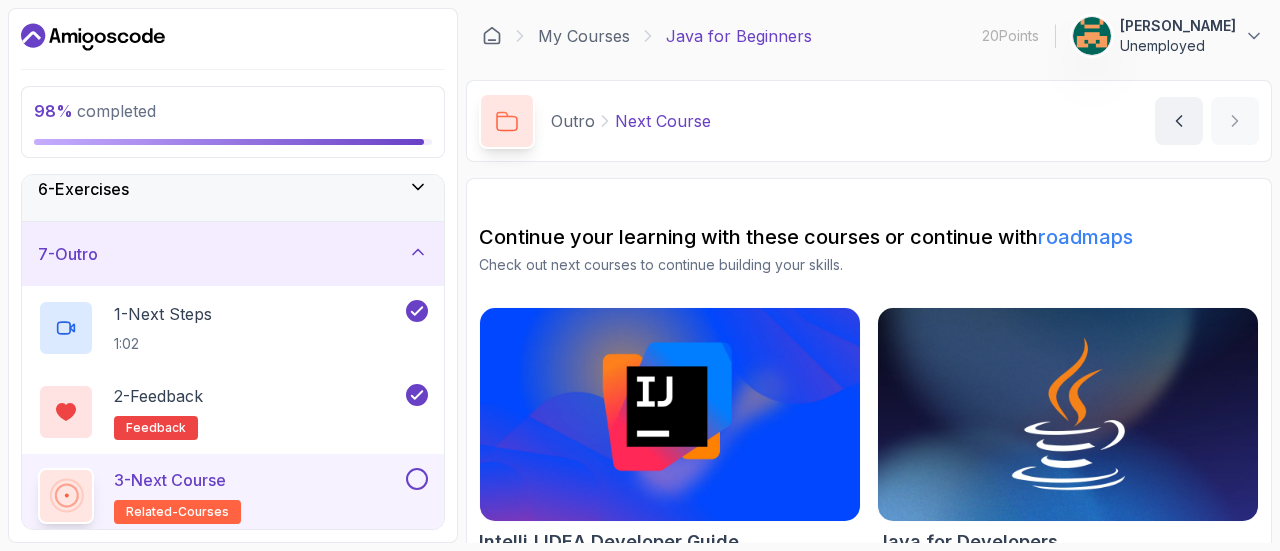 scroll, scrollTop: 347, scrollLeft: 0, axis: vertical 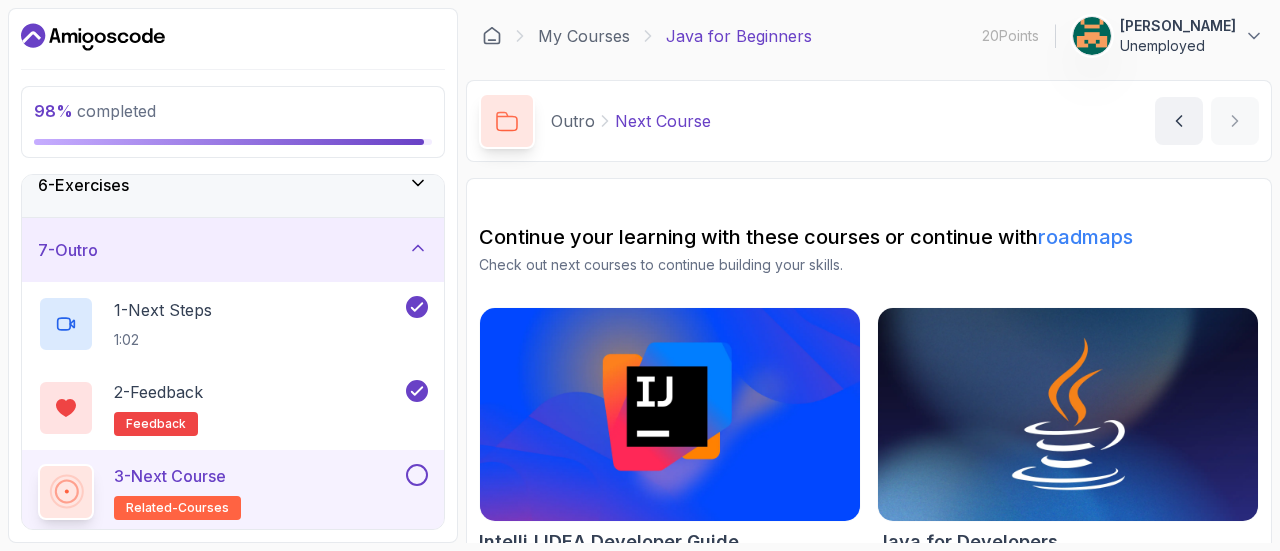 click on "Continue your learning with these courses or continue with  roadmaps Check out next courses to continue building your skills. IntelliJ IDEA Developer Guide Java for Developers" at bounding box center (869, 376) 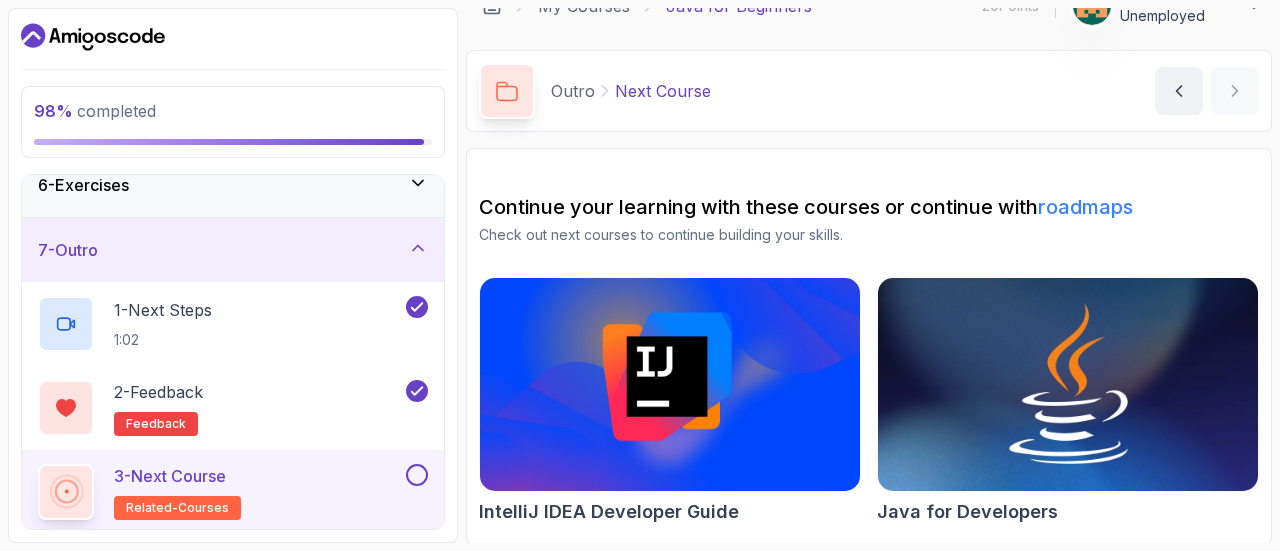 click at bounding box center (1068, 385) 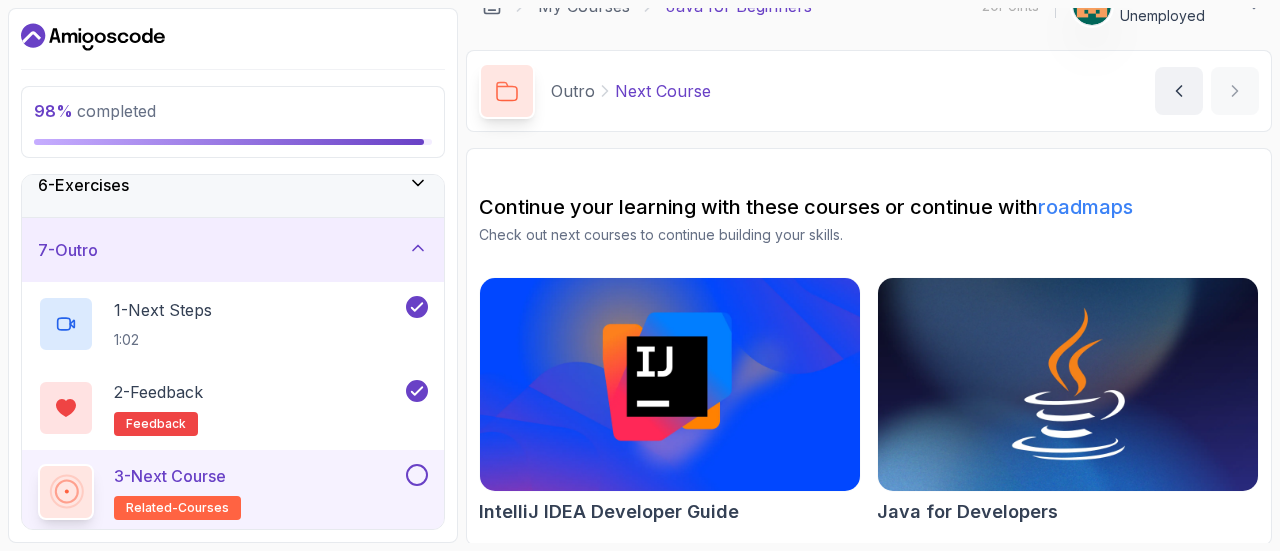 click at bounding box center [417, 475] 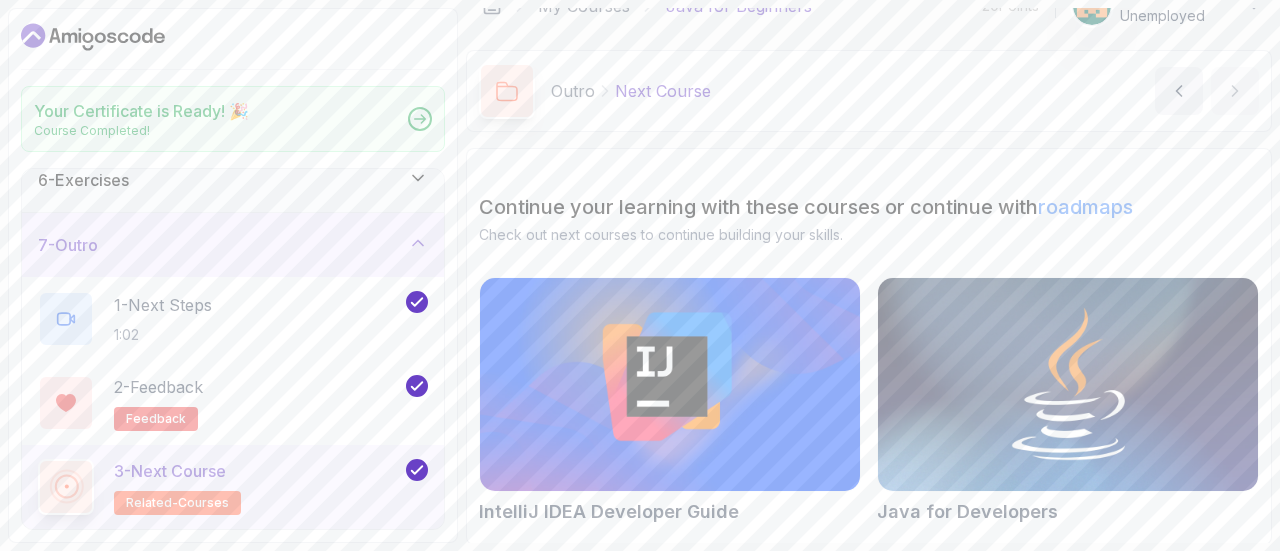 scroll, scrollTop: 341, scrollLeft: 0, axis: vertical 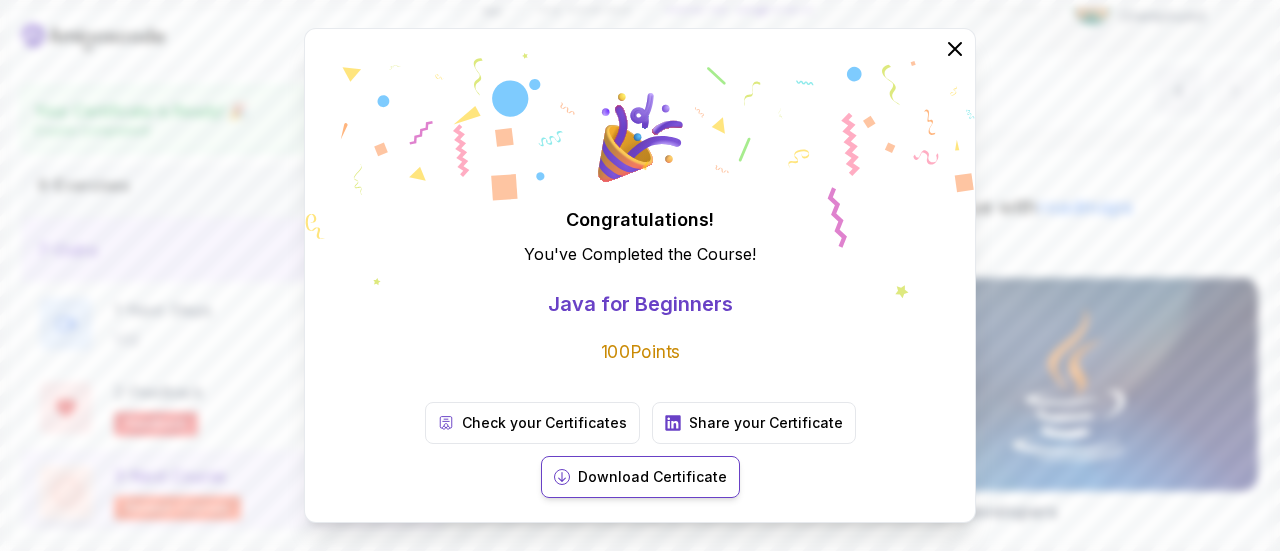 click on "Download Certificate" at bounding box center [652, 477] 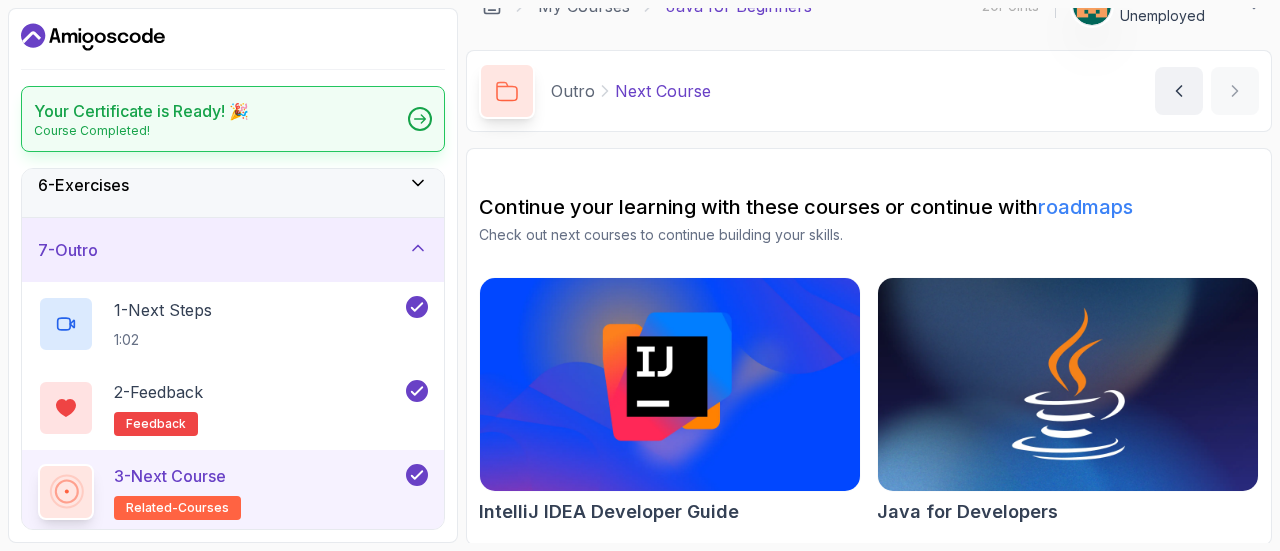 click on "Your Certificate is Ready! 🎉" at bounding box center (141, 111) 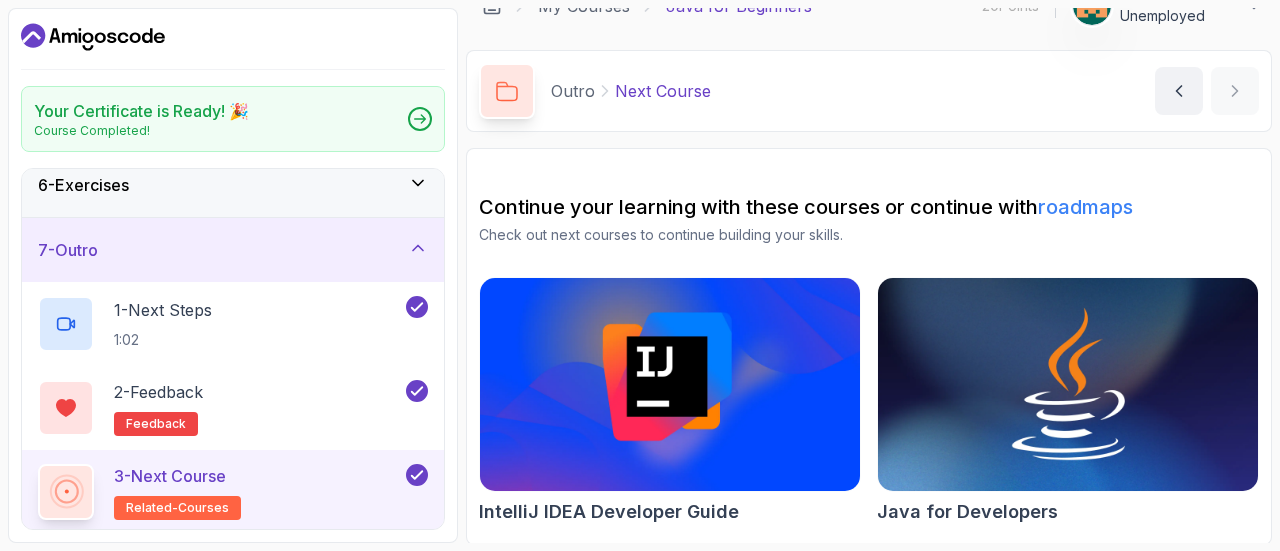 click at bounding box center (233, 37) 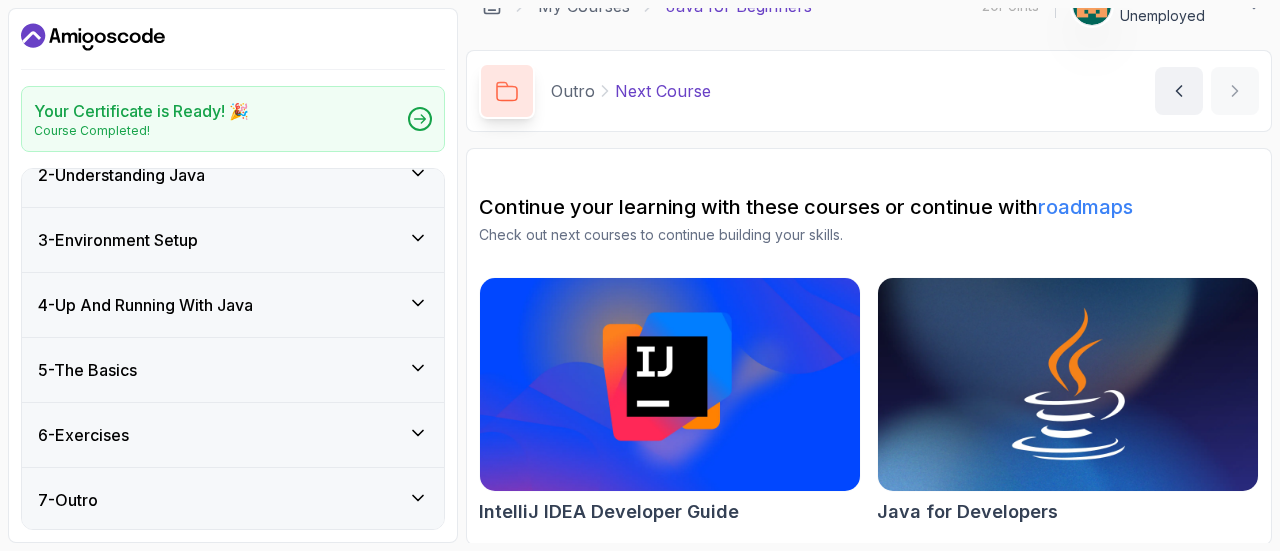 scroll, scrollTop: 89, scrollLeft: 0, axis: vertical 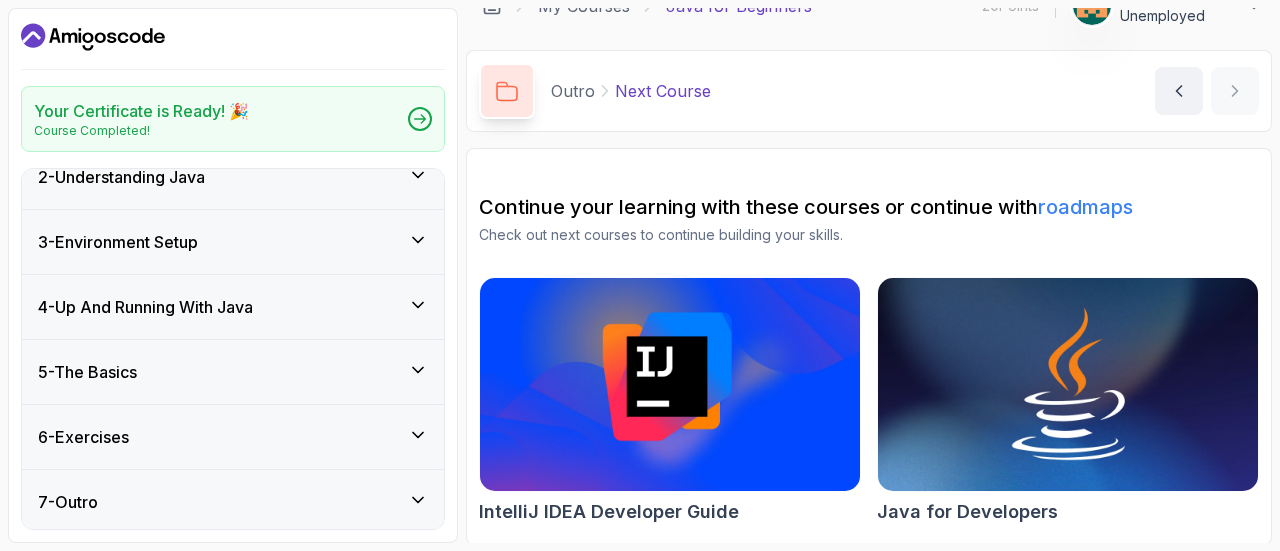 click on "My Courses Java for Beginners 20  Points [PERSON_NAME] Unemployed  7 - Outro  Your Certificate is Ready! 🎉 Course Completed! Outro Next Course Next Course by  [PERSON_NAME] Continue your learning with these courses or continue with  roadmaps Check out next courses to continue building your skills. IntelliJ IDEA Developer Guide Java for Developers" at bounding box center [869, 275] 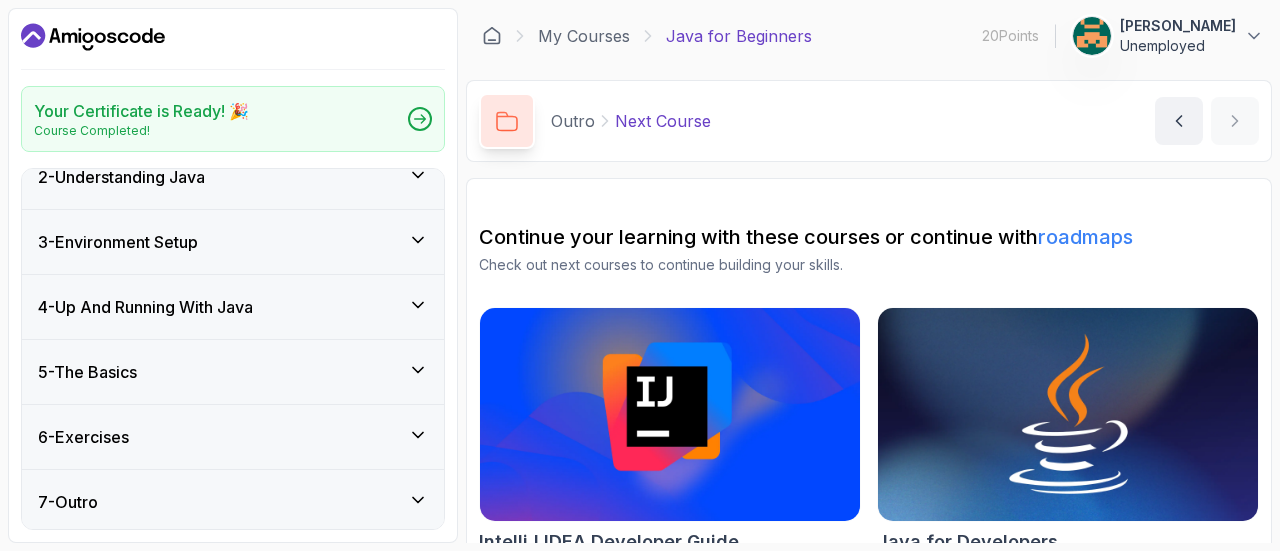 click at bounding box center (1068, 415) 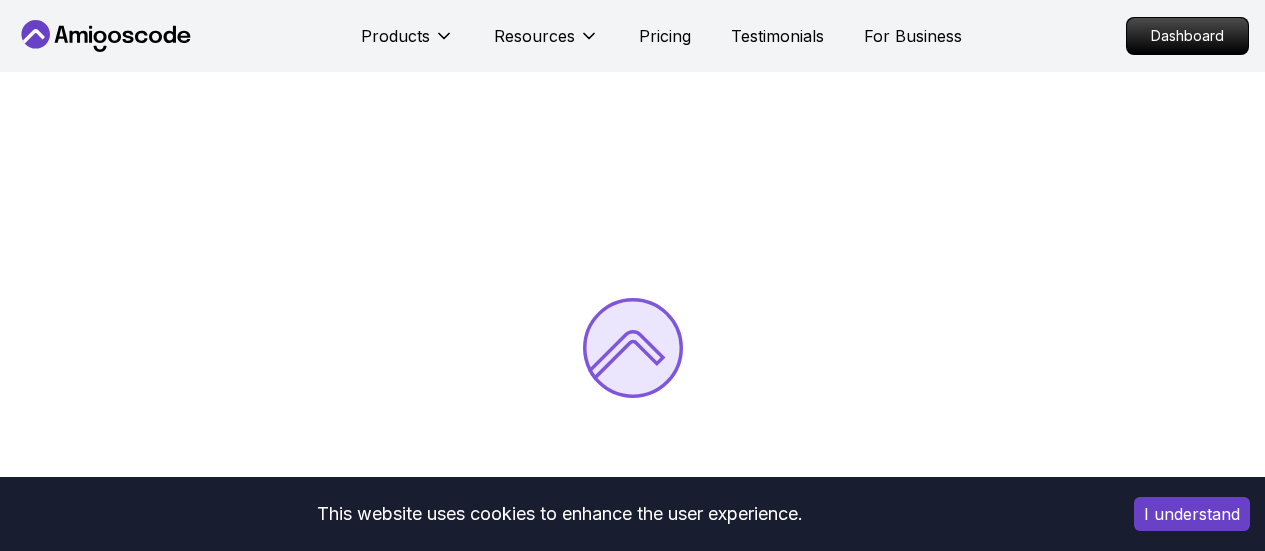 scroll, scrollTop: 0, scrollLeft: 0, axis: both 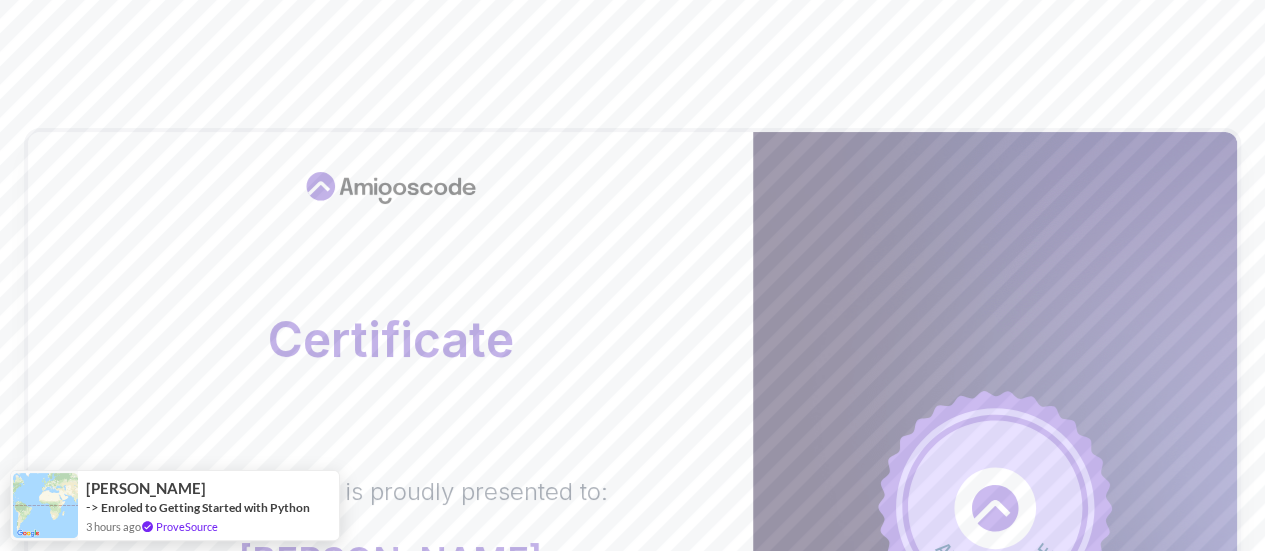 click on "Certificate This certificate is proudly presented to: Elavarasu For successfully completing the course: Java for Beginners Cert ID:   bc5bc03d-6052-41aa-8694-46bda8565603 Issued Date:   2025-07-27 Nelson Djalo Founder of Amigoscode Elavarasu Unemployed  Java for Beginners Beginner-friendly Java course for essential programming skills and application development" at bounding box center [632, 609] 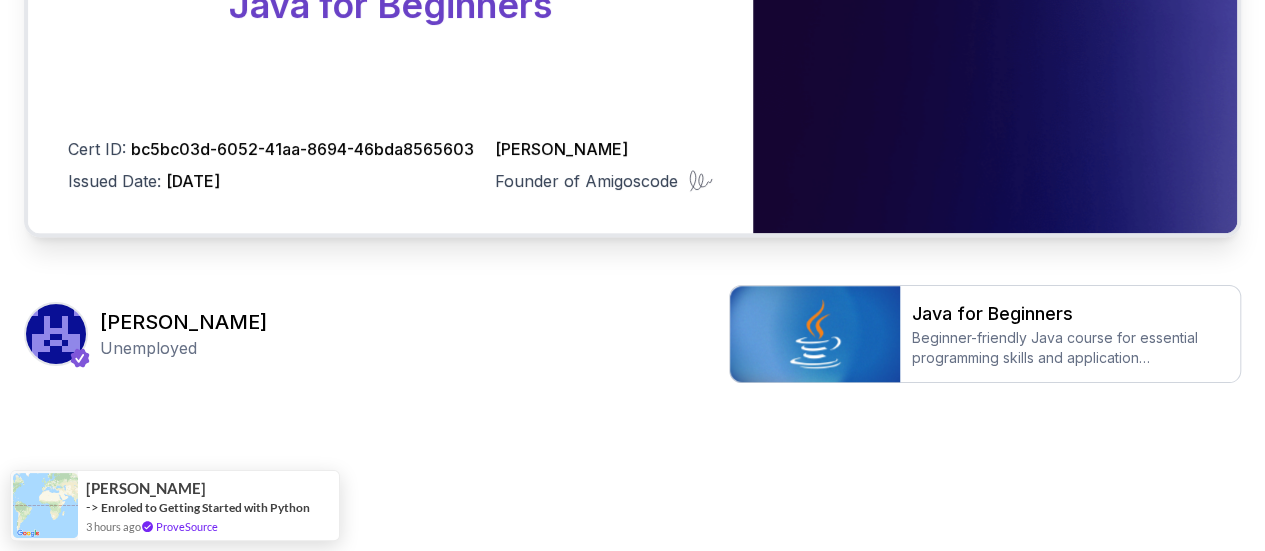 scroll, scrollTop: 714, scrollLeft: 0, axis: vertical 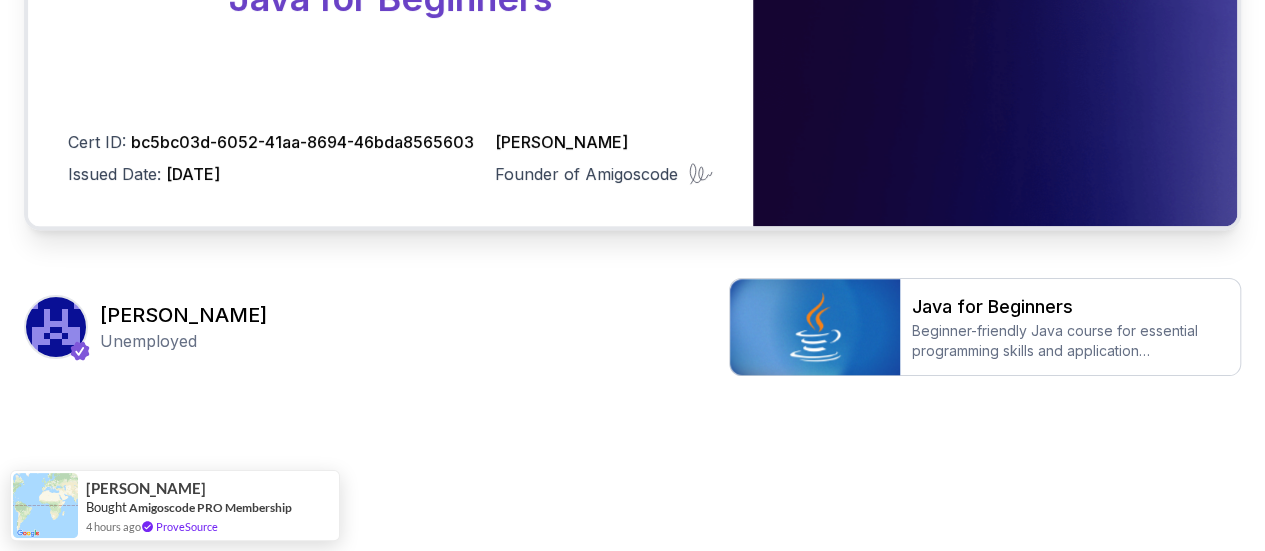click on "Certificate This certificate is proudly presented to: Elavarasu For successfully completing the course: Java for Beginners Cert ID:   bc5bc03d-6052-41aa-8694-46bda8565603 Issued Date:   2025-07-27 Nelson Djalo Founder of Amigoscode Elavarasu Unemployed  Java for Beginners Beginner-friendly Java course for essential programming skills and application development
Lukas Bought   Amigoscode PRO Membership 4 hours ago     ProveSource" at bounding box center (632, -81) 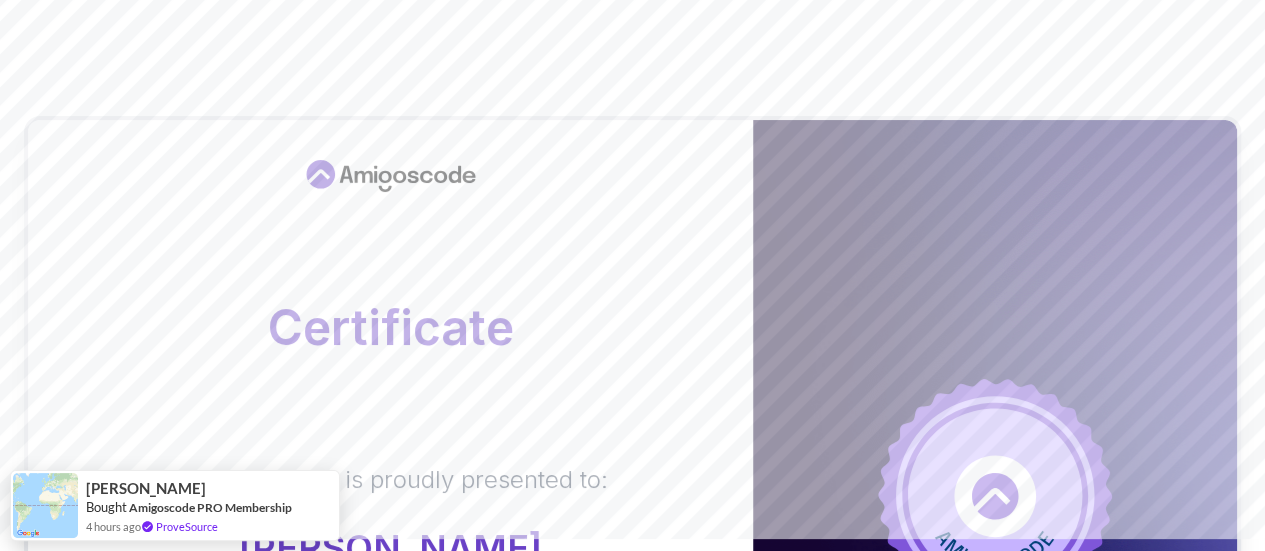 scroll, scrollTop: 0, scrollLeft: 0, axis: both 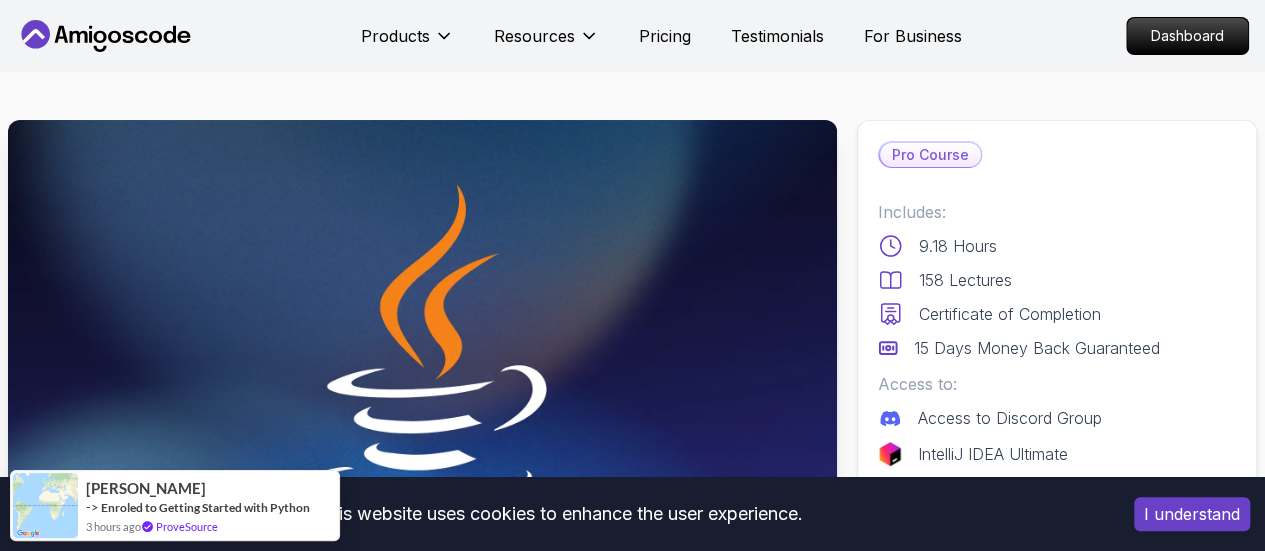 click on "Java for Developers Learn advanced Java concepts to build scalable and maintainable applications. Mama Samba Braima Djalo  /   Instructor Pro Course Includes: 9.18 Hours 158 Lectures Certificate of Completion 15 Days Money Back Guaranteed Access to: Access to Discord Group IntelliJ IDEA Ultimate Enrol Now Share this Course or Copy link Got a Team of 5 or More? With one subscription, give your entire team access to all courses and features. Check our Business Plan Mama Samba Braima Djalo  /   Instructor What you will learn java intellij terminal bash Advanced Language Features - Understand access modifiers, the static keyword, and advanced method functionalities. Object-Oriented Programming - Dive into classes, objects, constructors, and concepts like `@Override` and `equals()`. Control Flow Mastery - Master loops, if-statements, and the new switch expression for cleaner, efficient code. Working with Files - Read, write, and manage files using modern Java techniques like try-with-resources.
var" at bounding box center (632, 2446) 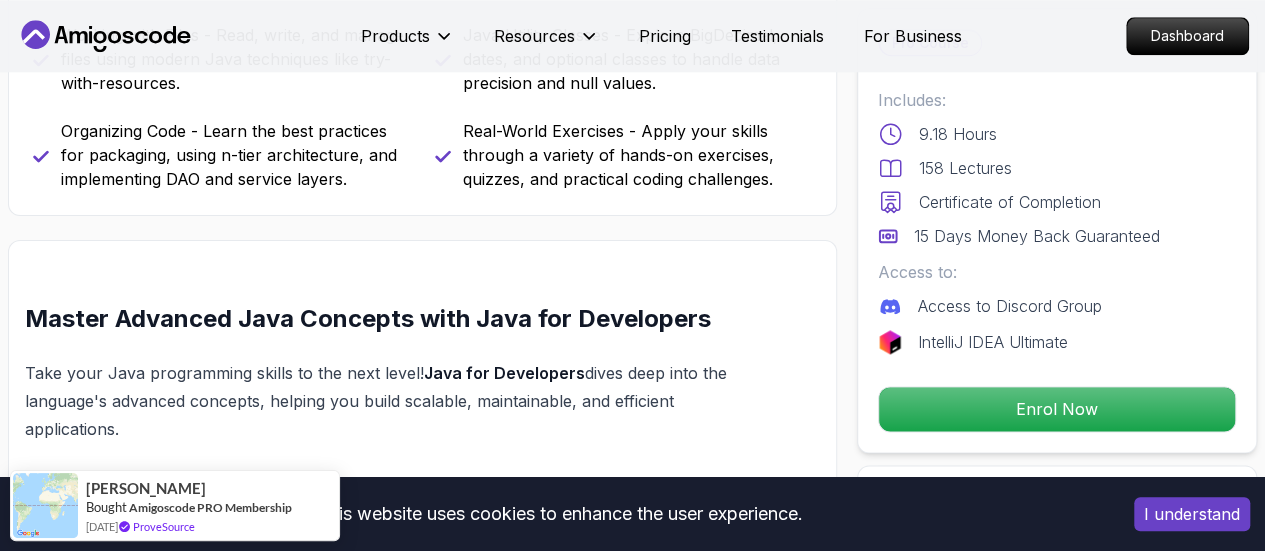 scroll, scrollTop: 1160, scrollLeft: 0, axis: vertical 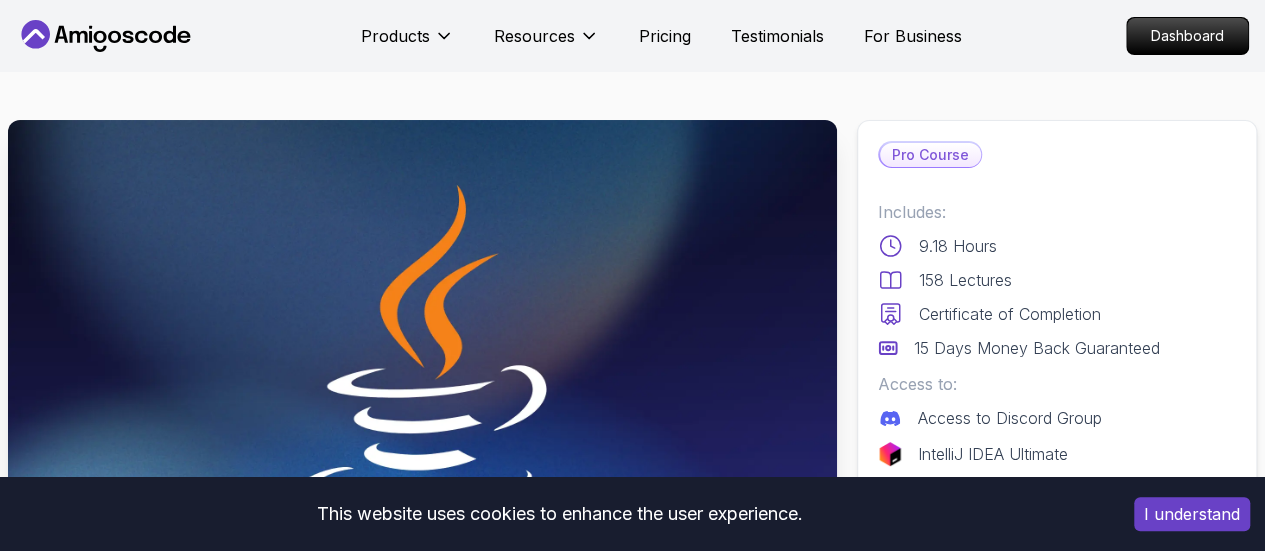 click on "Pro Course Includes: 9.18 Hours 158 Lectures Certificate of Completion 15 Days Money Back Guaranteed Access to: Access to Discord Group IntelliJ IDEA Ultimate Enrol Now" at bounding box center (1057, 342) 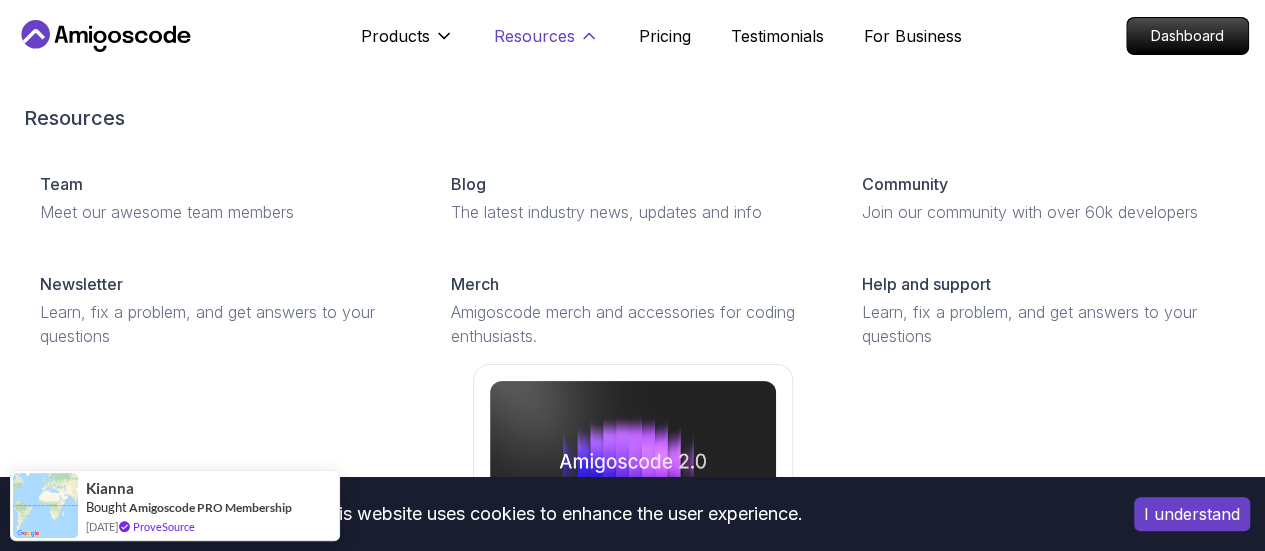 click on "Resources" at bounding box center (534, 36) 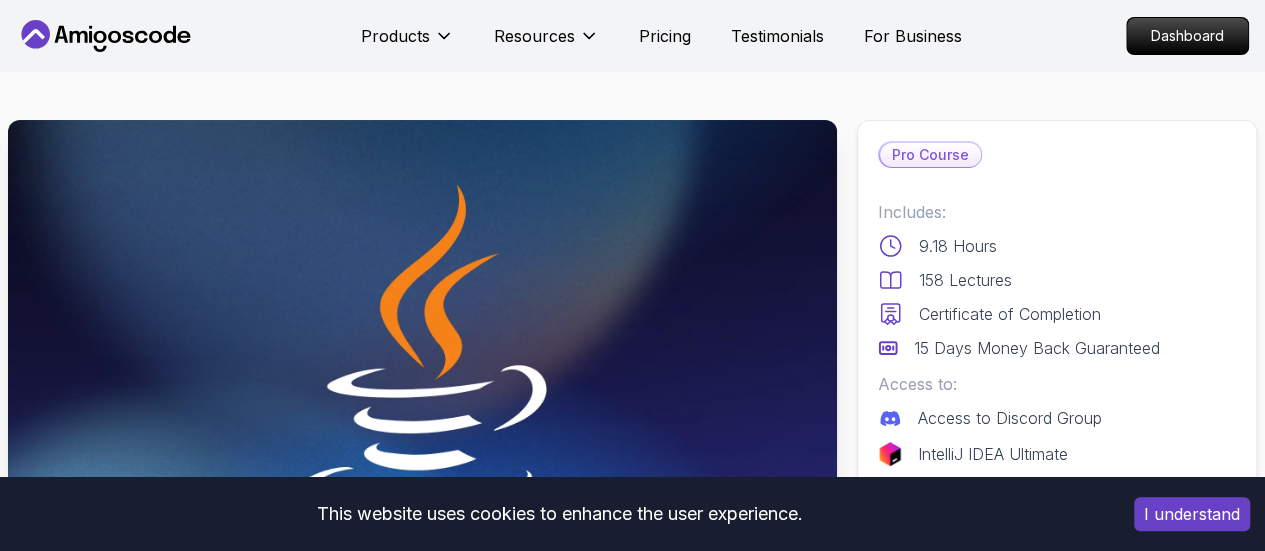 click on "Pro Course" at bounding box center [930, 155] 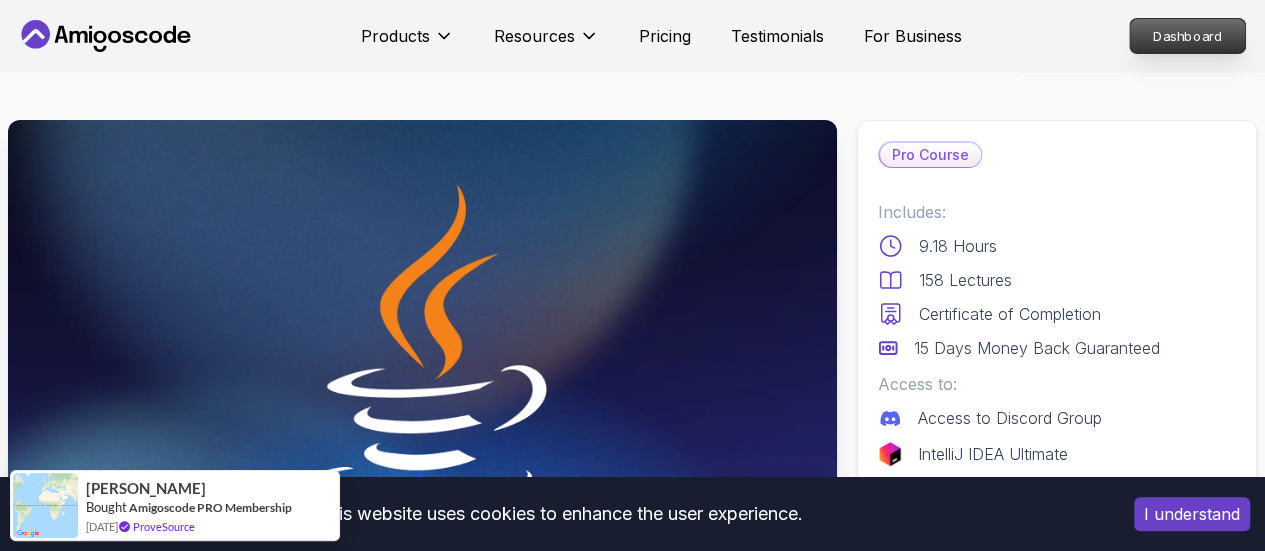 click on "Dashboard" at bounding box center (1187, 36) 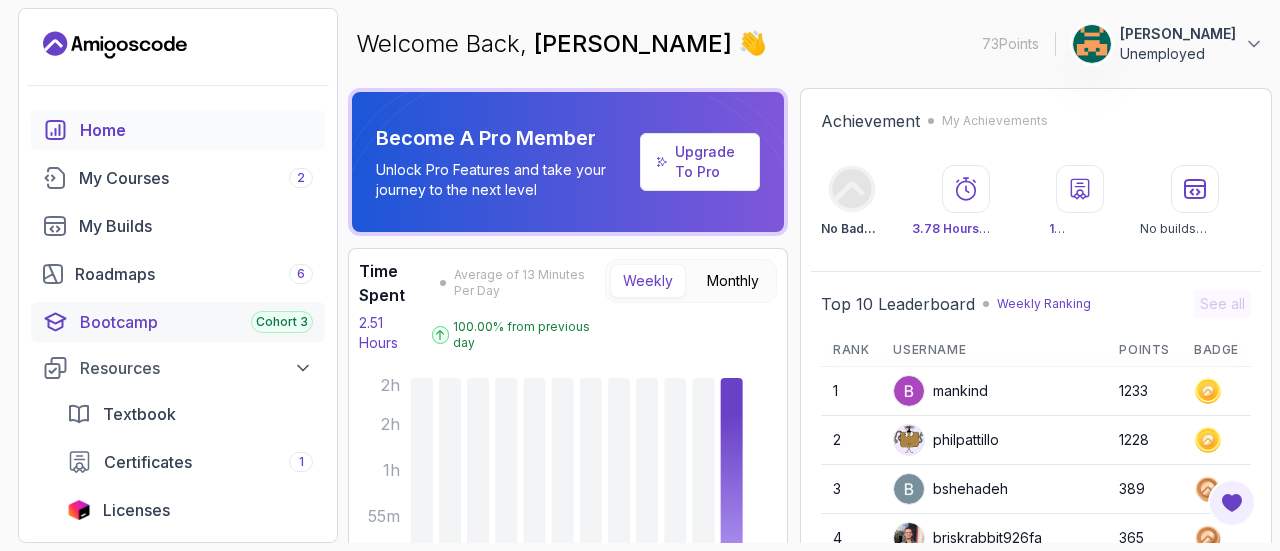 click on "Cohort 3" at bounding box center [282, 322] 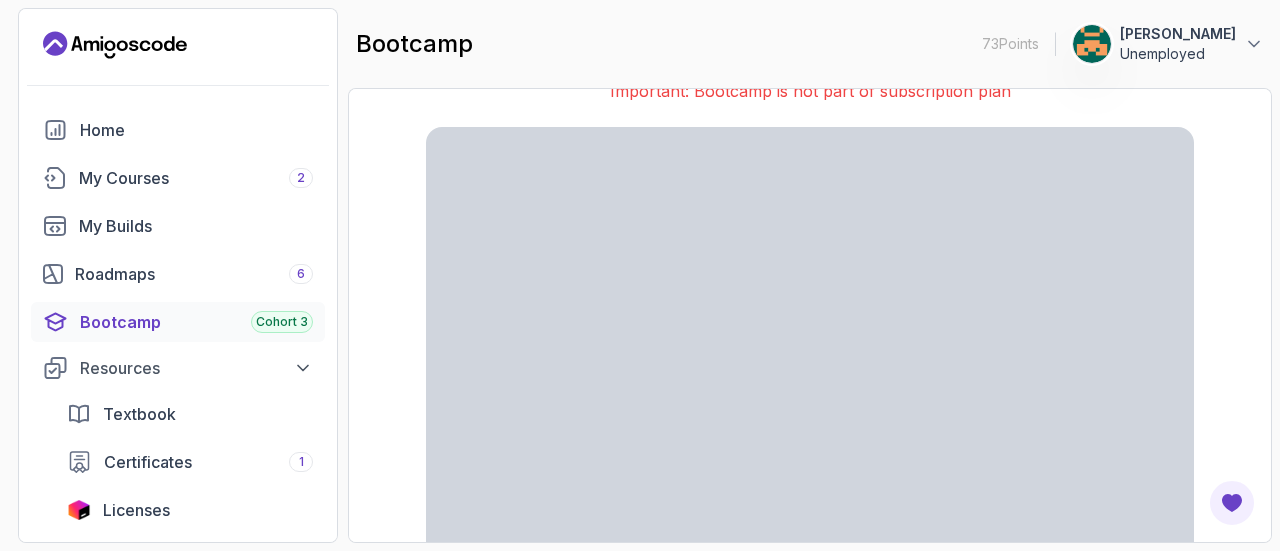 scroll, scrollTop: 0, scrollLeft: 0, axis: both 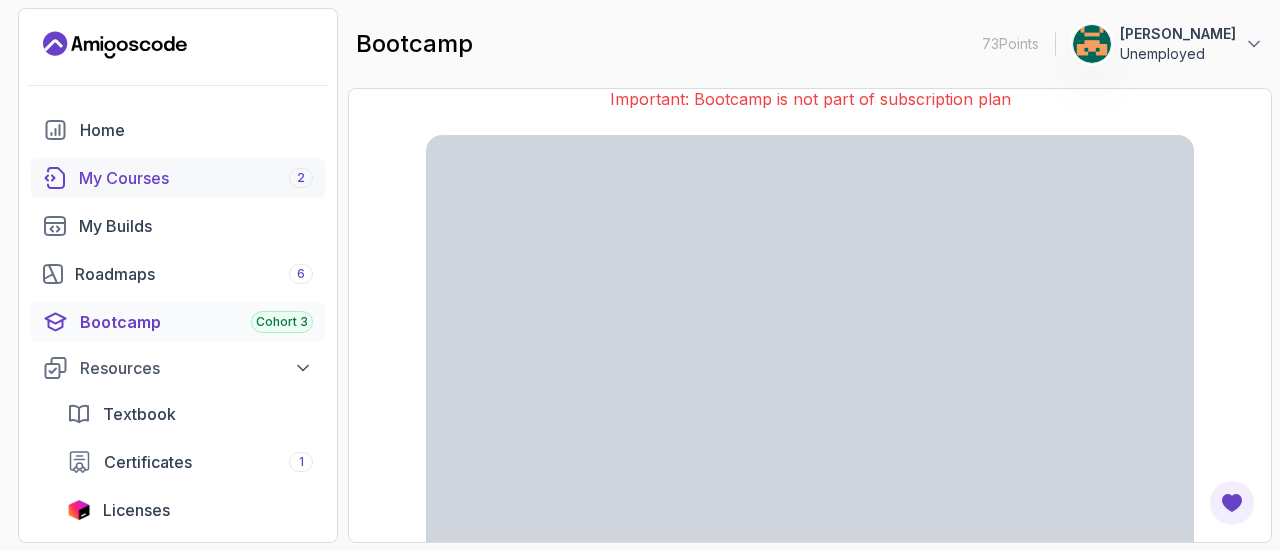 click on "My Courses 2" at bounding box center [196, 178] 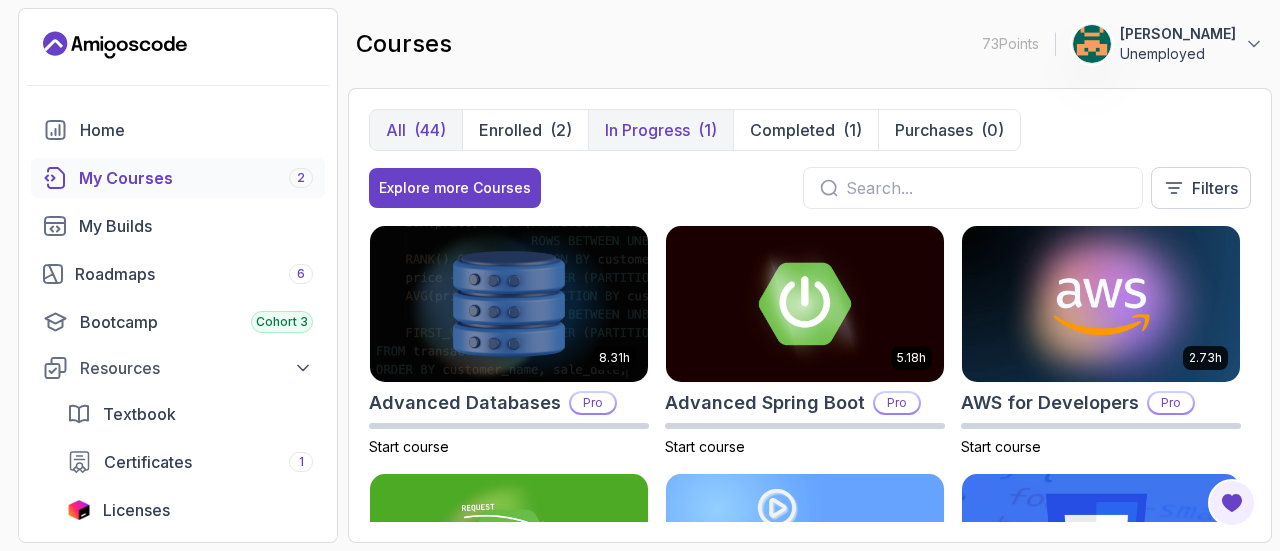 click on "In Progress" at bounding box center (647, 130) 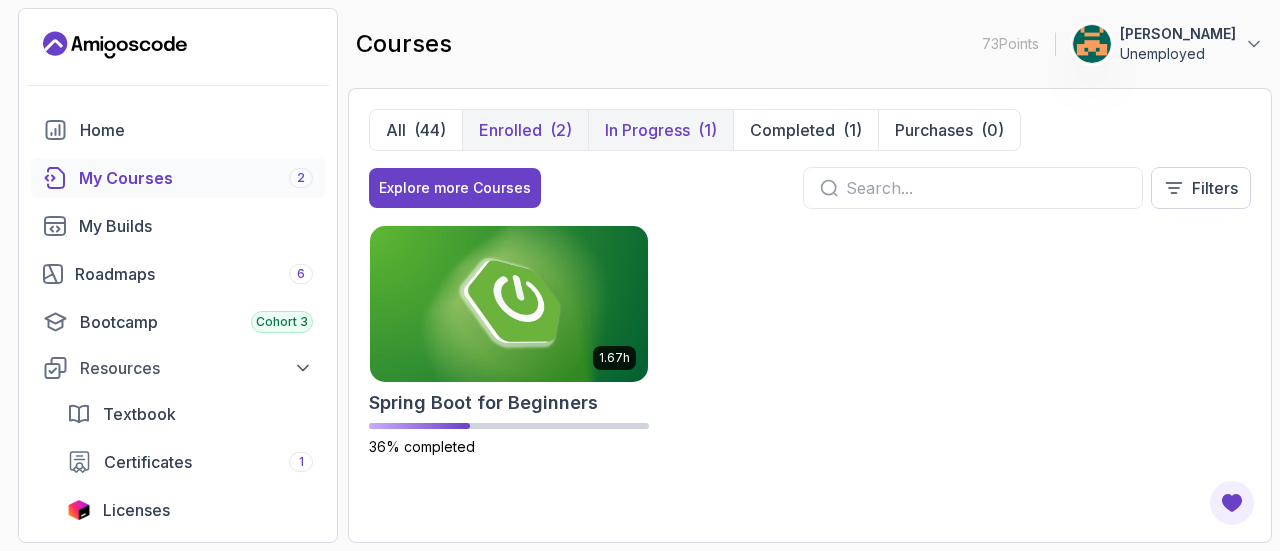 click on "(2)" at bounding box center (561, 130) 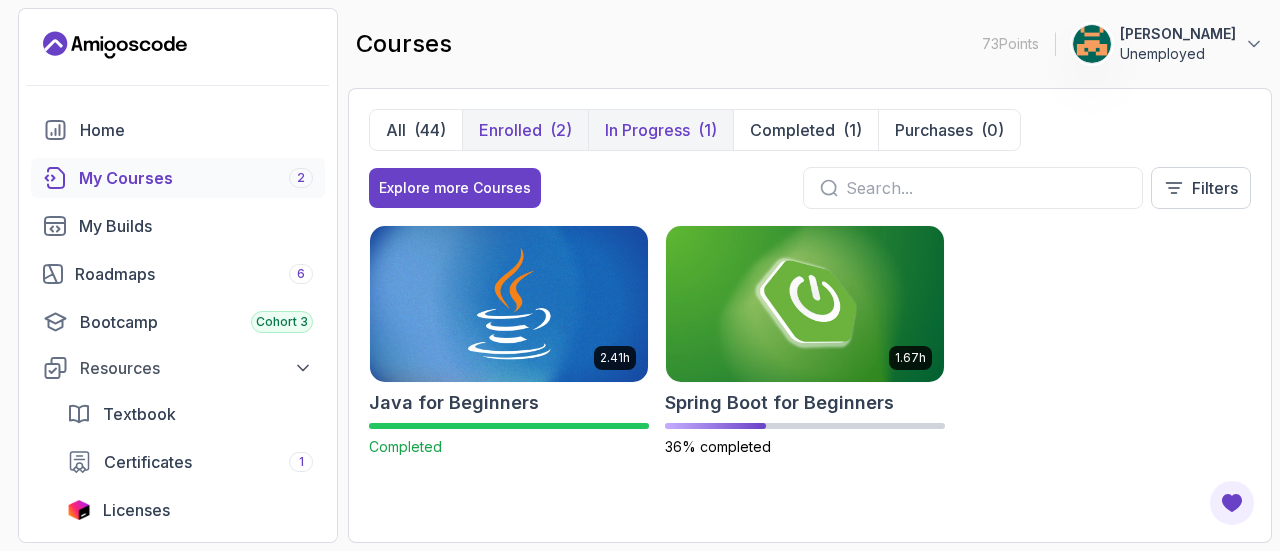 click on "In Progress" at bounding box center (647, 130) 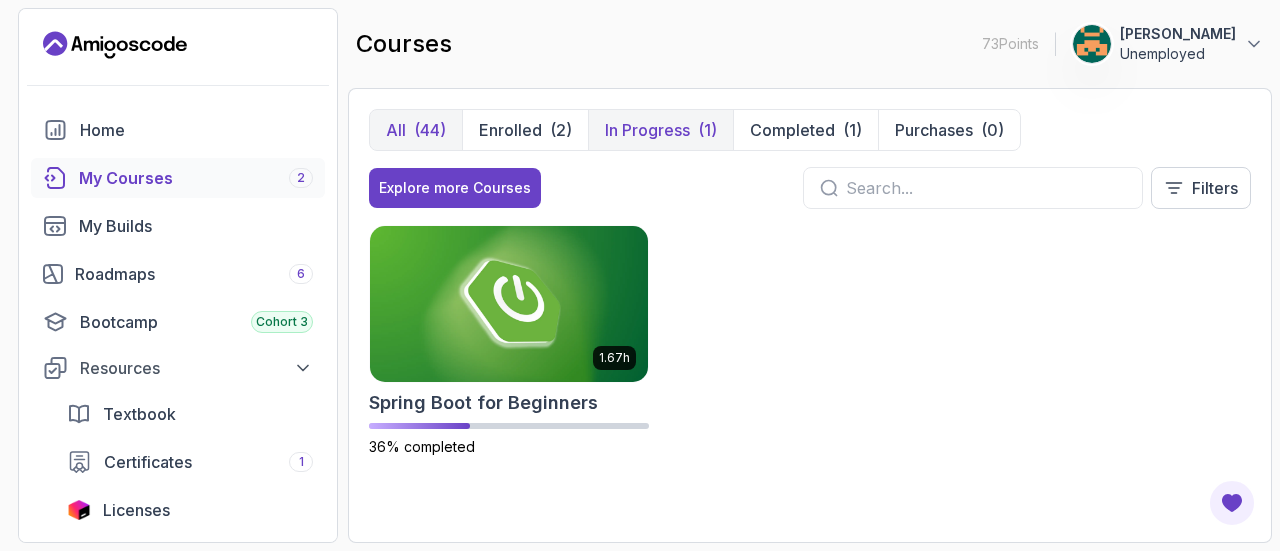 click on "All (44)" at bounding box center [416, 130] 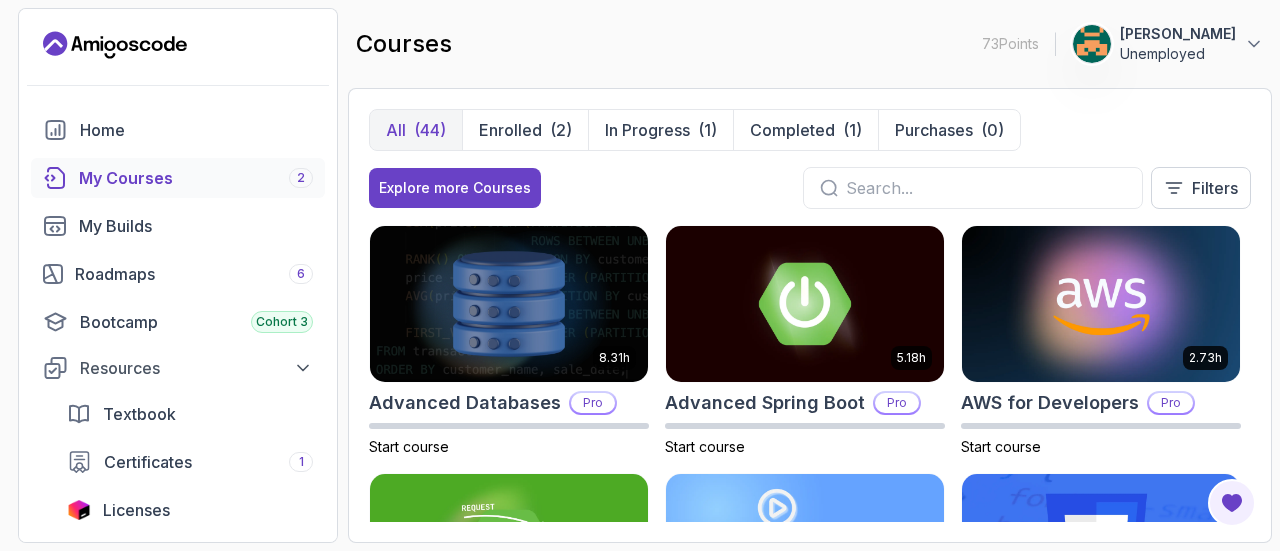 type 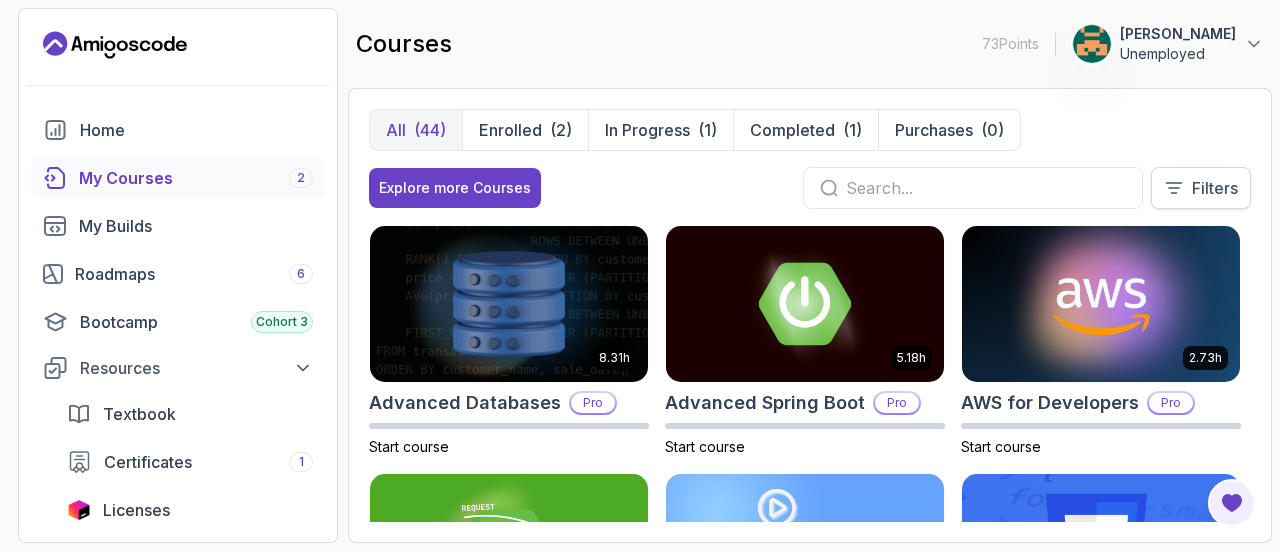 click 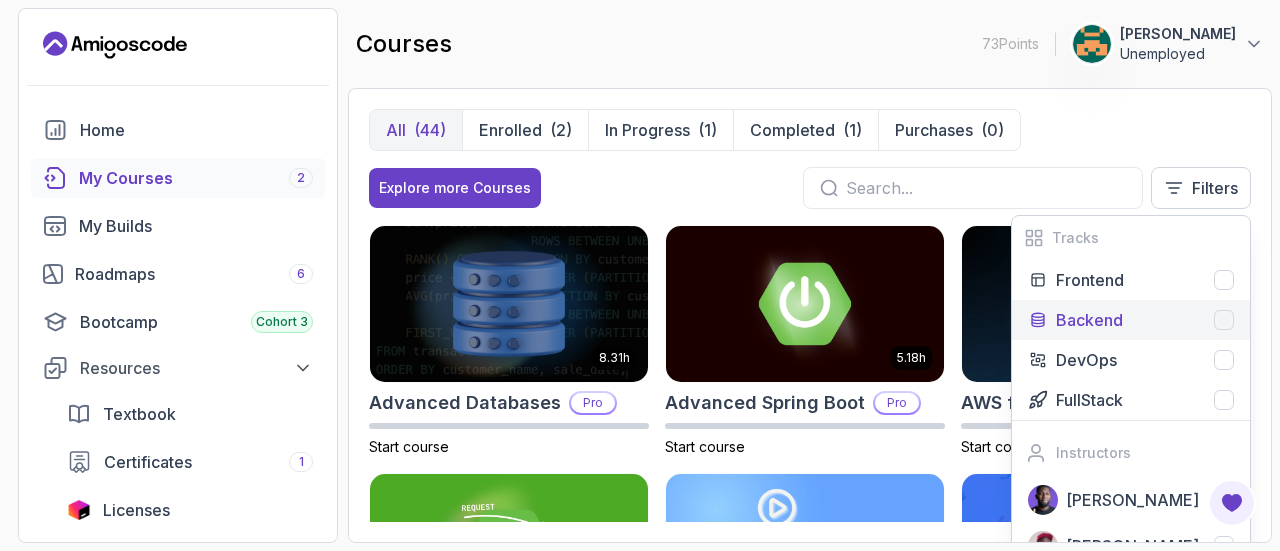 click at bounding box center [1224, 320] 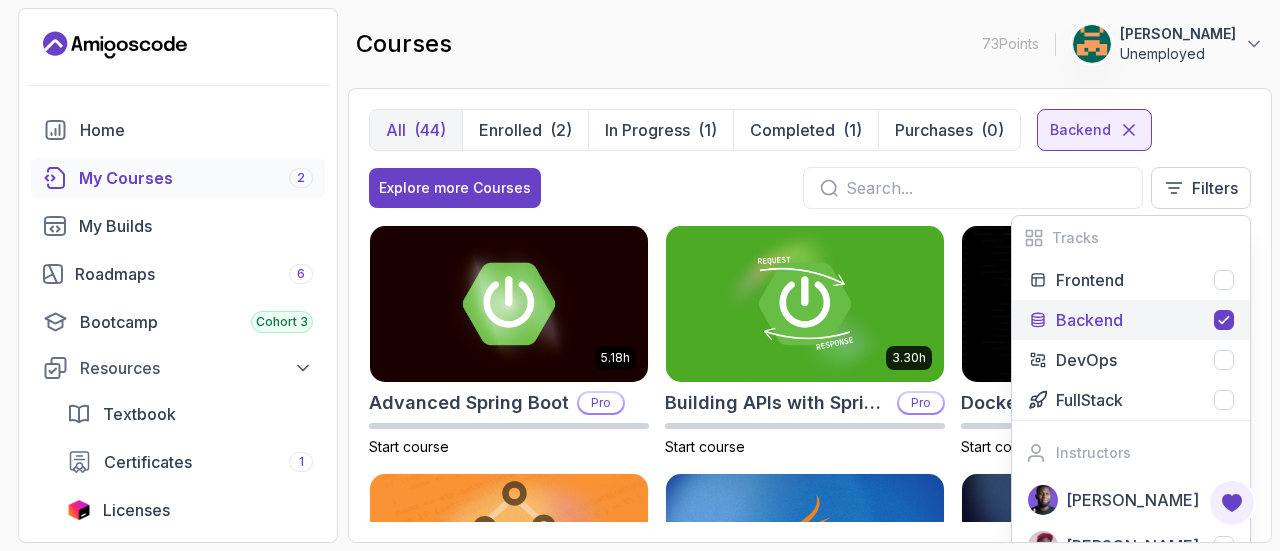 click on "Explore more Courses Filters Tracks Frontend Backend DevOps FullStack Instructors Nelson Djalo Richard Abz" at bounding box center (810, 188) 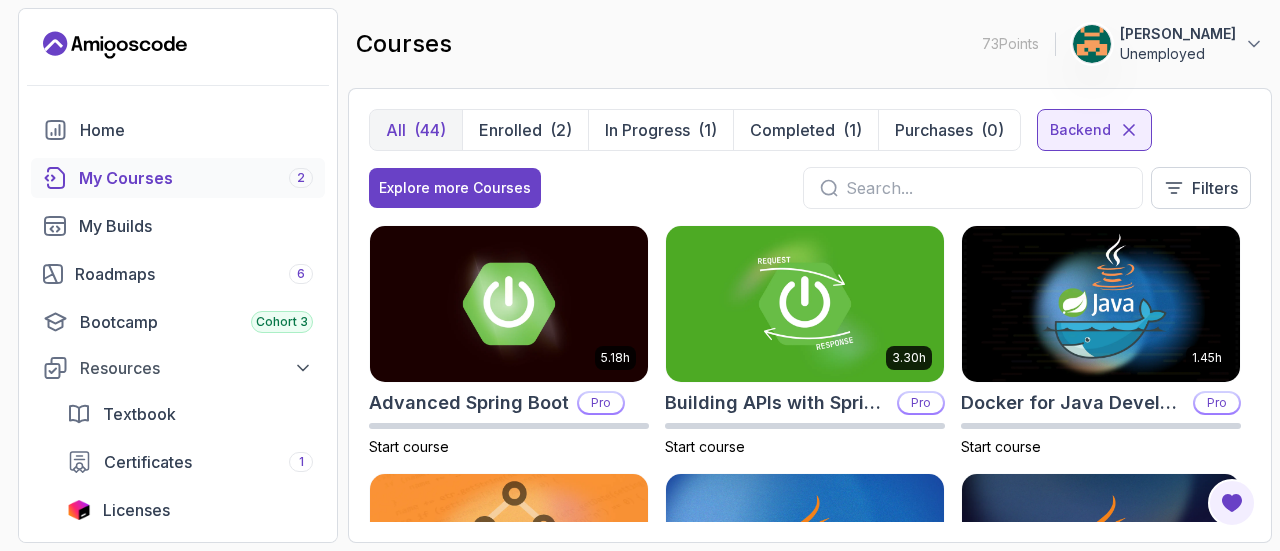 click on "All (44) Enrolled (2) In Progress (1) Completed (1) Purchases (0) Backend Explore more Courses Filters 5.18h Advanced Spring Boot Pro Start course 3.30h Building APIs with Spring Boot Pro Start course 1.45h Docker for Java Developers Pro Start course 1.72h Java Data Structures Pro Start course 2.41h Java for Beginners Completed 9.18h Java for Developers Pro Start course 1.13h Java Generics Pro Start course 2.82h Java Object Oriented Programming Pro Start course 26m Java Streams Essentials Start course 2.08h Java Streams Pro Start course 1.42h Stripe Checkout Pro Start course 38m Java Unit Testing Essentials Start course 2.75h Java Unit Testing and TDD Pro Start course 4.64h Kotlin for Beginners Start course 2.02h Mockito & Java Unit Testing Pro Start course 1.67h Spring Boot for Beginners 36% completed 6.65h Spring Data JPA Pro Start course 1.12h Spring Framework Pro Start course" at bounding box center (810, 315) 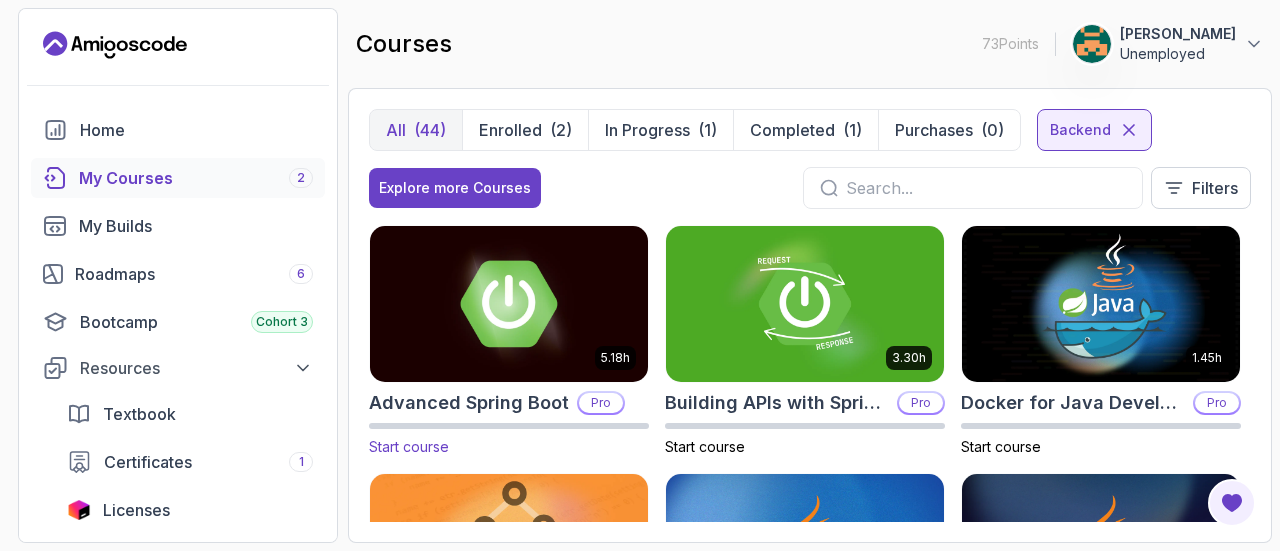 type 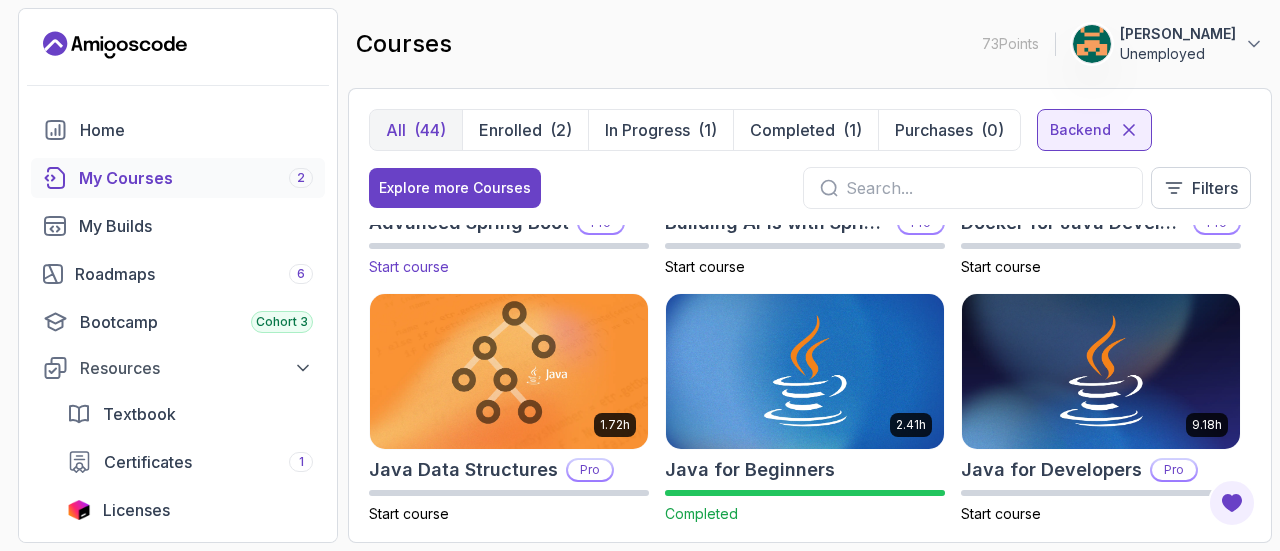 scroll, scrollTop: 461, scrollLeft: 0, axis: vertical 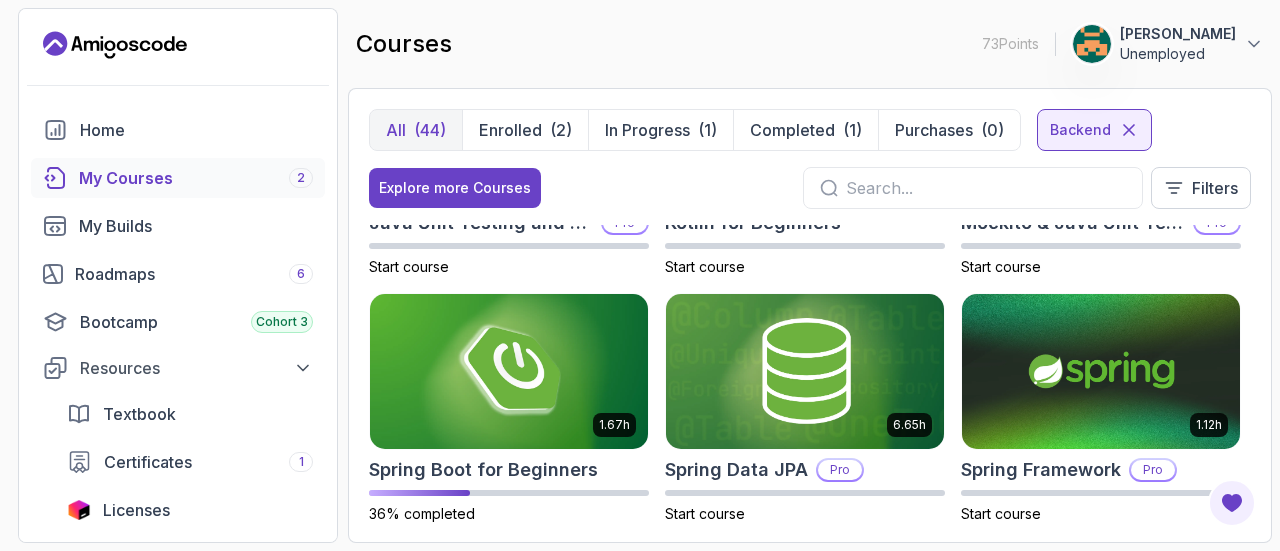 type 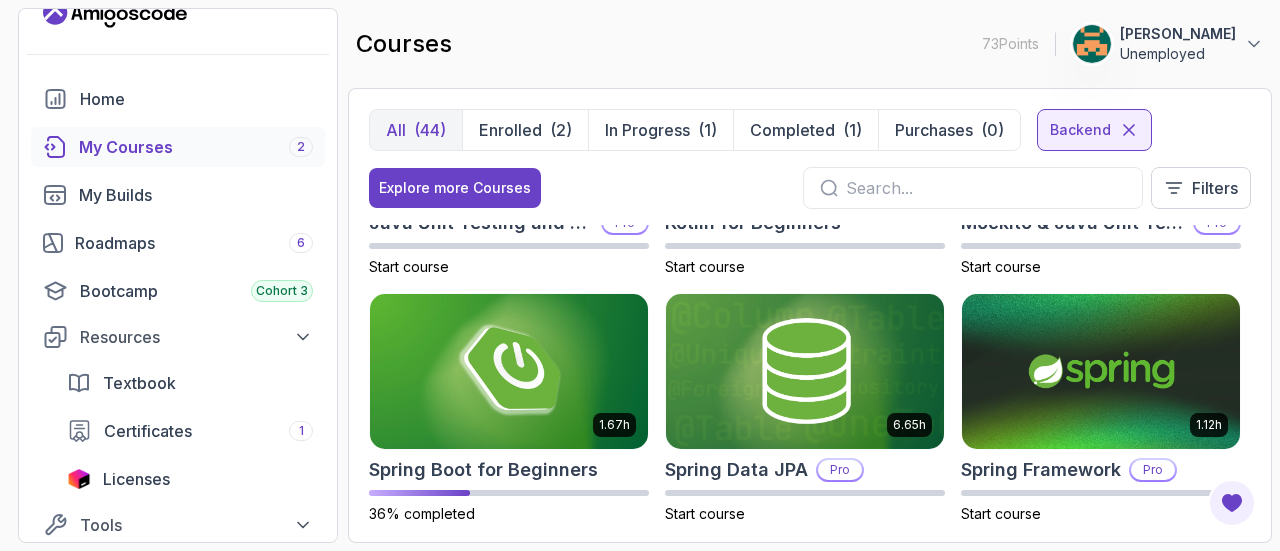 type 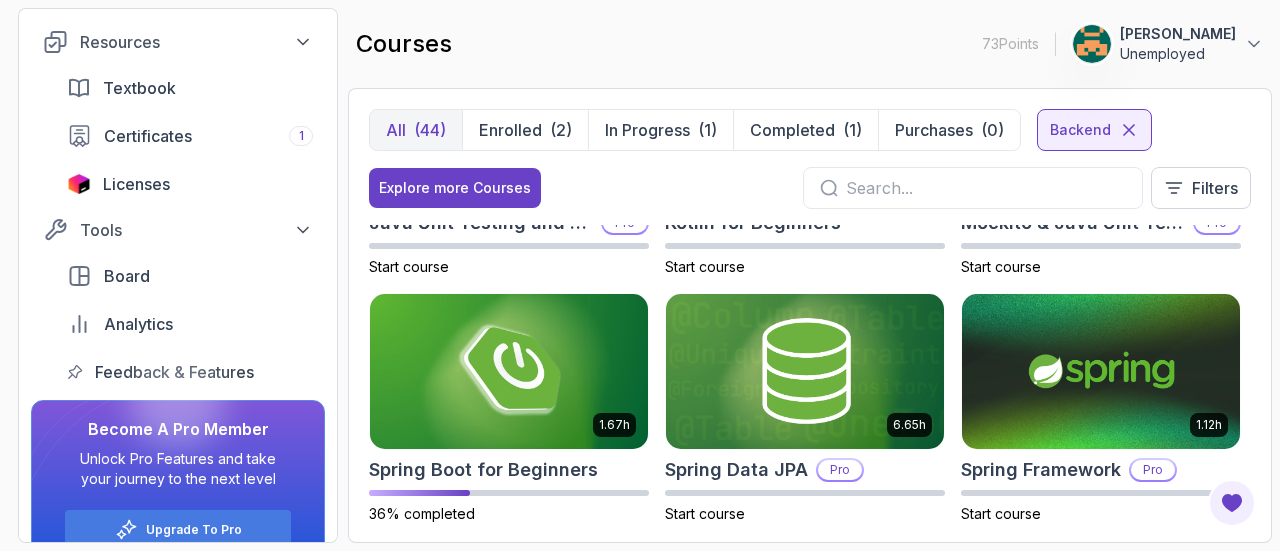 scroll, scrollTop: 332, scrollLeft: 0, axis: vertical 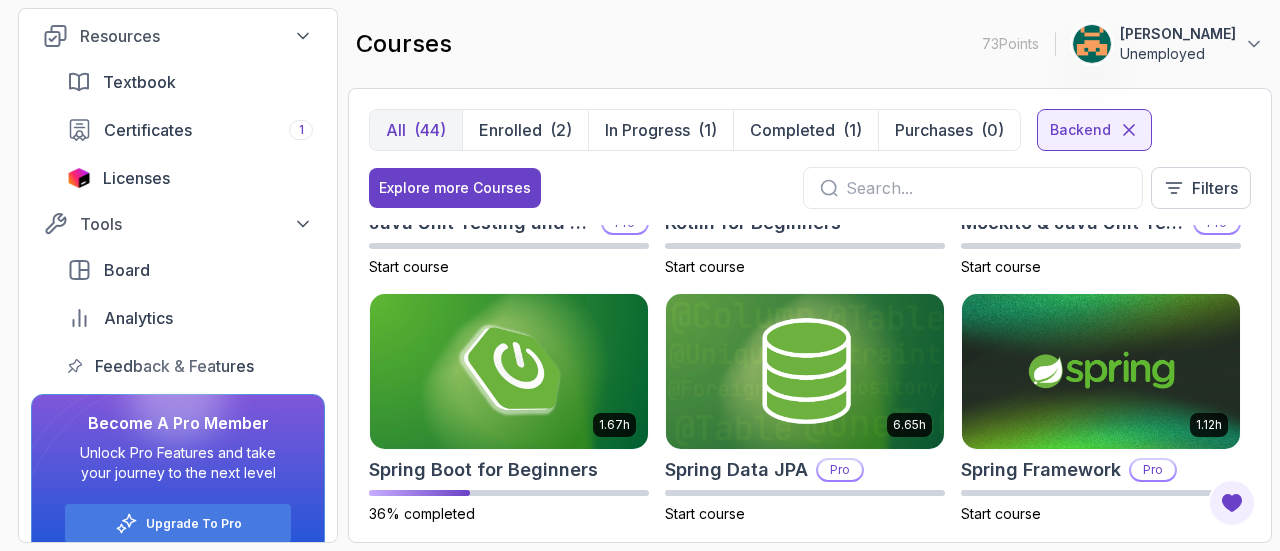 type 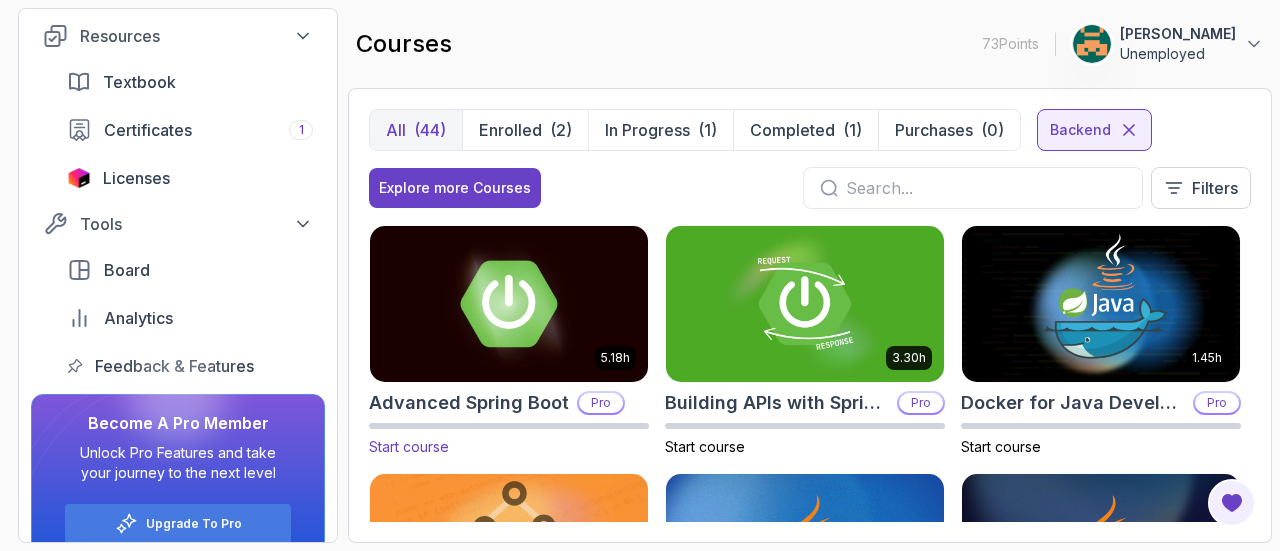 scroll, scrollTop: 180, scrollLeft: 0, axis: vertical 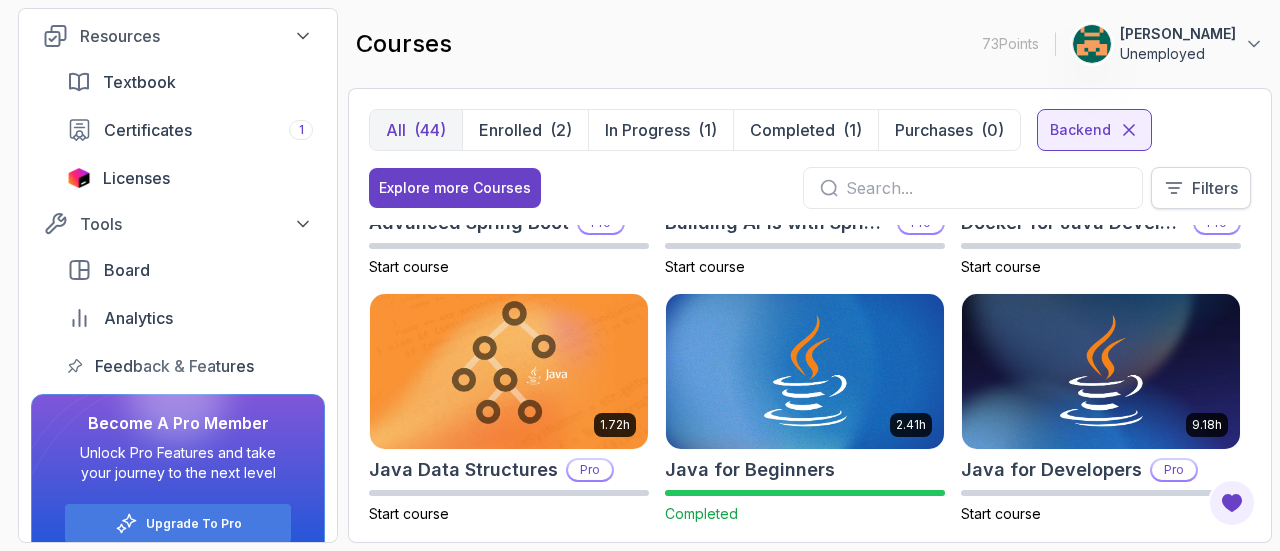 click on "Filters" at bounding box center (1201, 188) 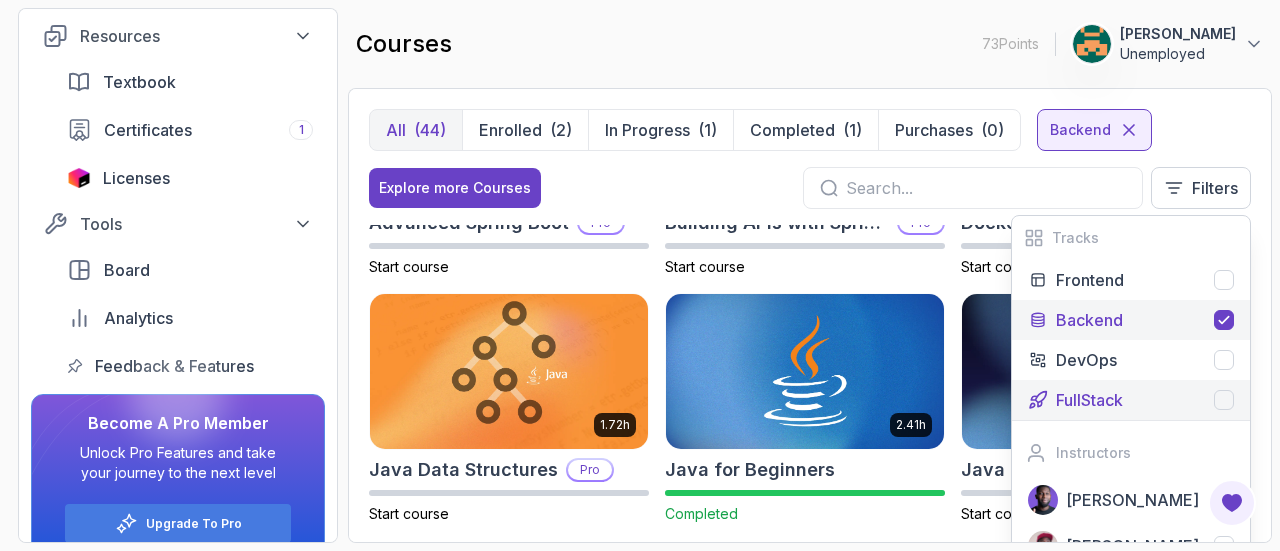 click on "FullStack" at bounding box center [1145, 400] 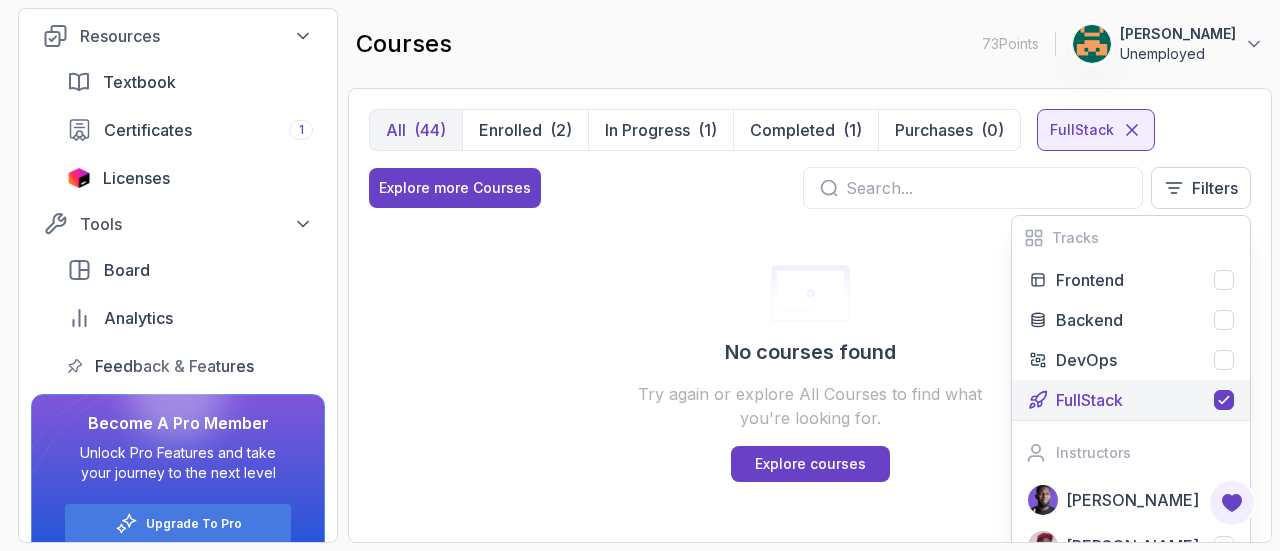 click on "No courses found Try again or explore All Courses to find what you're looking for. Explore courses" at bounding box center [810, 373] 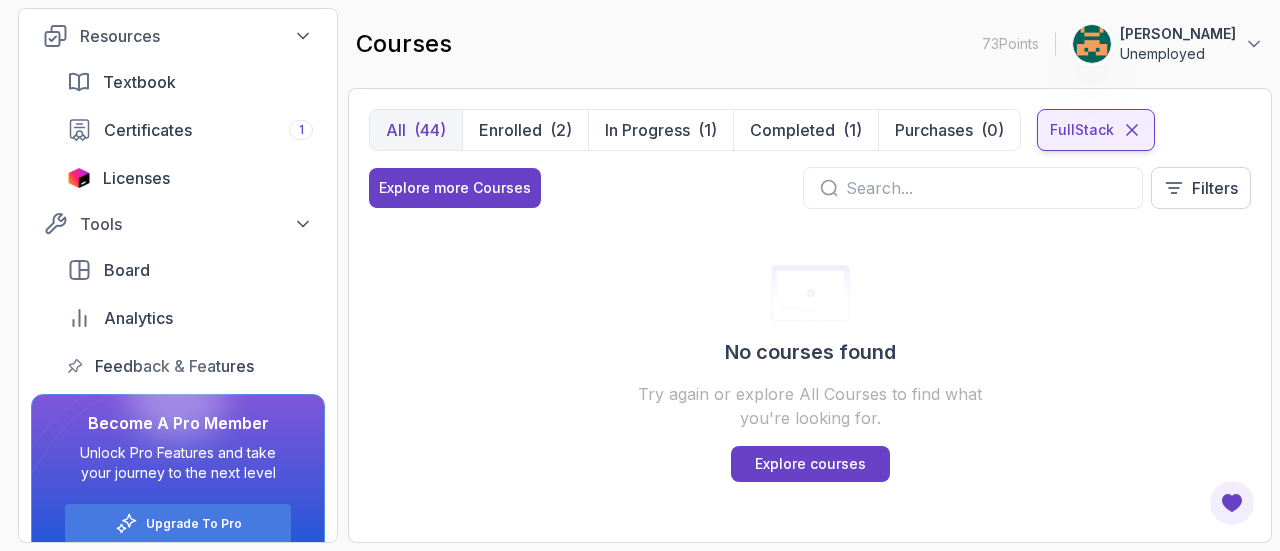 click 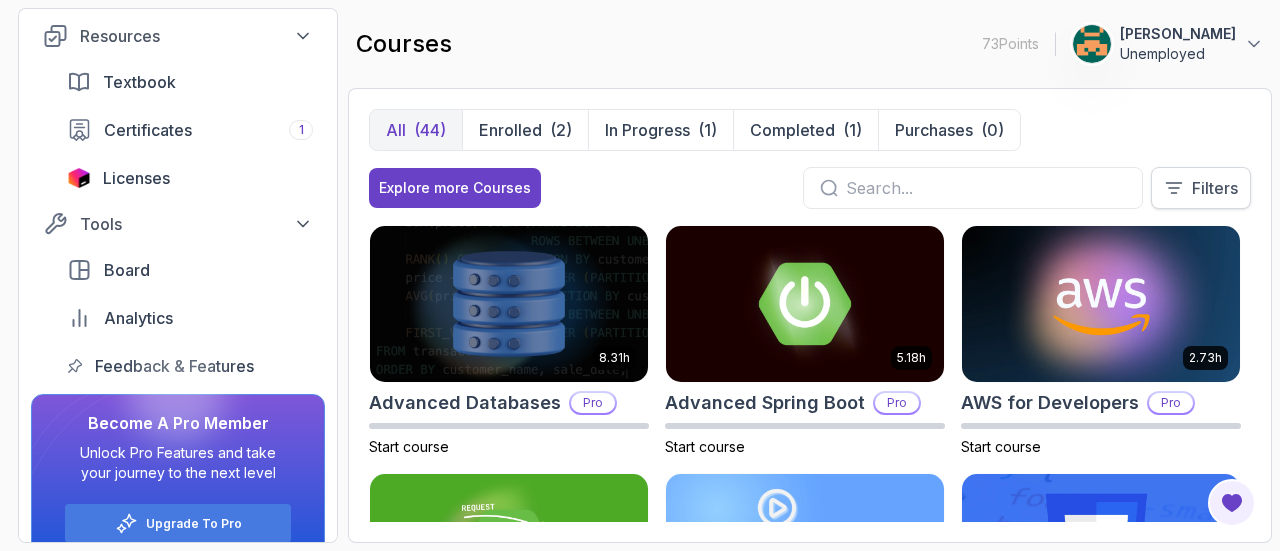 click on "Filters" at bounding box center (1215, 188) 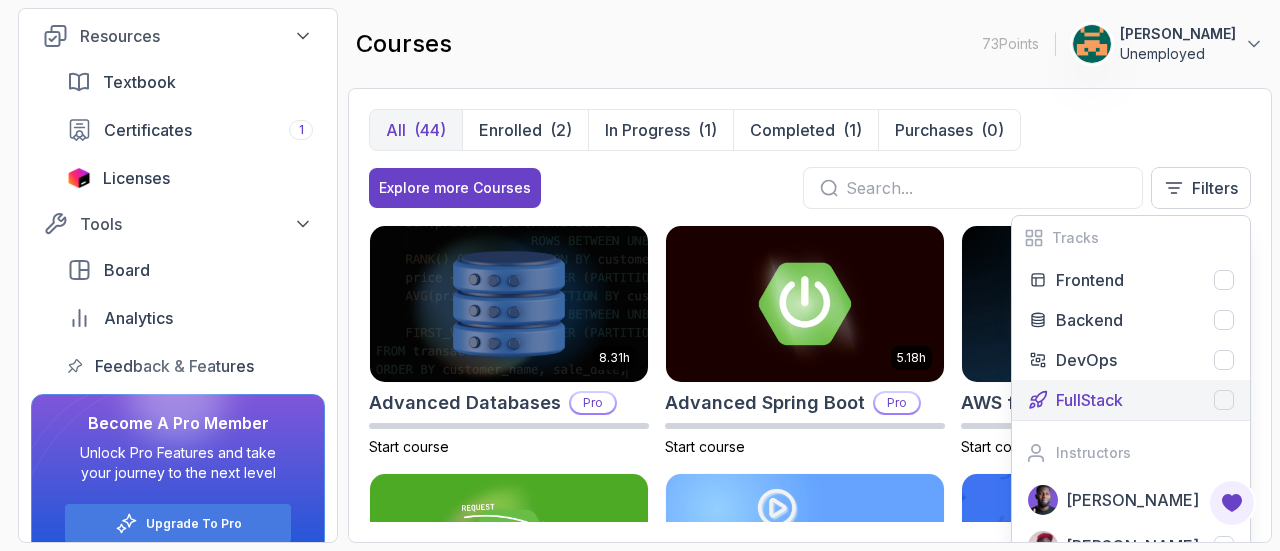 click on "FullStack" at bounding box center (1145, 400) 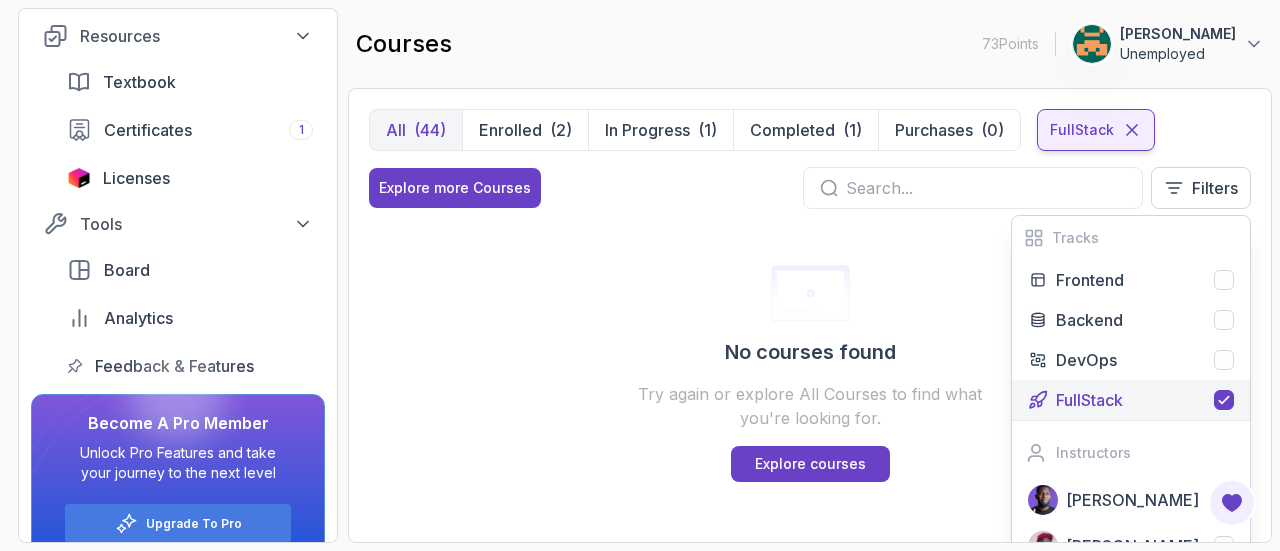 click 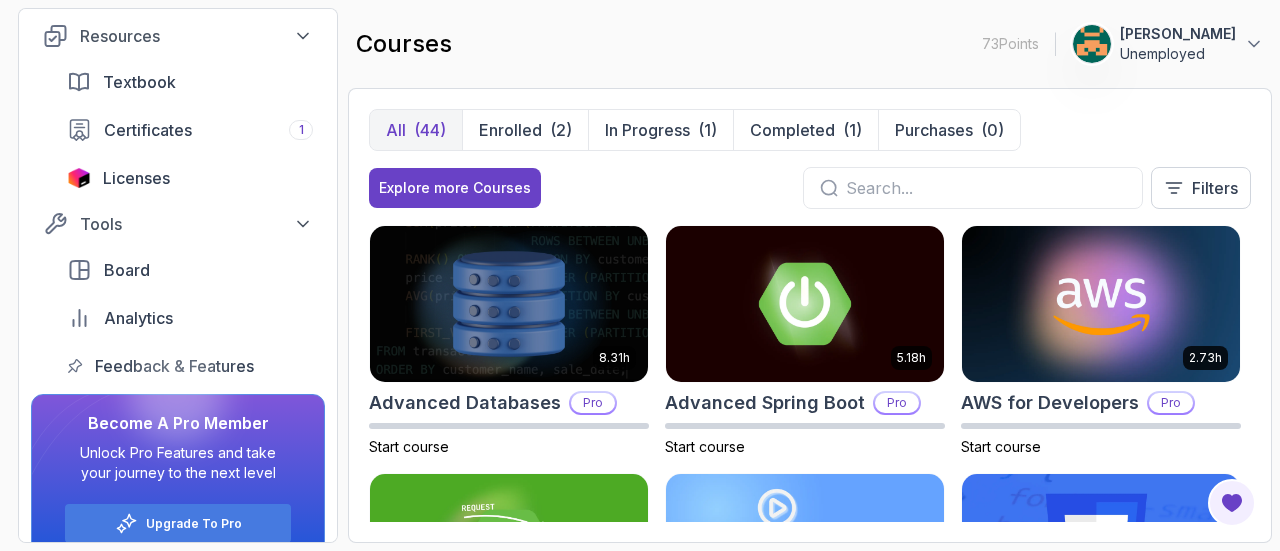 click on "Explore more Courses Filters" at bounding box center (810, 188) 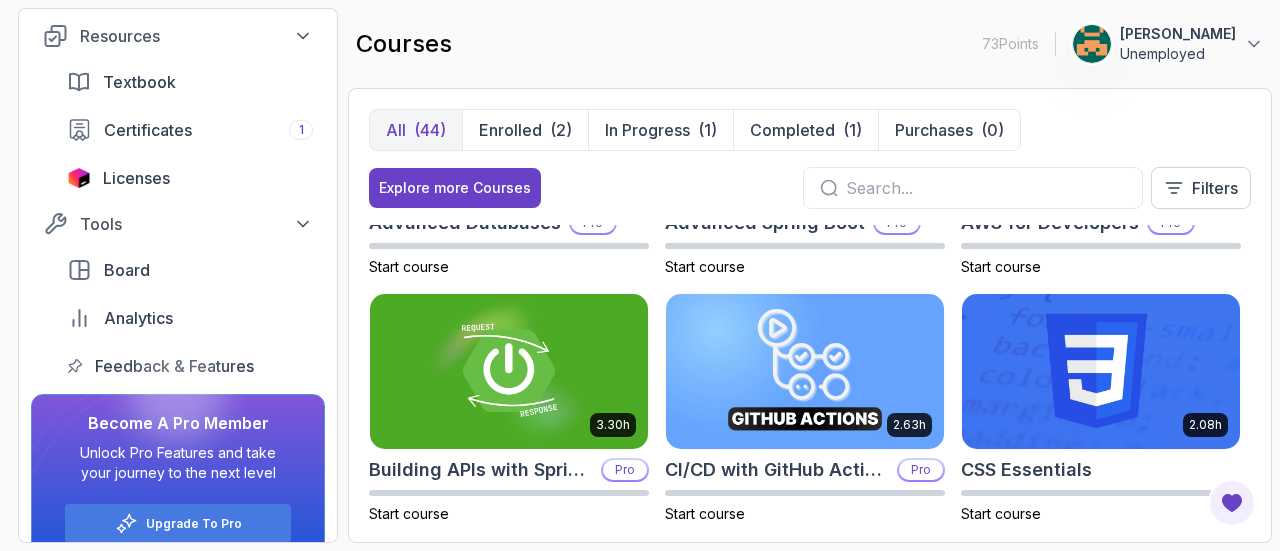 scroll, scrollTop: 461, scrollLeft: 0, axis: vertical 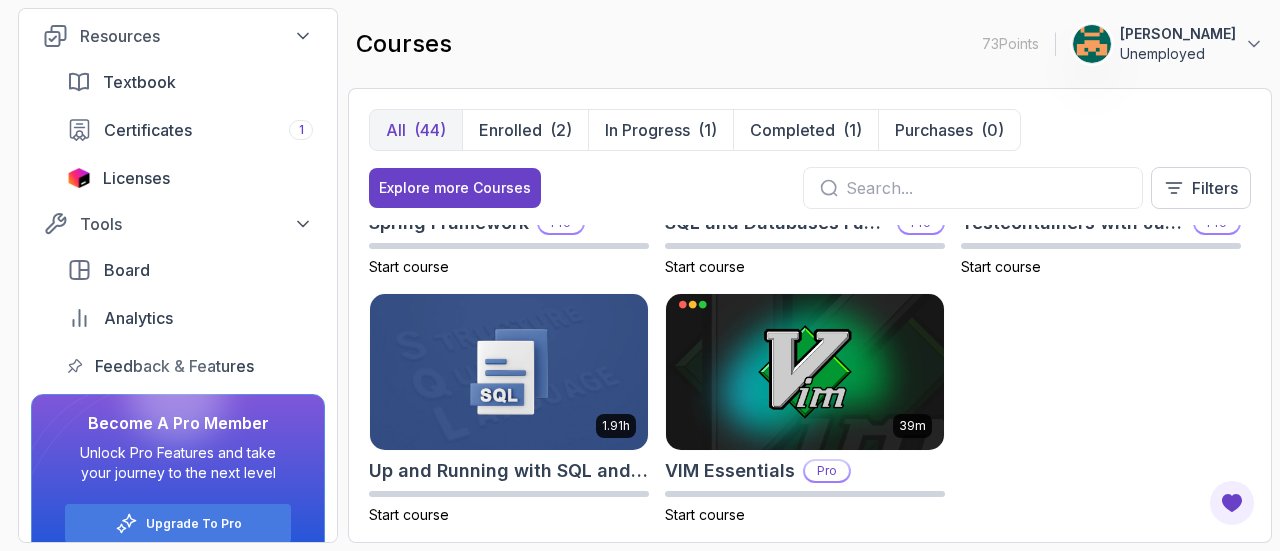 click on "8.31h Advanced Databases Pro Start course 5.18h Advanced Spring Boot Pro Start course 2.73h AWS for Developers Pro Start course 3.30h Building APIs with Spring Boot Pro Start course 2.63h CI/CD with GitHub Actions Pro Start course 2.08h CSS Essentials Start course 1.70h Database Design & Implementation Pro Start course 1.45h Docker for Java Developers Pro Start course 4.64h Docker For Professionals Pro Start course 10.13h Git for Professionals Pro Start course 2.55h Git & GitHub Fundamentals Start course 2.10h GitHub Toolkit Pro Start course 1.84h HTML Essentials Start course 5.57h IntelliJ IDEA Developer Guide Pro Start course 1.72h Java Data Structures Pro Start course 2.41h Java for Beginners Completed 9.18h Java for Developers Pro Start course 1.13h Java Generics Pro Start course 1.67h Java Integration Testing Pro Start course 2.82h Java Object Oriented Programming Pro Start course 26m Java Streams Essentials Start course 2.08h Java Streams Pro Start course 1.42h Stripe Checkout Pro Start course 38m 2.75h" at bounding box center (810, 373) 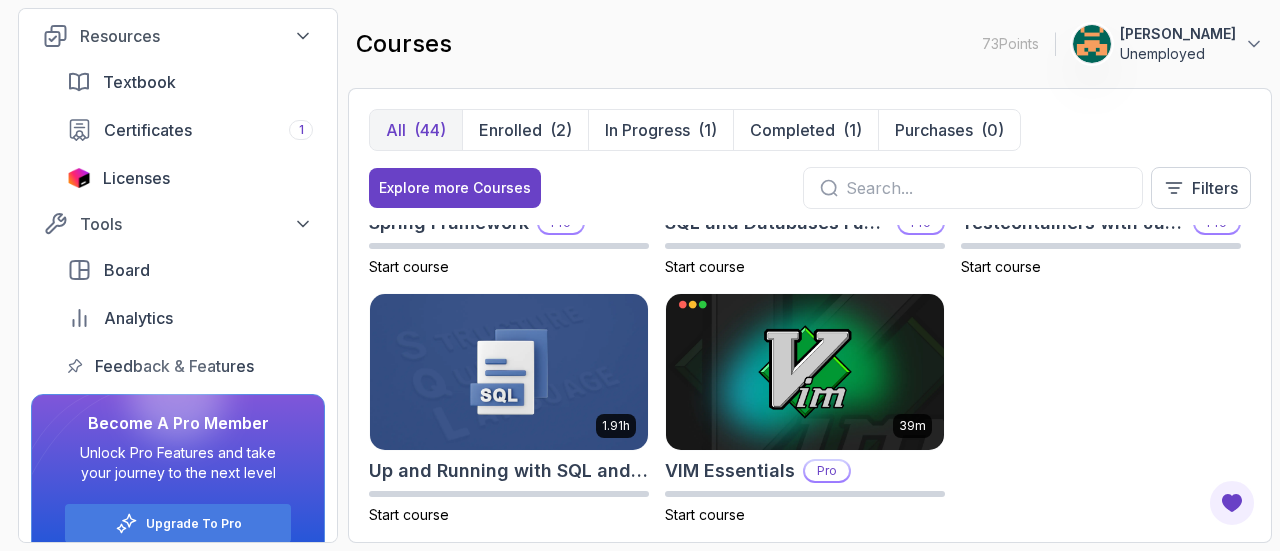 click on "8.31h Advanced Databases Pro Start course 5.18h Advanced Spring Boot Pro Start course 2.73h AWS for Developers Pro Start course 3.30h Building APIs with Spring Boot Pro Start course 2.63h CI/CD with GitHub Actions Pro Start course 2.08h CSS Essentials Start course 1.70h Database Design & Implementation Pro Start course 1.45h Docker for Java Developers Pro Start course 4.64h Docker For Professionals Pro Start course 10.13h Git for Professionals Pro Start course 2.55h Git & GitHub Fundamentals Start course 2.10h GitHub Toolkit Pro Start course 1.84h HTML Essentials Start course 5.57h IntelliJ IDEA Developer Guide Pro Start course 1.72h Java Data Structures Pro Start course 2.41h Java for Beginners Completed 9.18h Java for Developers Pro Start course 1.13h Java Generics Pro Start course 1.67h Java Integration Testing Pro Start course 2.82h Java Object Oriented Programming Pro Start course 26m Java Streams Essentials Start course 2.08h Java Streams Pro Start course 1.42h Stripe Checkout Pro Start course 38m 2.75h" at bounding box center (810, 373) 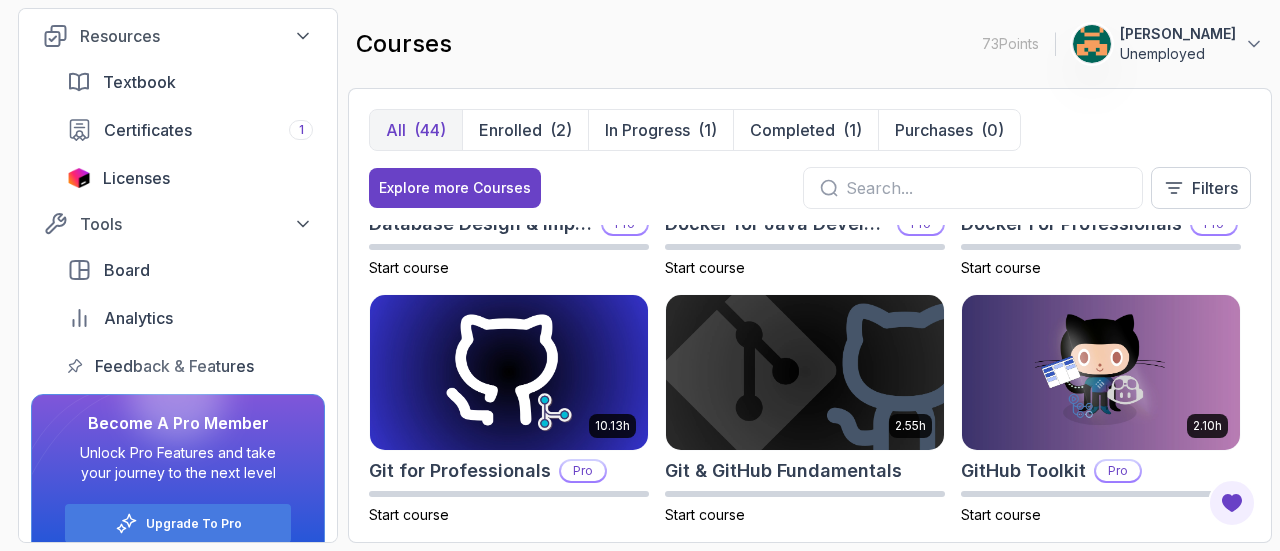 scroll, scrollTop: 956, scrollLeft: 0, axis: vertical 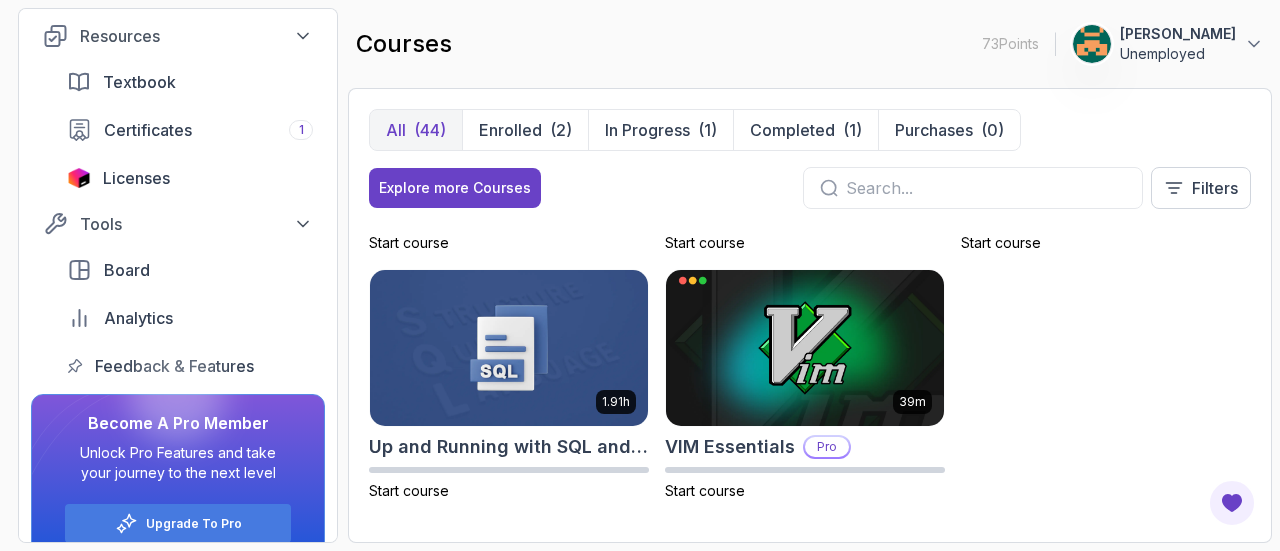 click on "8.31h Advanced Databases Pro Start course 5.18h Advanced Spring Boot Pro Start course 2.73h AWS for Developers Pro Start course 3.30h Building APIs with Spring Boot Pro Start course 2.63h CI/CD with GitHub Actions Pro Start course 2.08h CSS Essentials Start course 1.70h Database Design & Implementation Pro Start course 1.45h Docker for Java Developers Pro Start course 4.64h Docker For Professionals Pro Start course 10.13h Git for Professionals Pro Start course 2.55h Git & GitHub Fundamentals Start course 2.10h GitHub Toolkit Pro Start course 1.84h HTML Essentials Start course 5.57h IntelliJ IDEA Developer Guide Pro Start course 1.72h Java Data Structures Pro Start course 2.41h Java for Beginners Completed 9.18h Java for Developers Pro Start course 1.13h Java Generics Pro Start course 1.67h Java Integration Testing Pro Start course 2.82h Java Object Oriented Programming Pro Start course 26m Java Streams Essentials Start course 2.08h Java Streams Pro Start course 1.42h Stripe Checkout Pro Start course 38m 2.75h" at bounding box center (810, 373) 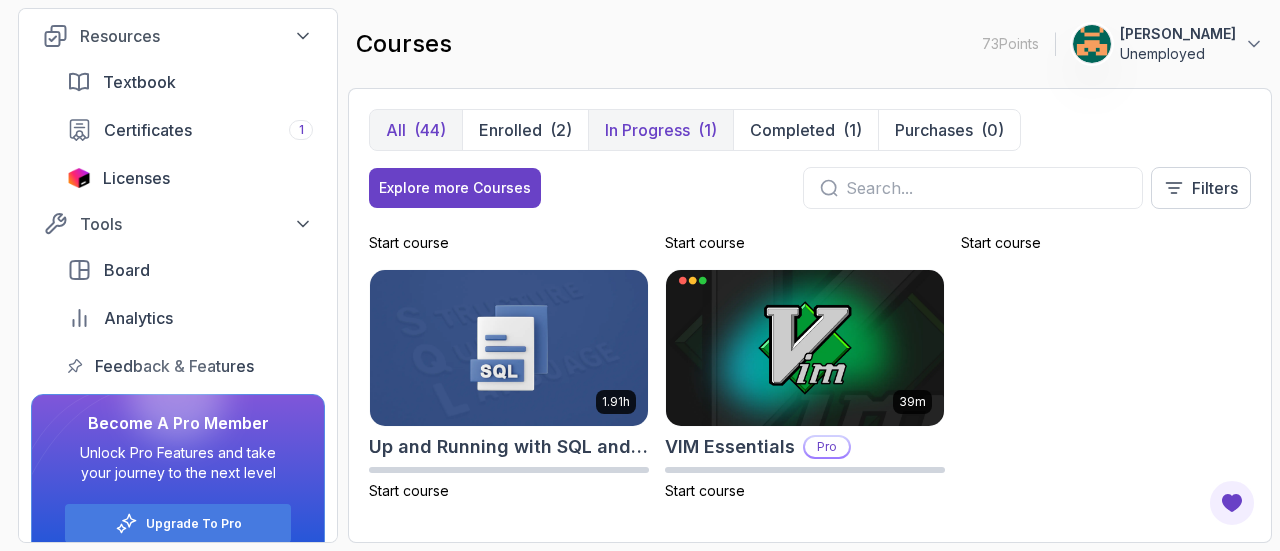 click on "In Progress" at bounding box center (647, 130) 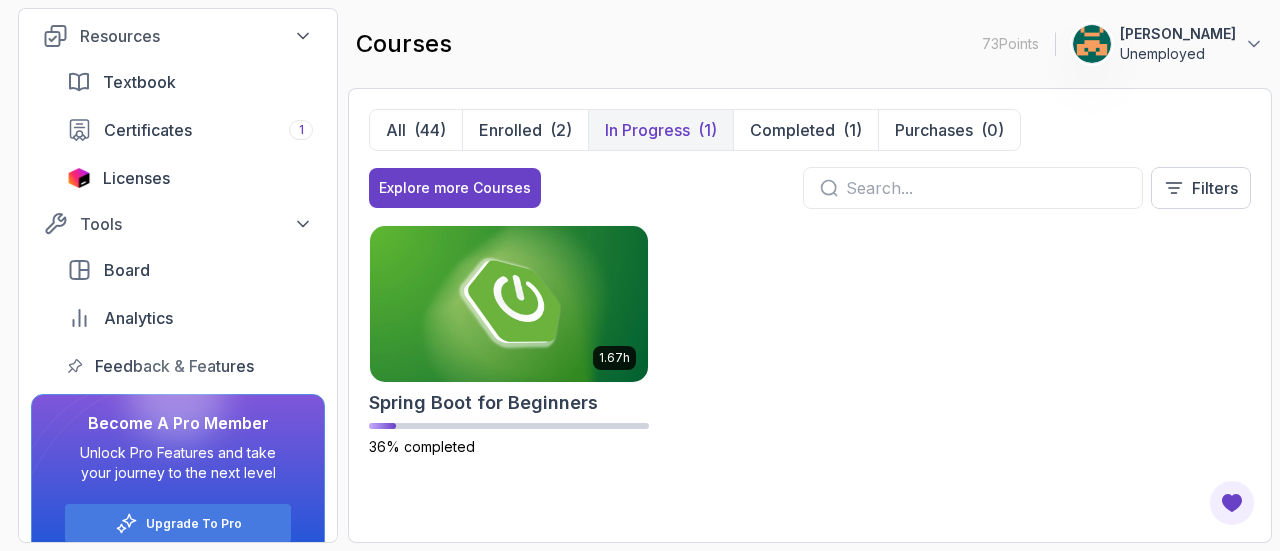 scroll, scrollTop: 0, scrollLeft: 0, axis: both 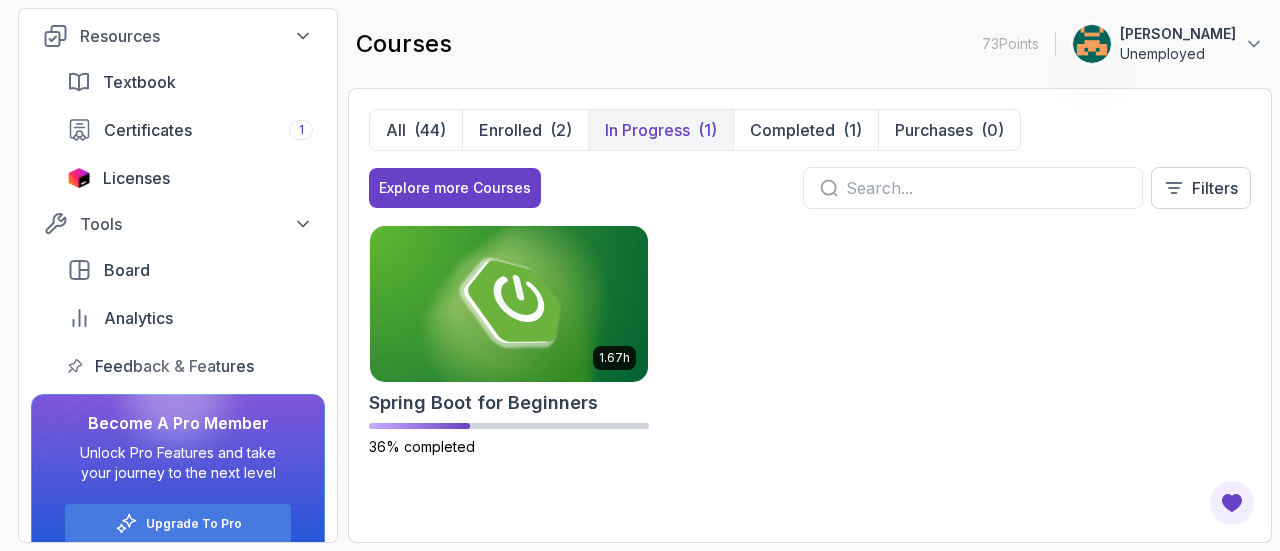 click on "1.67h Spring Boot for Beginners 36% completed" at bounding box center (810, 353) 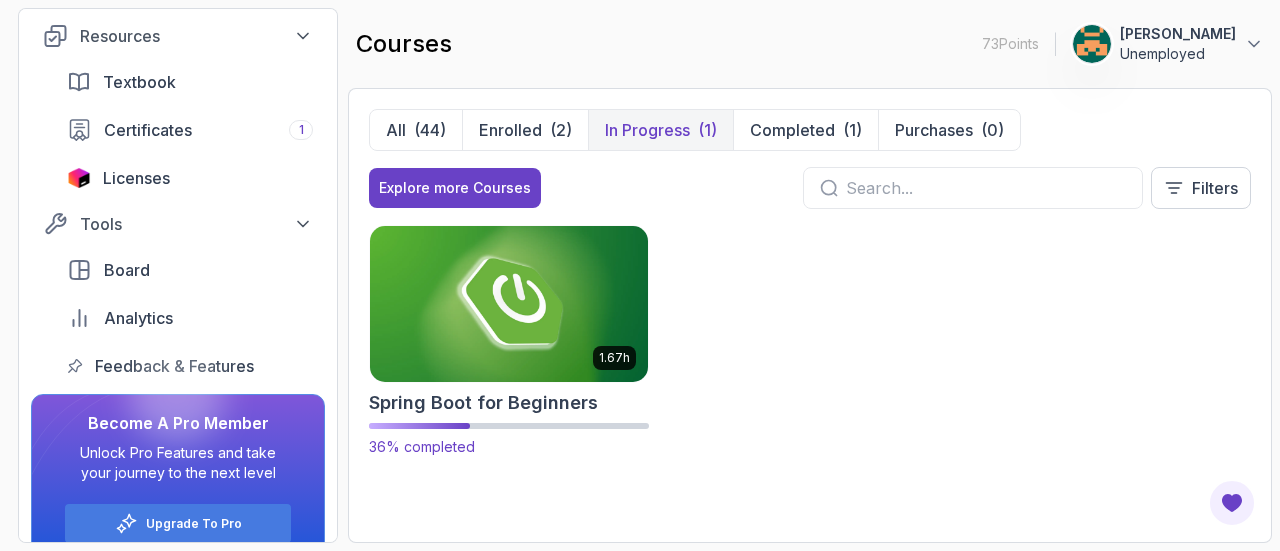 click at bounding box center [509, 303] 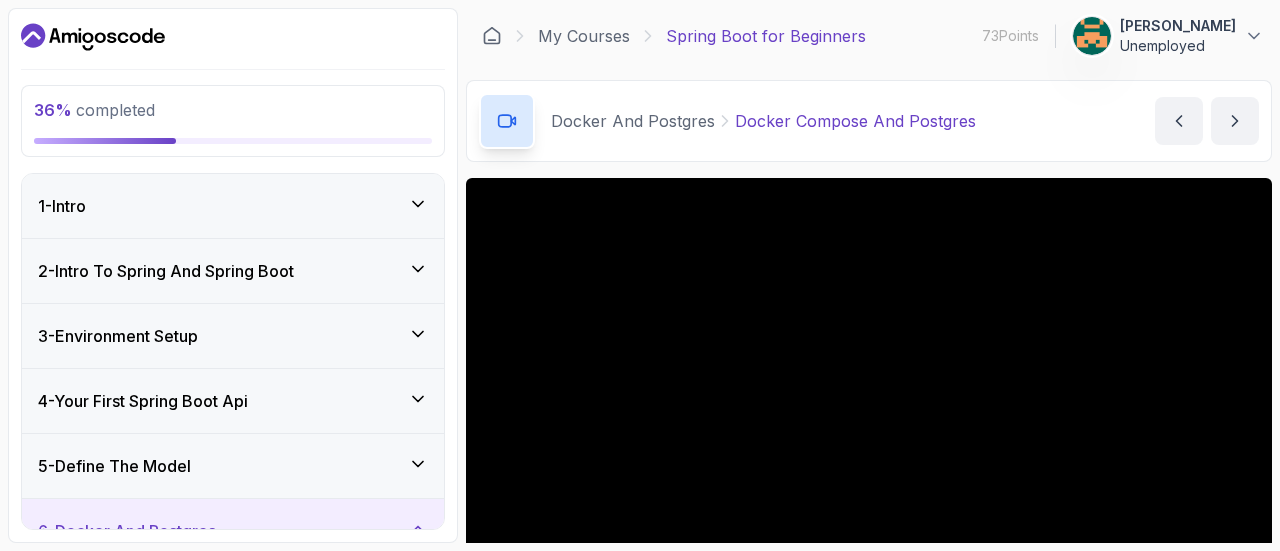 click 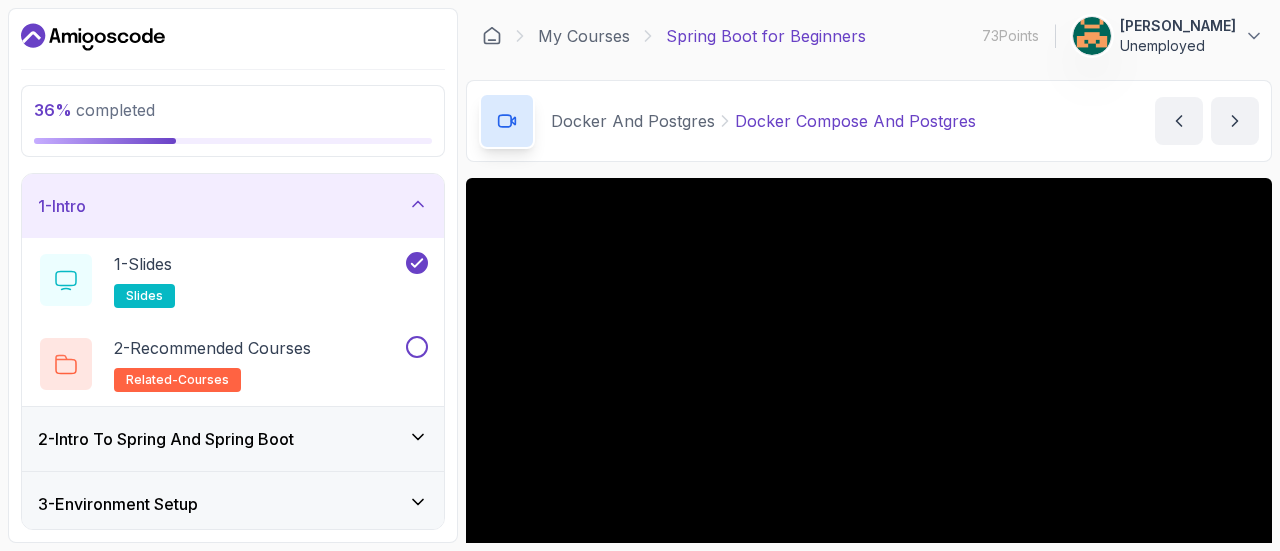 click 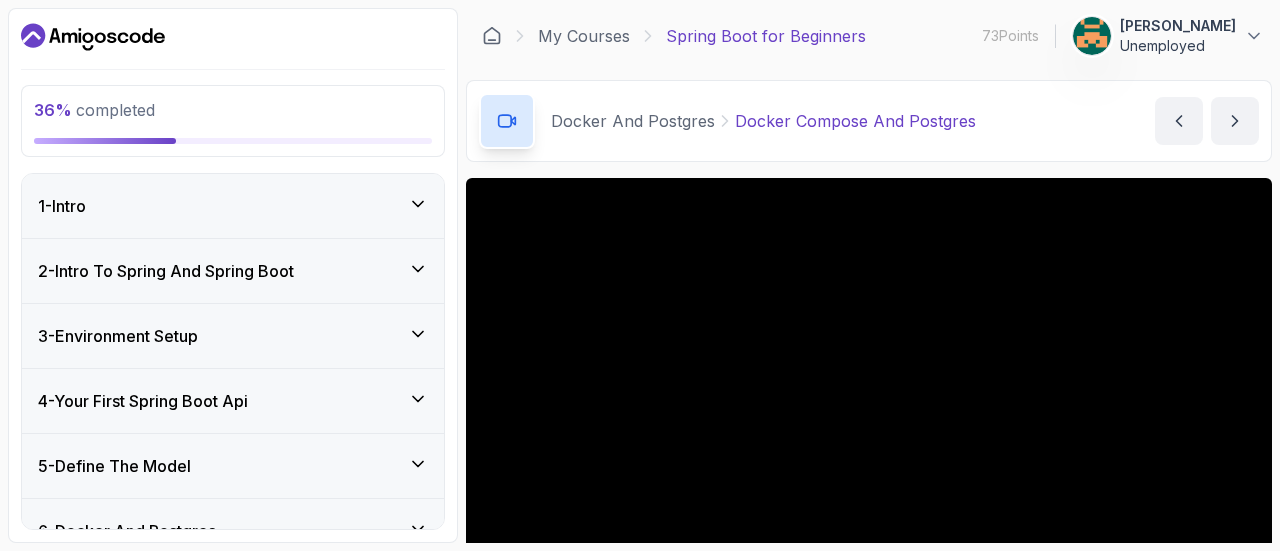 click on "2  -  Intro To Spring And Spring Boot" at bounding box center [233, 271] 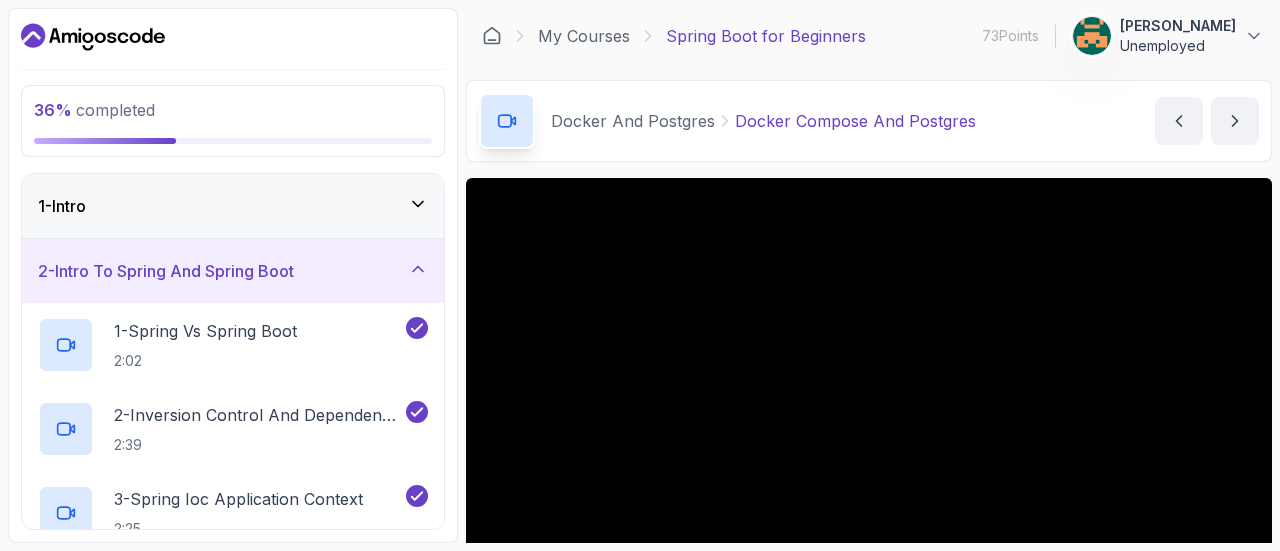 type 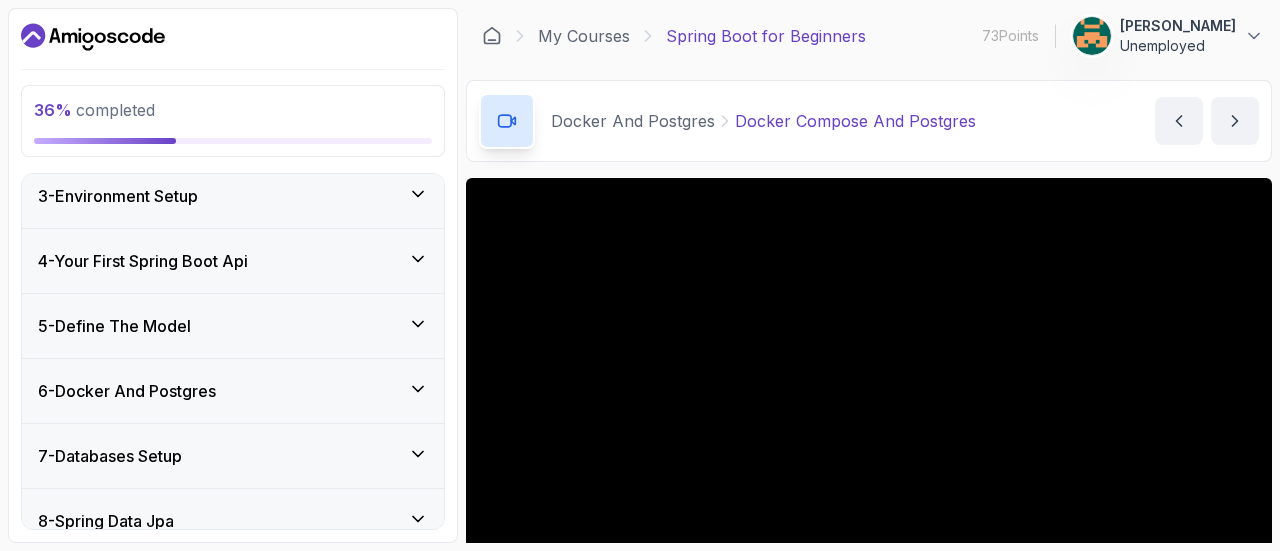 scroll, scrollTop: 480, scrollLeft: 0, axis: vertical 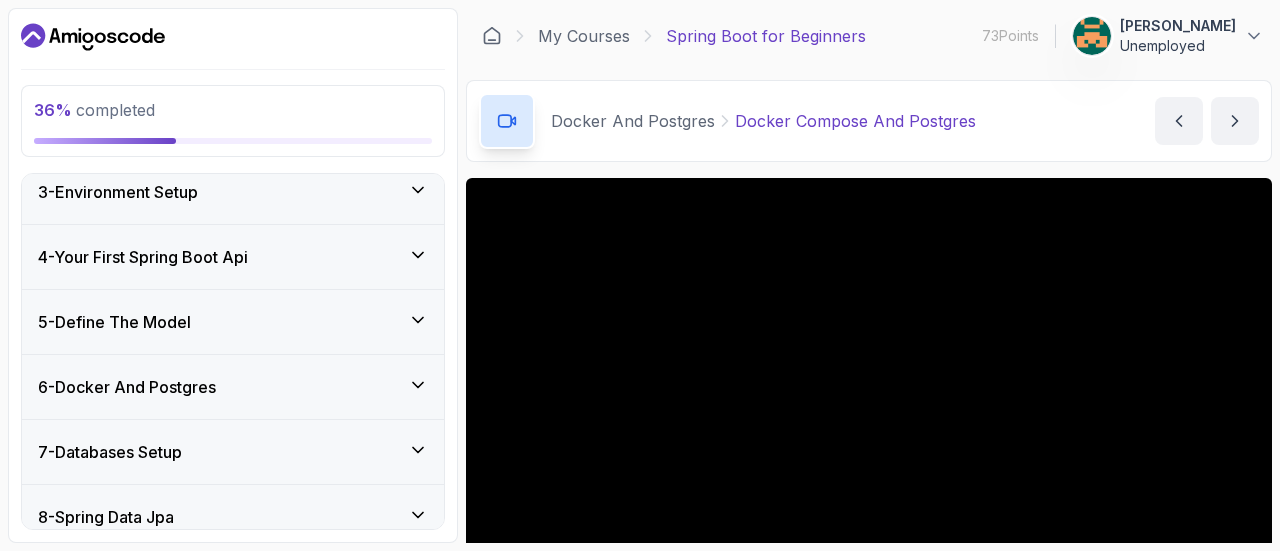click 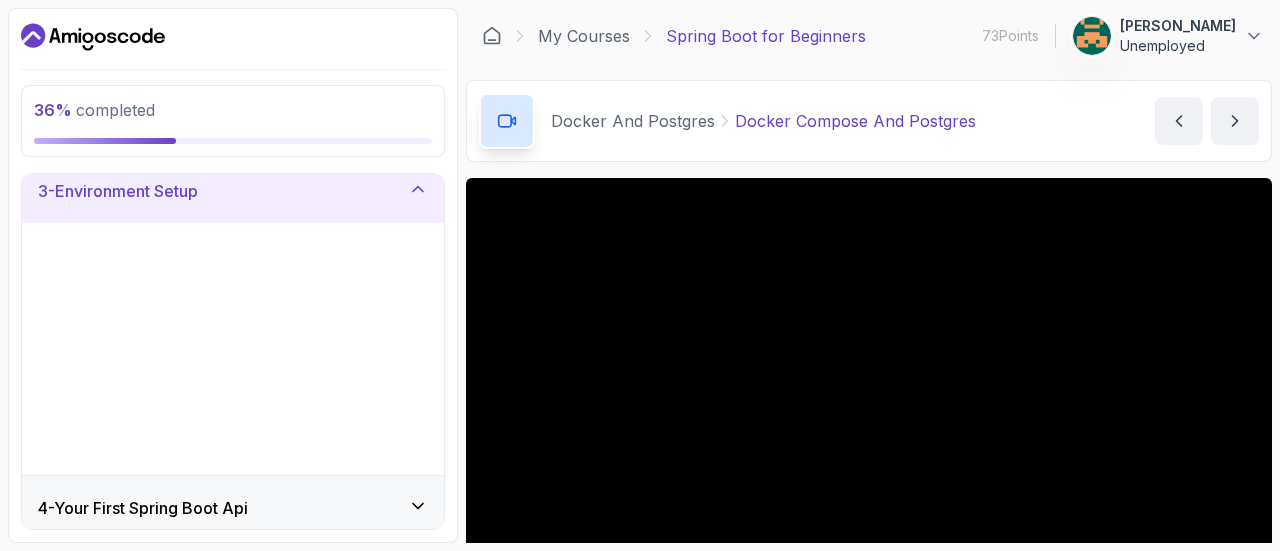 scroll, scrollTop: 144, scrollLeft: 0, axis: vertical 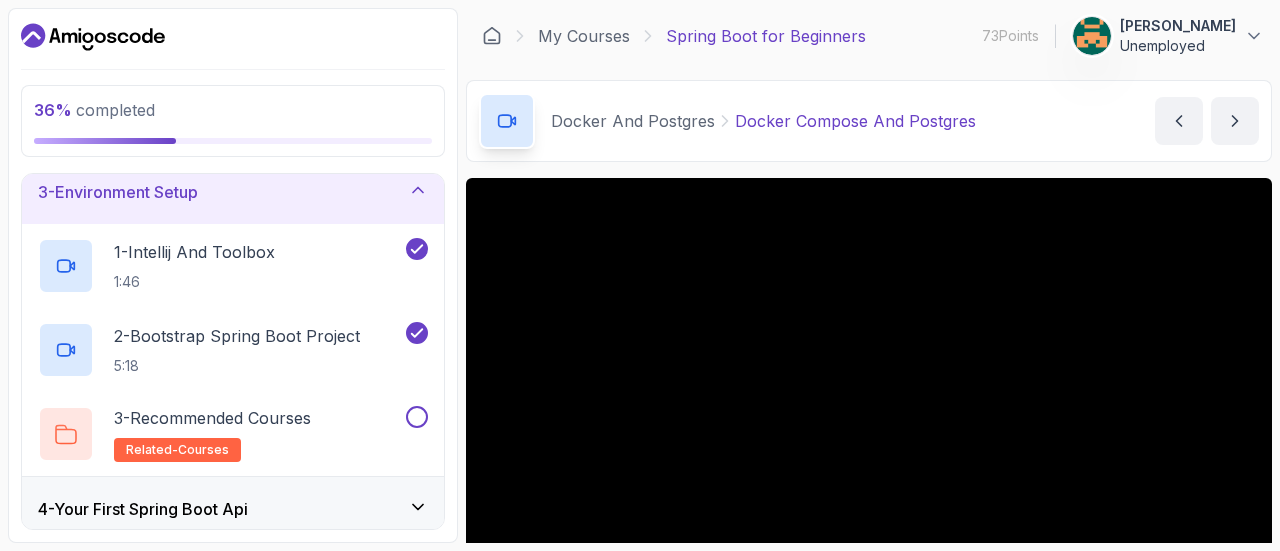 click 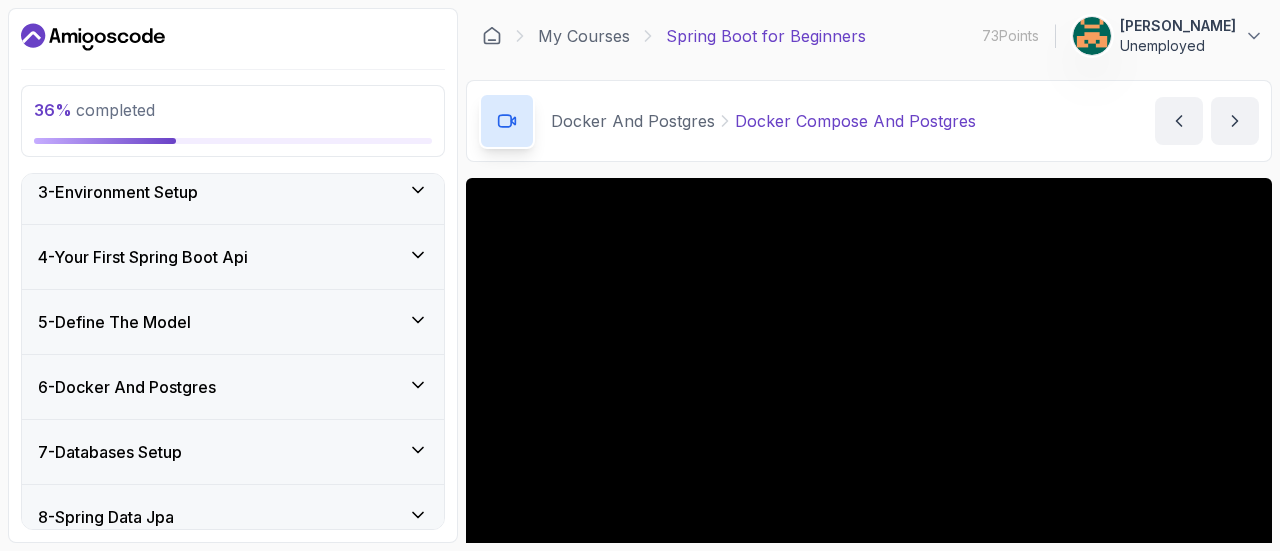 type 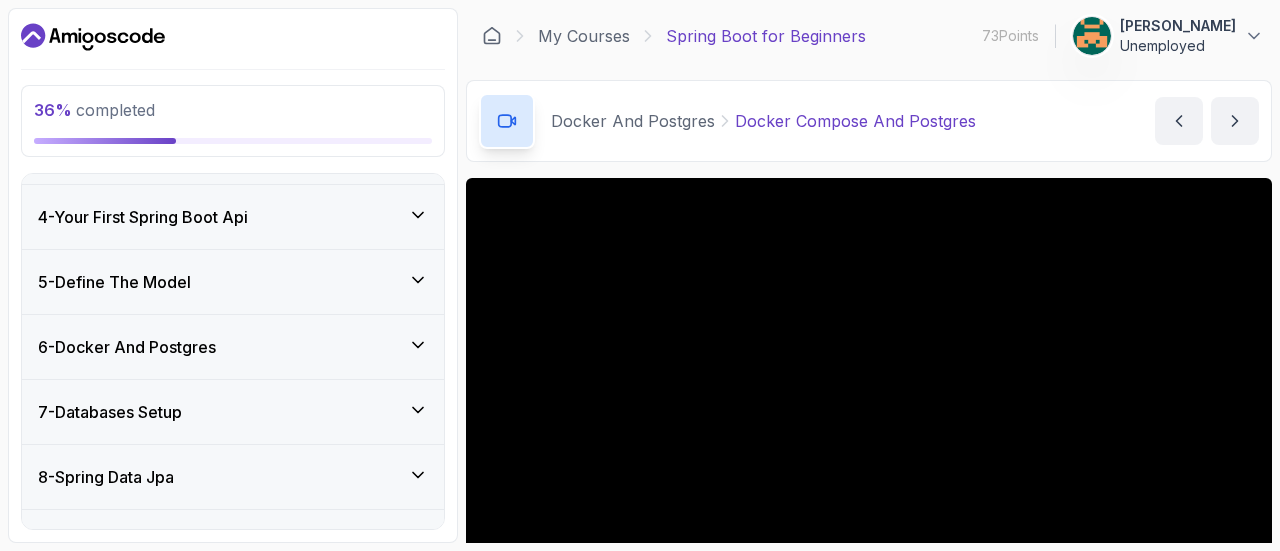 scroll, scrollTop: 304, scrollLeft: 0, axis: vertical 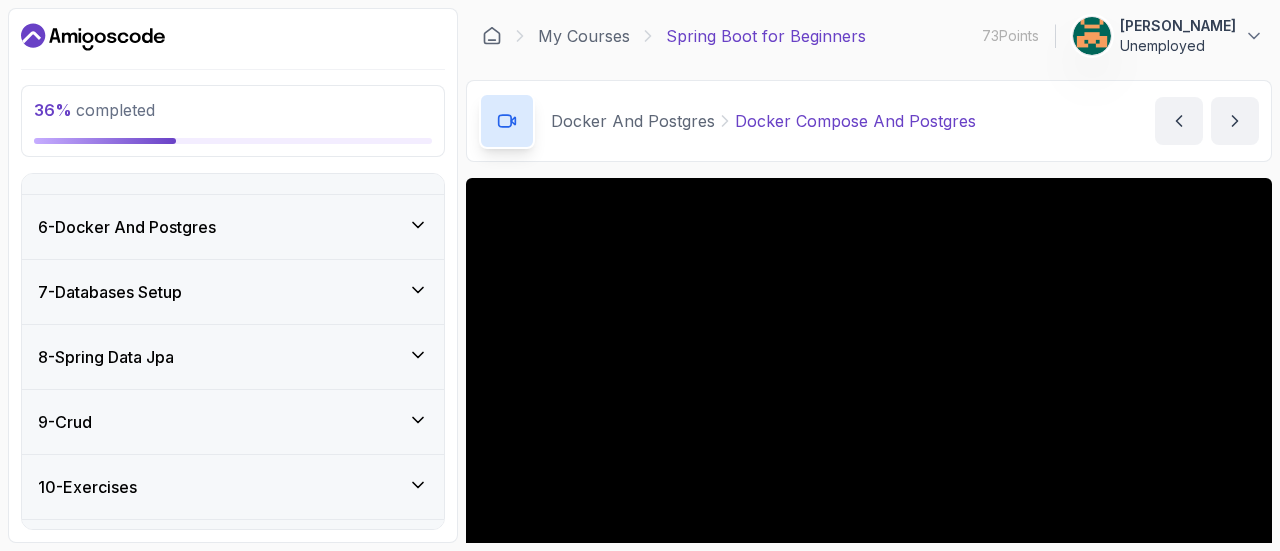 click on "6  -  Docker And Postgres" at bounding box center [233, 227] 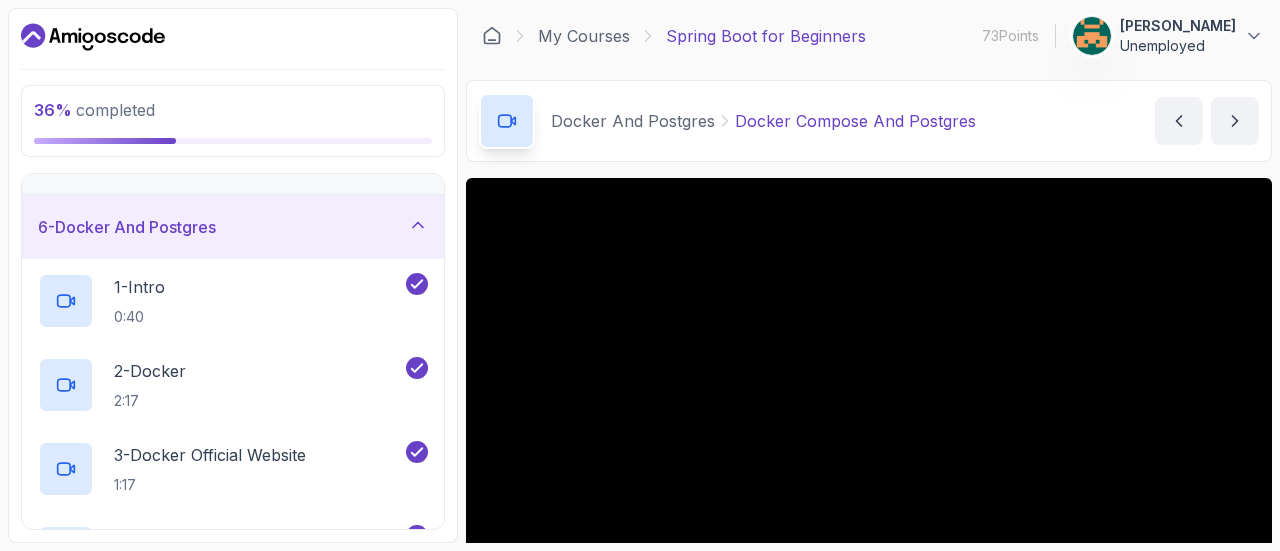 type 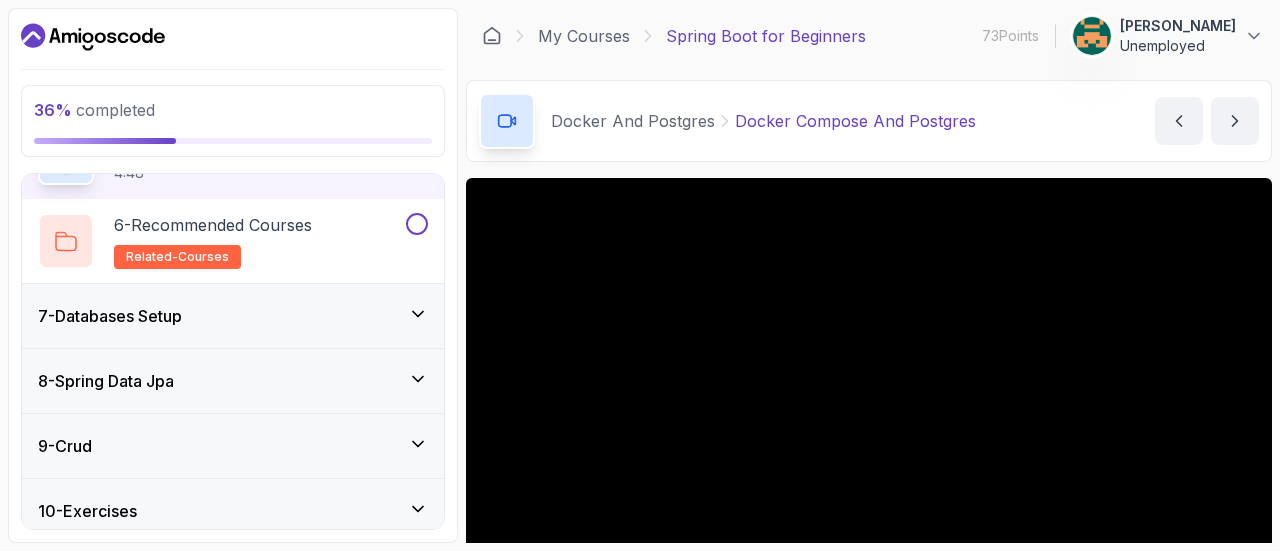 scroll, scrollTop: 904, scrollLeft: 0, axis: vertical 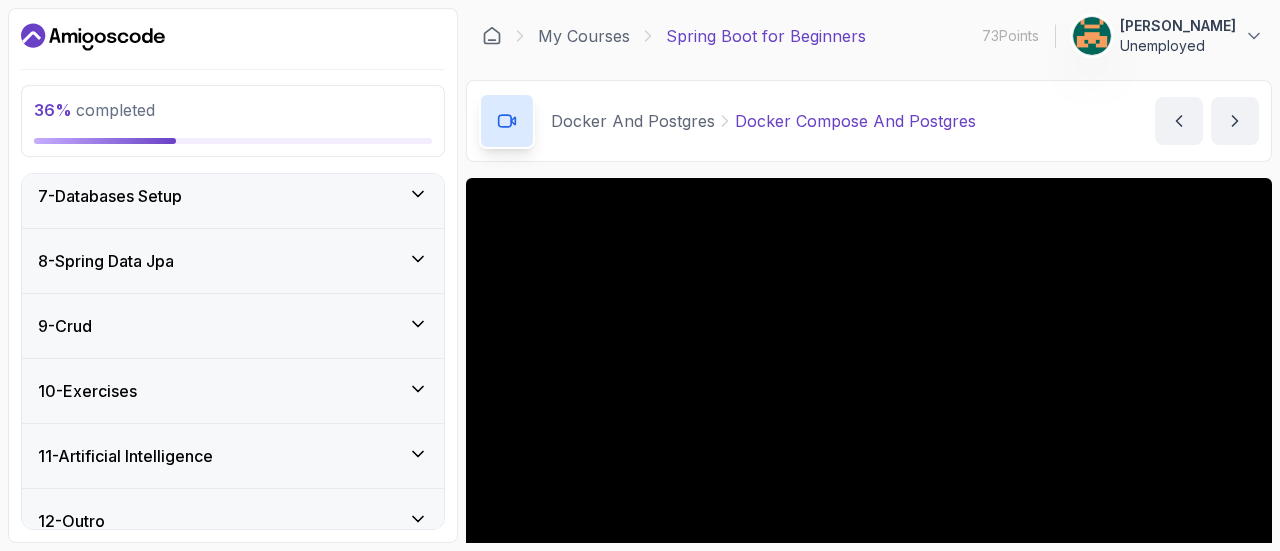 click on "7  -  Databases Setup" at bounding box center (233, 196) 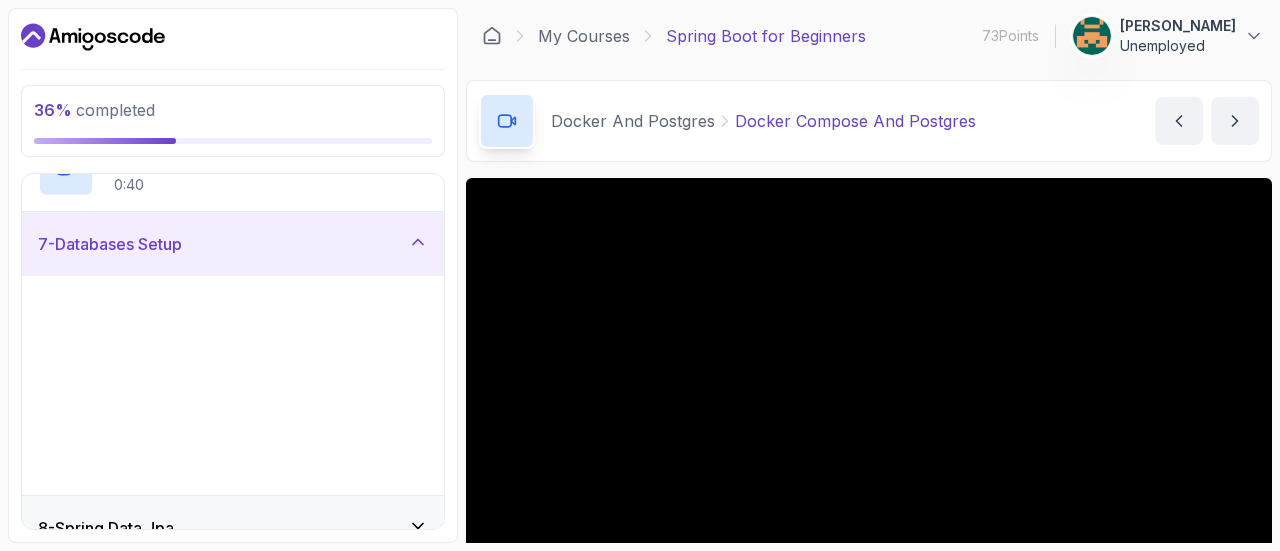 scroll, scrollTop: 400, scrollLeft: 0, axis: vertical 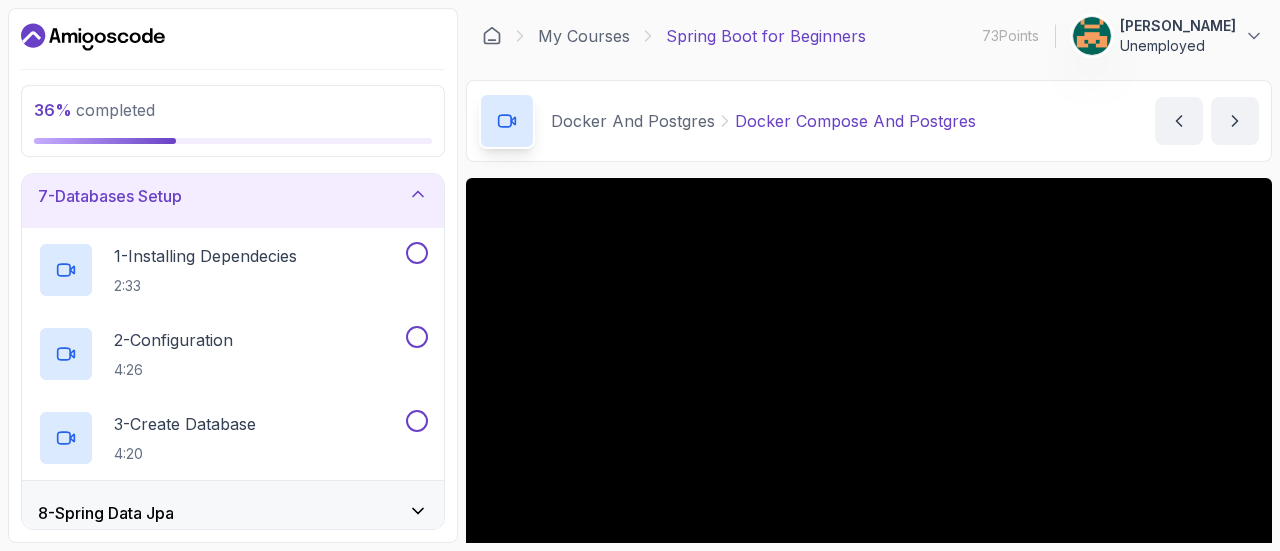 type 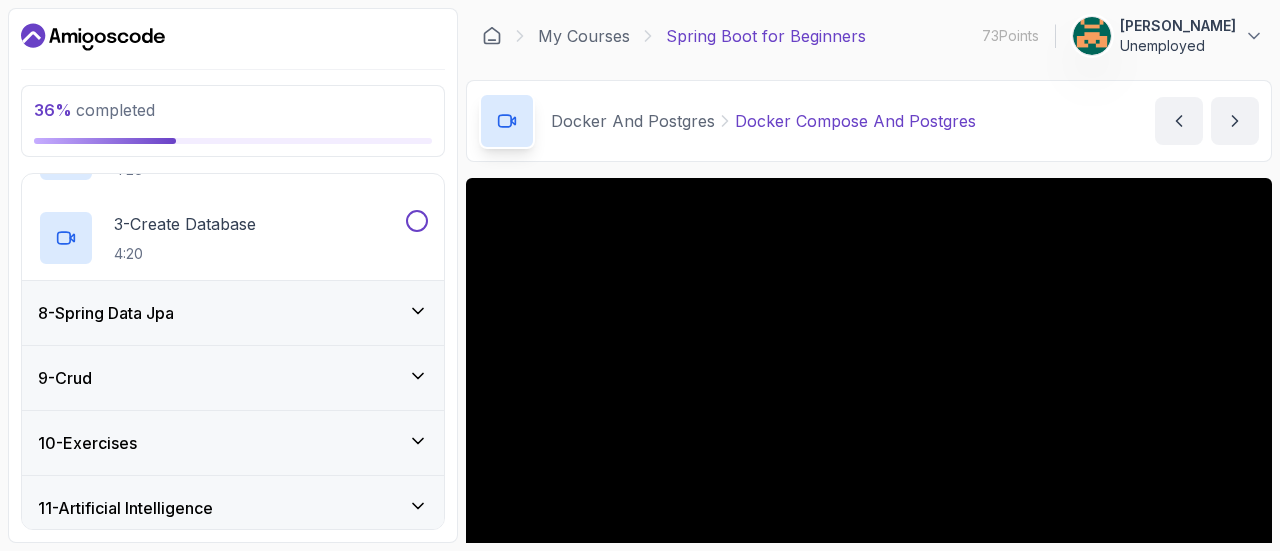 scroll, scrollTop: 670, scrollLeft: 0, axis: vertical 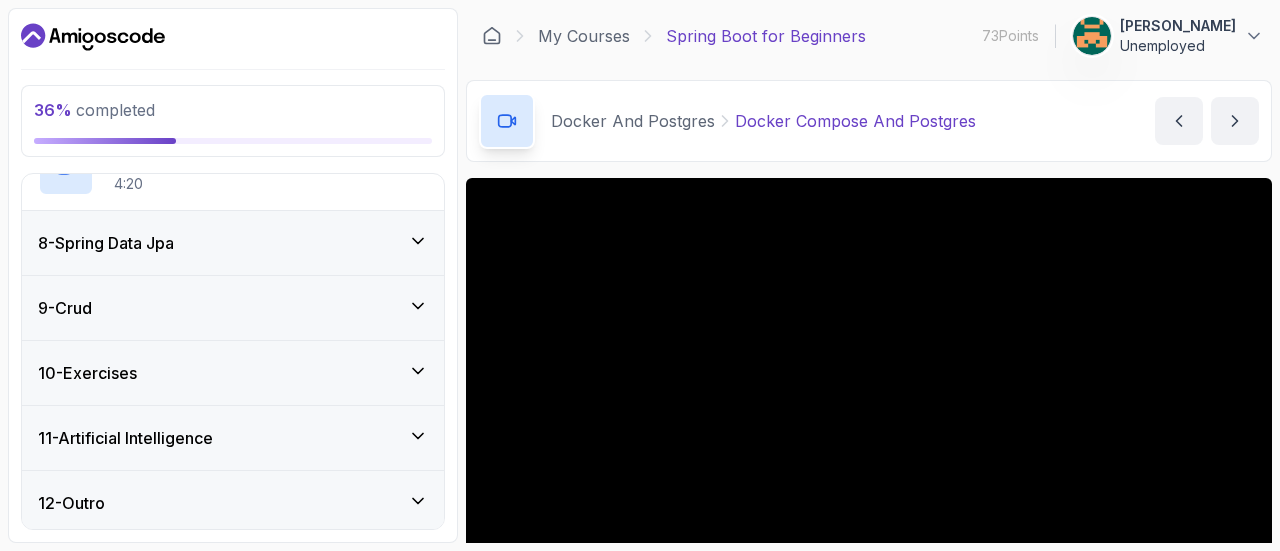 click 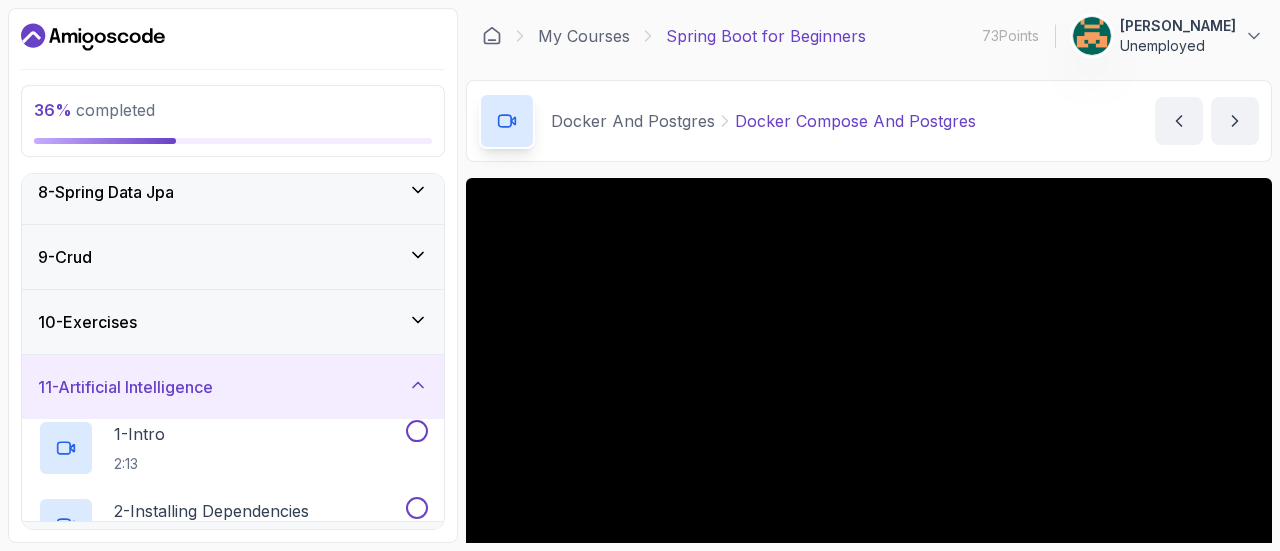 scroll, scrollTop: 418, scrollLeft: 0, axis: vertical 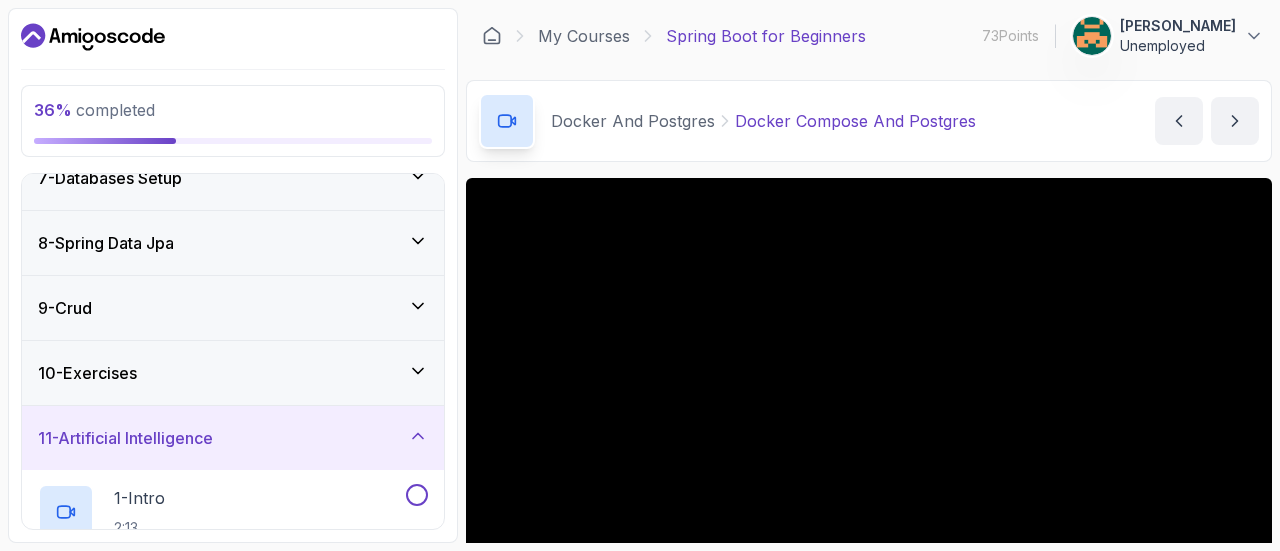 type 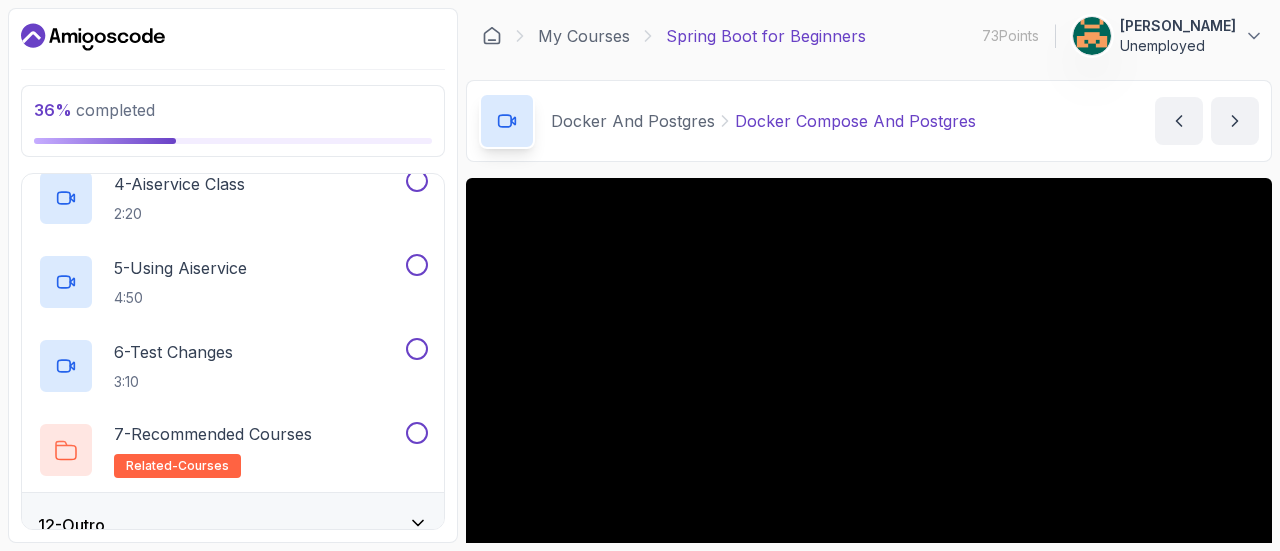 scroll, scrollTop: 1006, scrollLeft: 0, axis: vertical 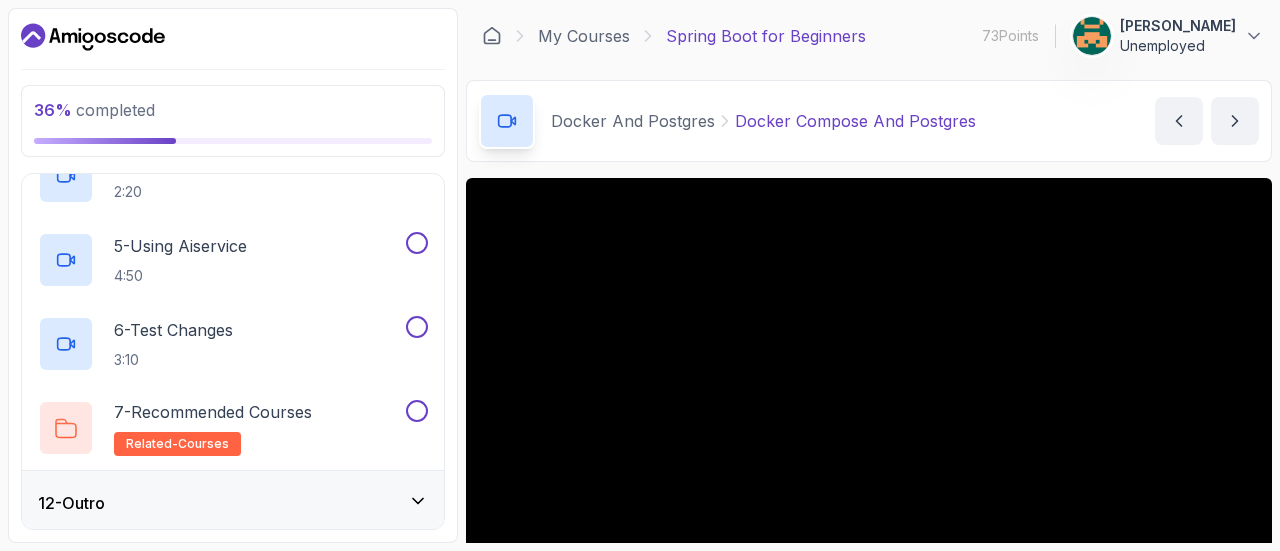 click on "12  -  Outro" at bounding box center [233, 503] 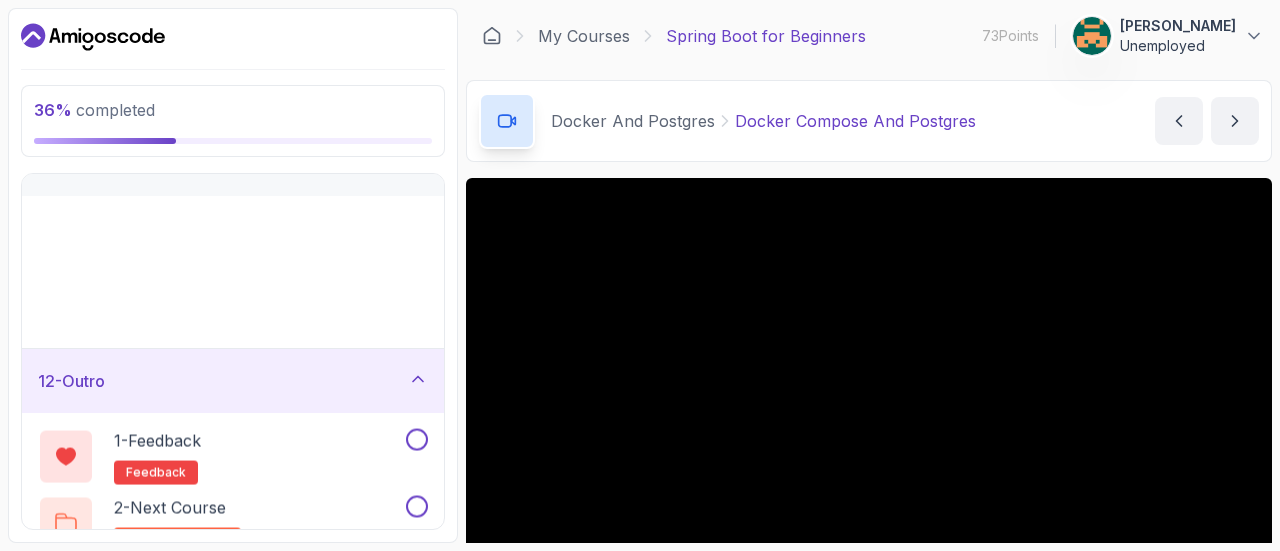 scroll, scrollTop: 418, scrollLeft: 0, axis: vertical 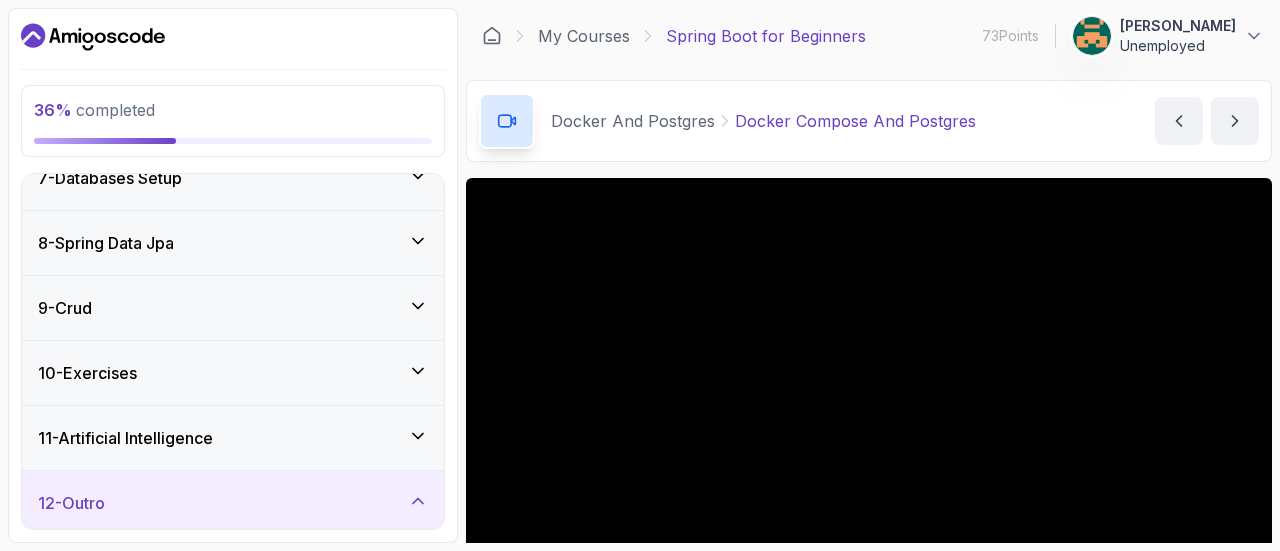 click on "12  -  Outro" at bounding box center [233, 503] 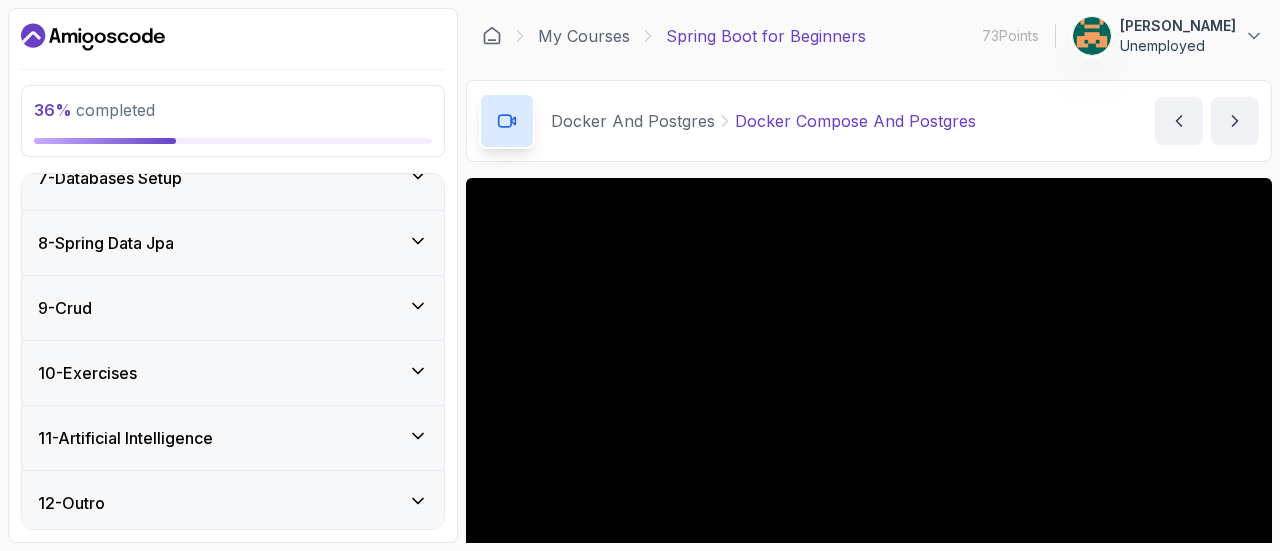 type 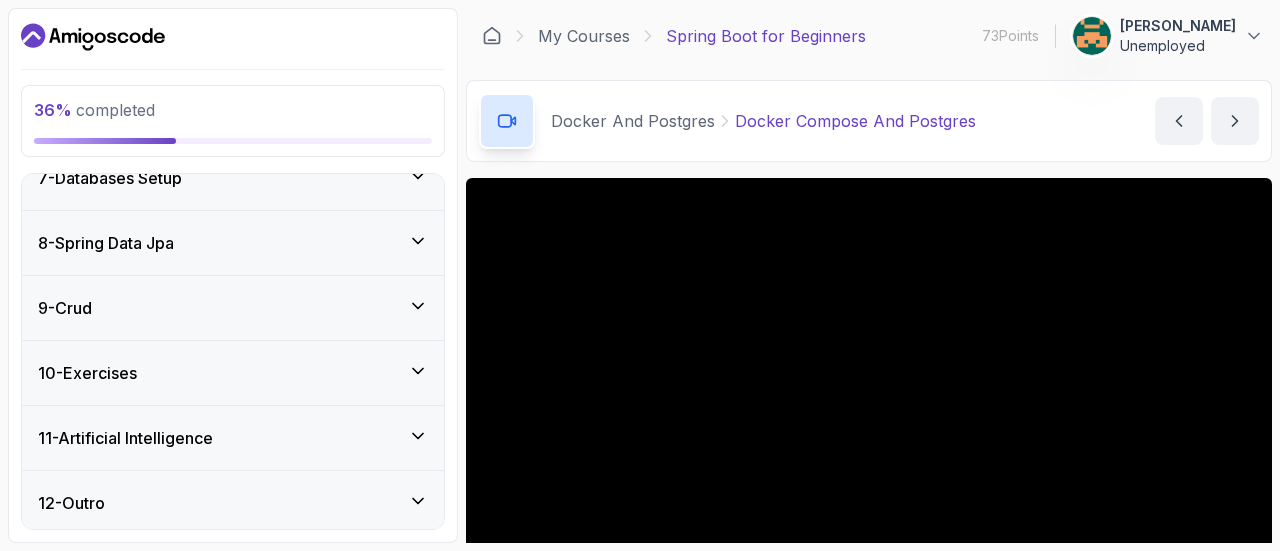 click on "12  -  Outro" at bounding box center [233, 503] 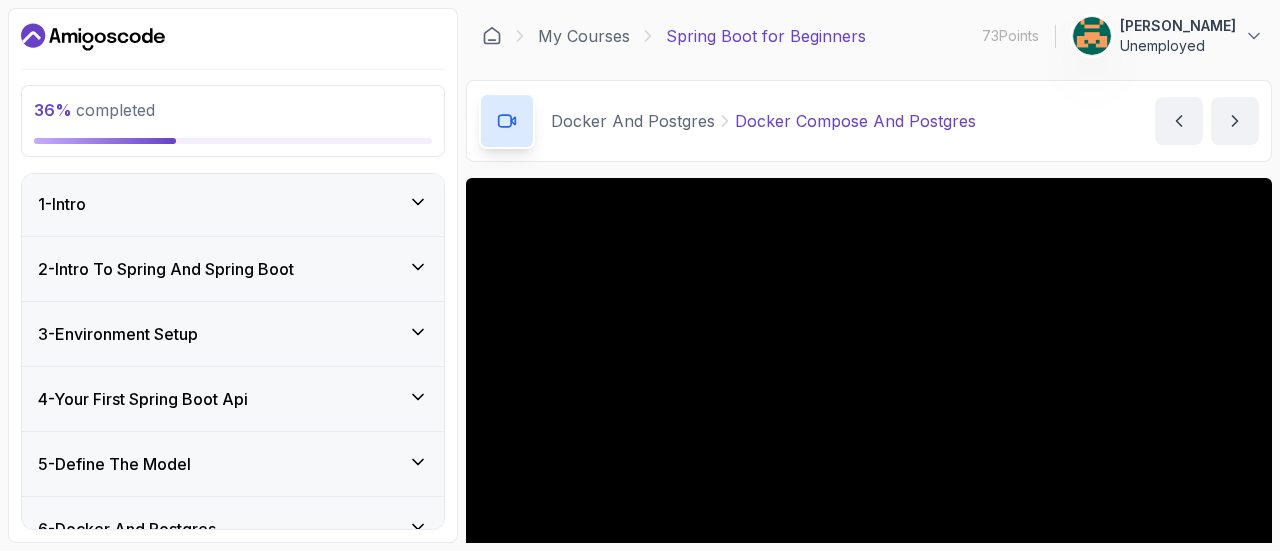 scroll, scrollTop: 0, scrollLeft: 0, axis: both 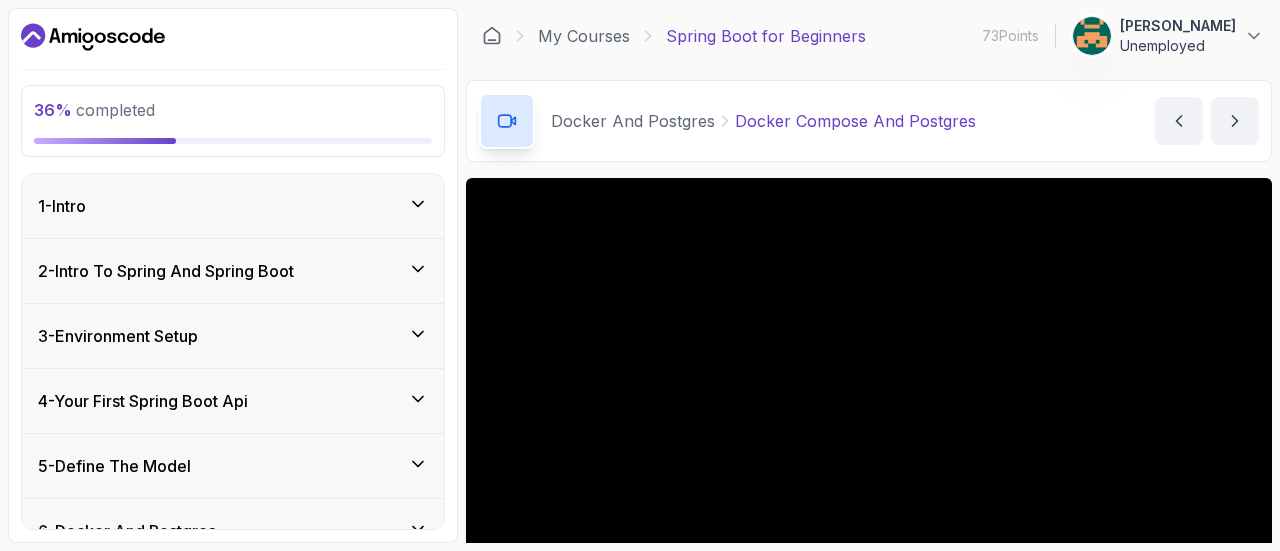 click on "5  -  Define The Model" at bounding box center (233, 466) 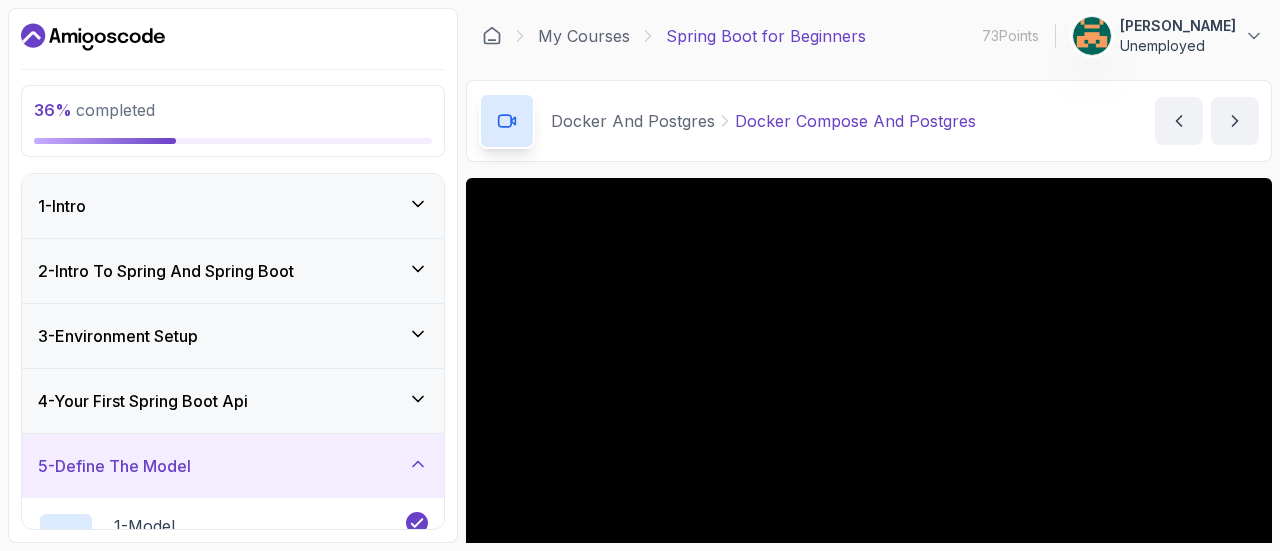 type 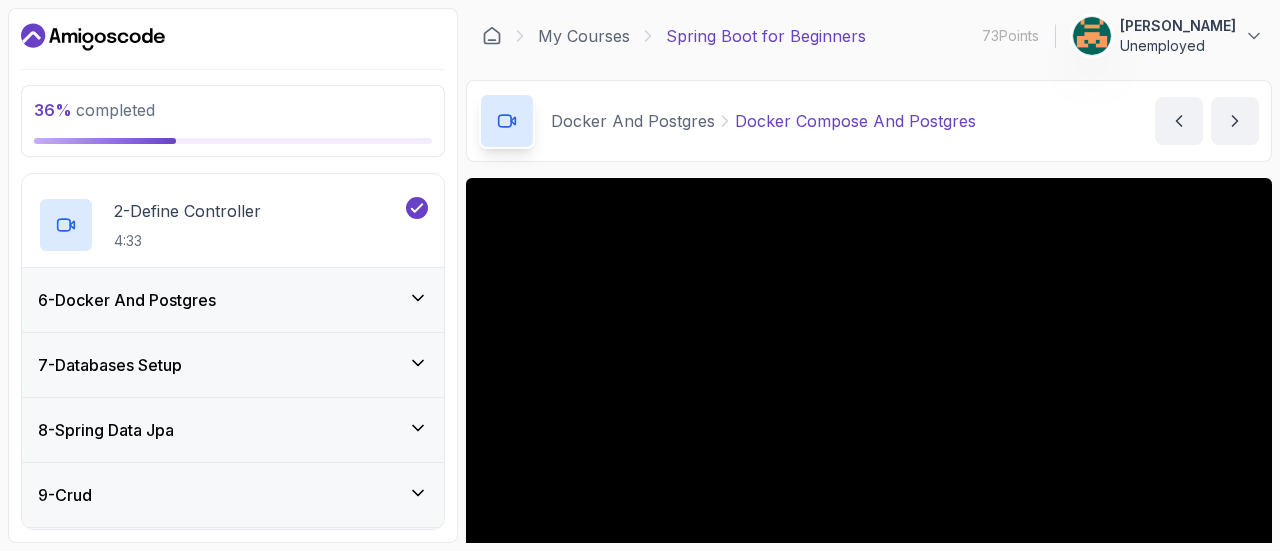 scroll, scrollTop: 400, scrollLeft: 0, axis: vertical 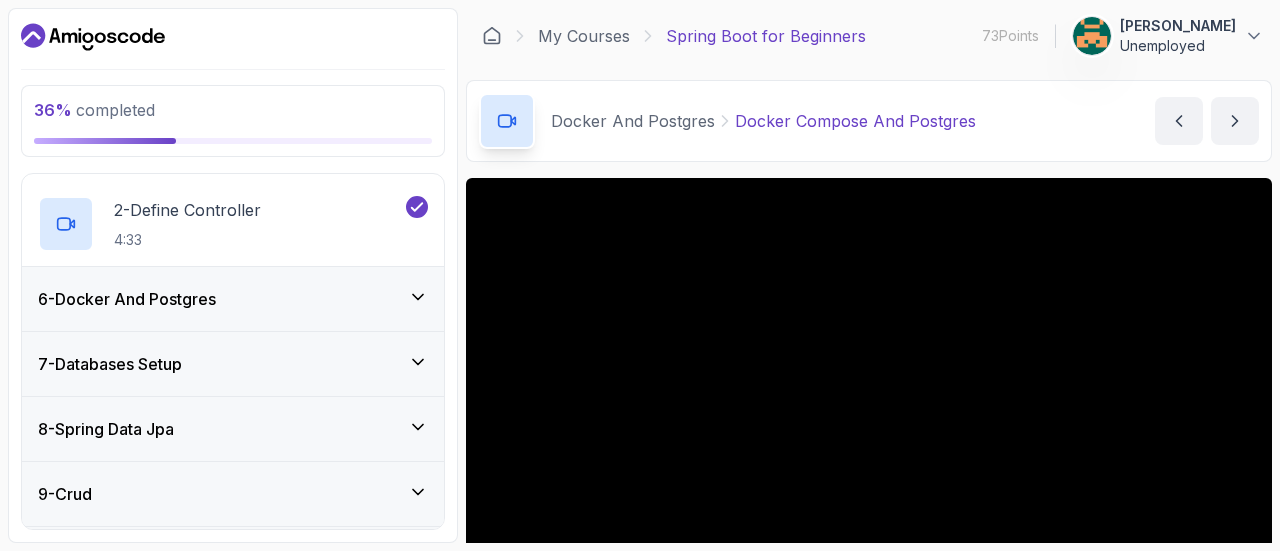 click 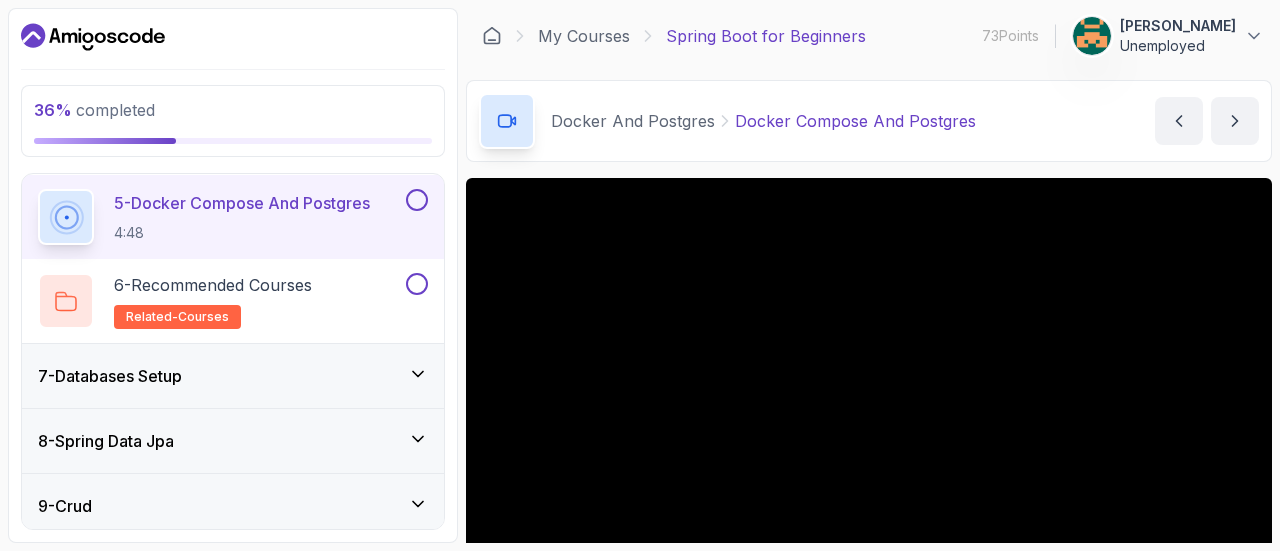 scroll, scrollTop: 743, scrollLeft: 0, axis: vertical 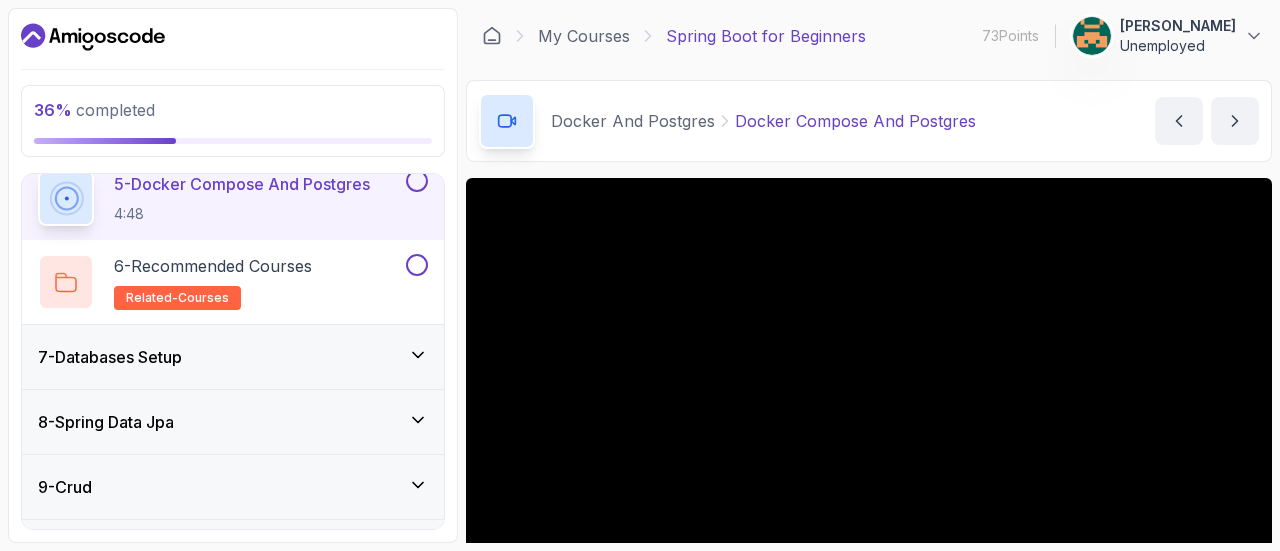 click on "7  -  Databases Setup" at bounding box center [233, 357] 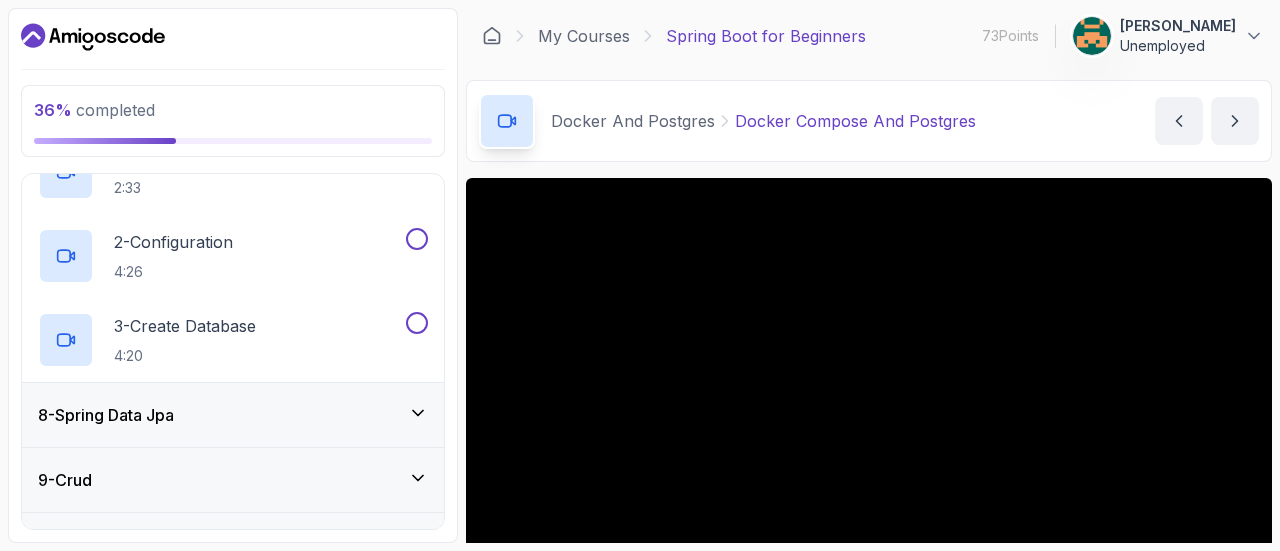 scroll, scrollTop: 538, scrollLeft: 0, axis: vertical 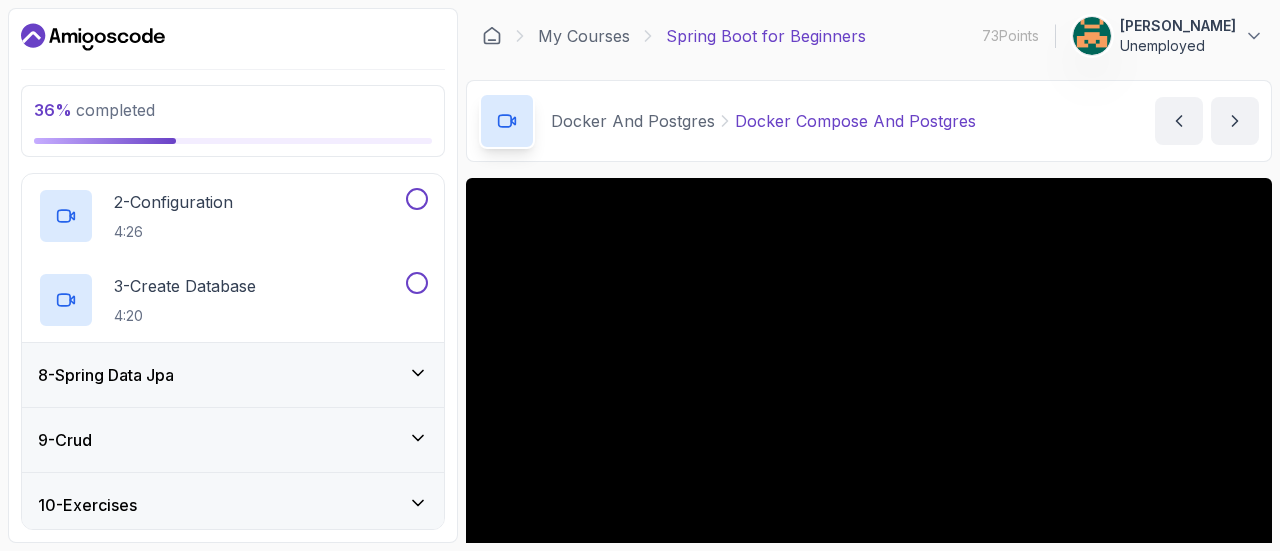 click on "8  -  Spring Data Jpa" at bounding box center (233, 375) 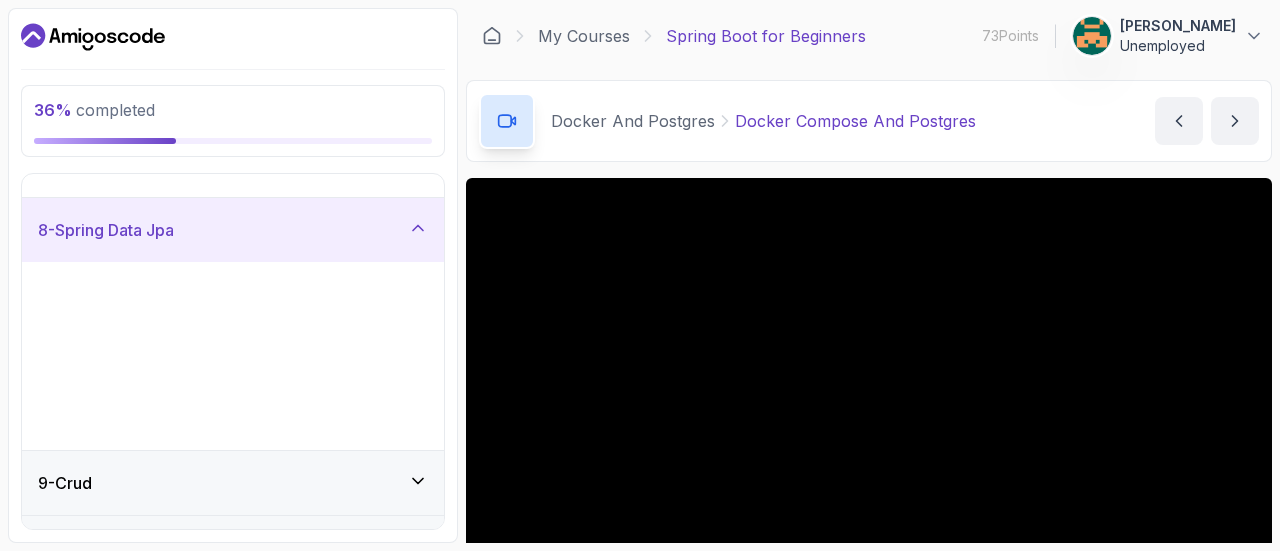 scroll, scrollTop: 418, scrollLeft: 0, axis: vertical 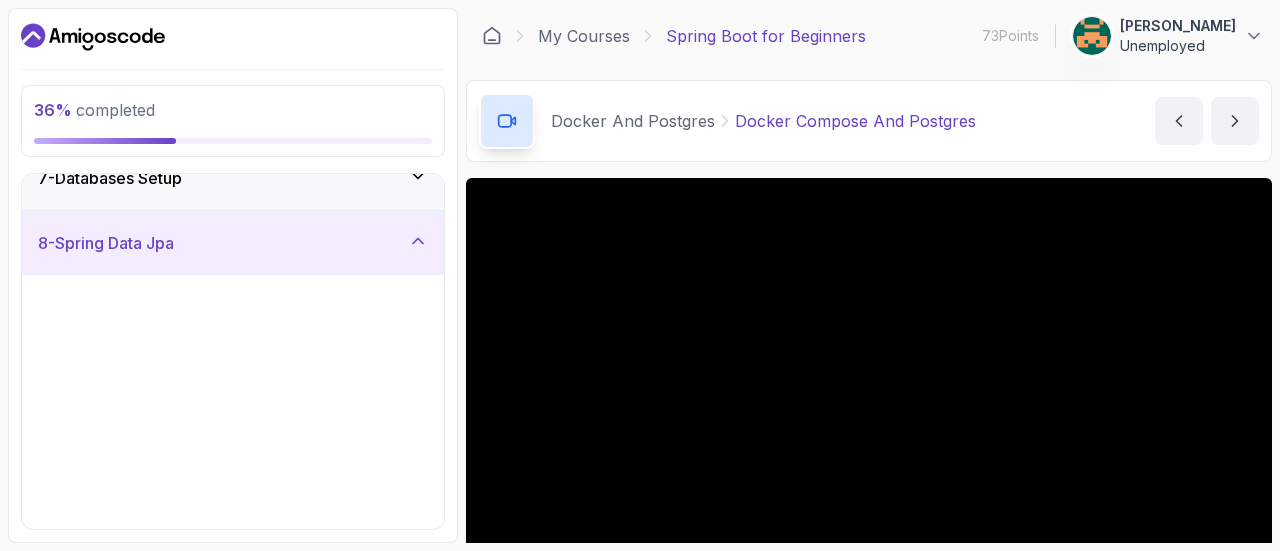 click at bounding box center [415, 385] 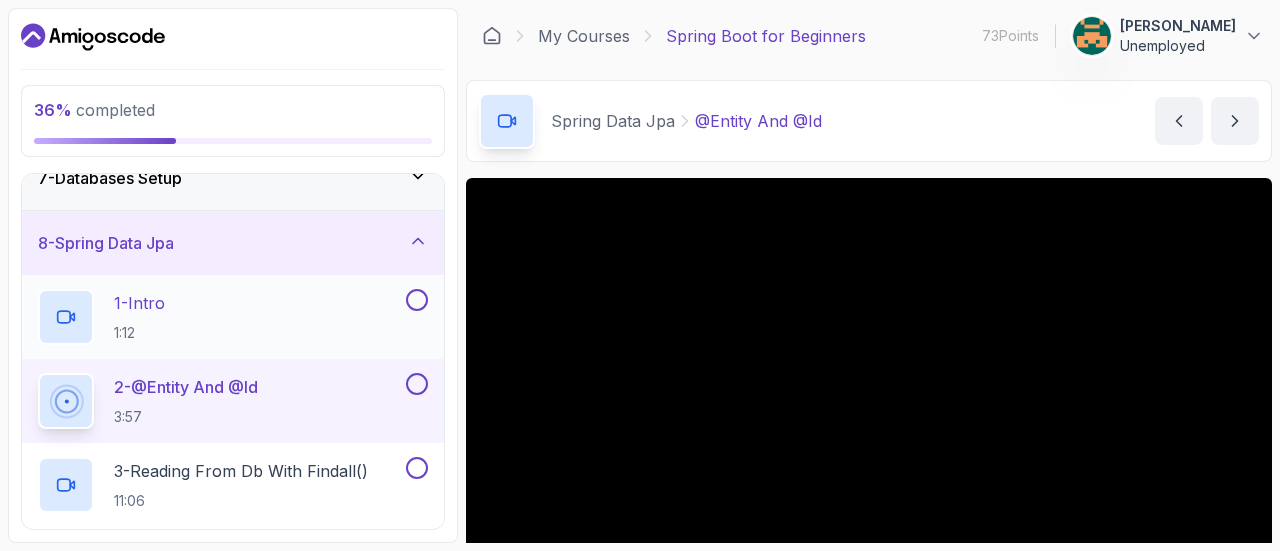 type 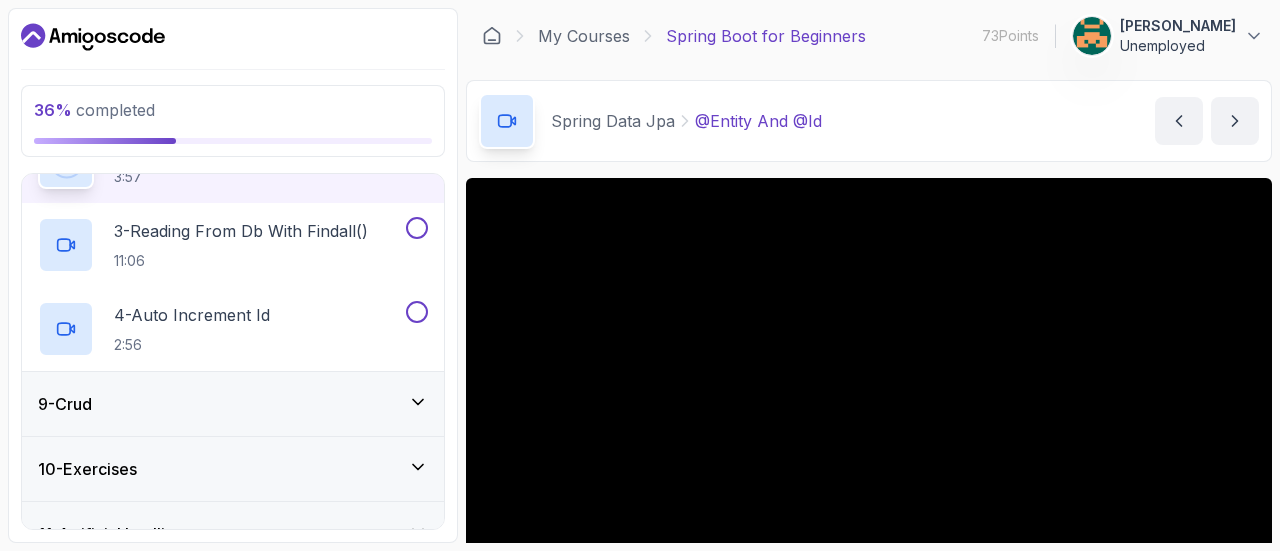 scroll, scrollTop: 738, scrollLeft: 0, axis: vertical 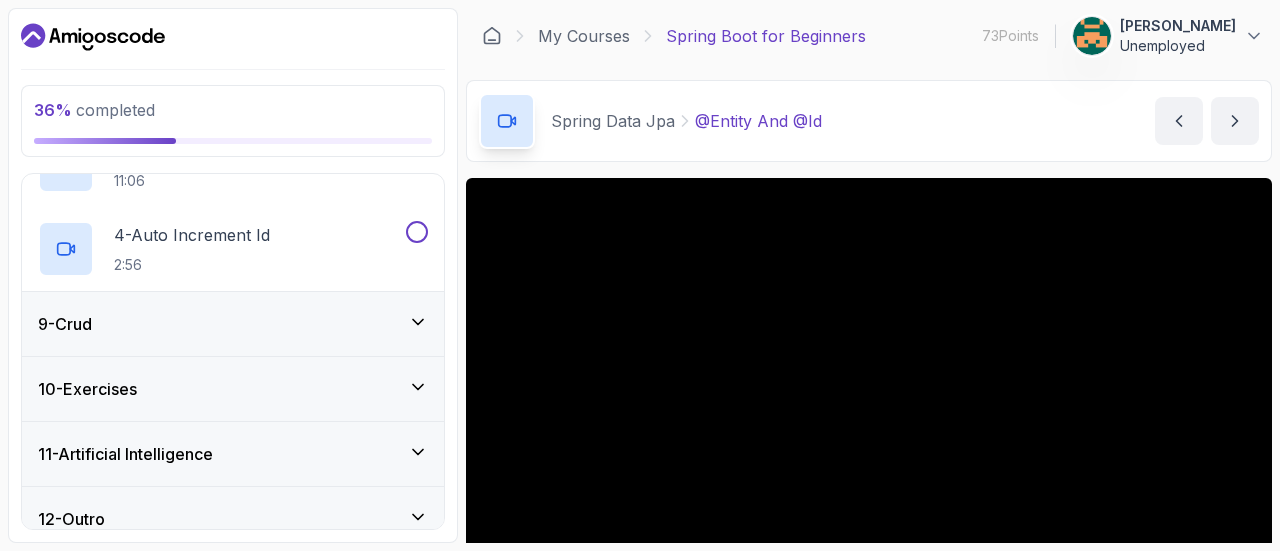click on "9  -  Crud" at bounding box center (233, 324) 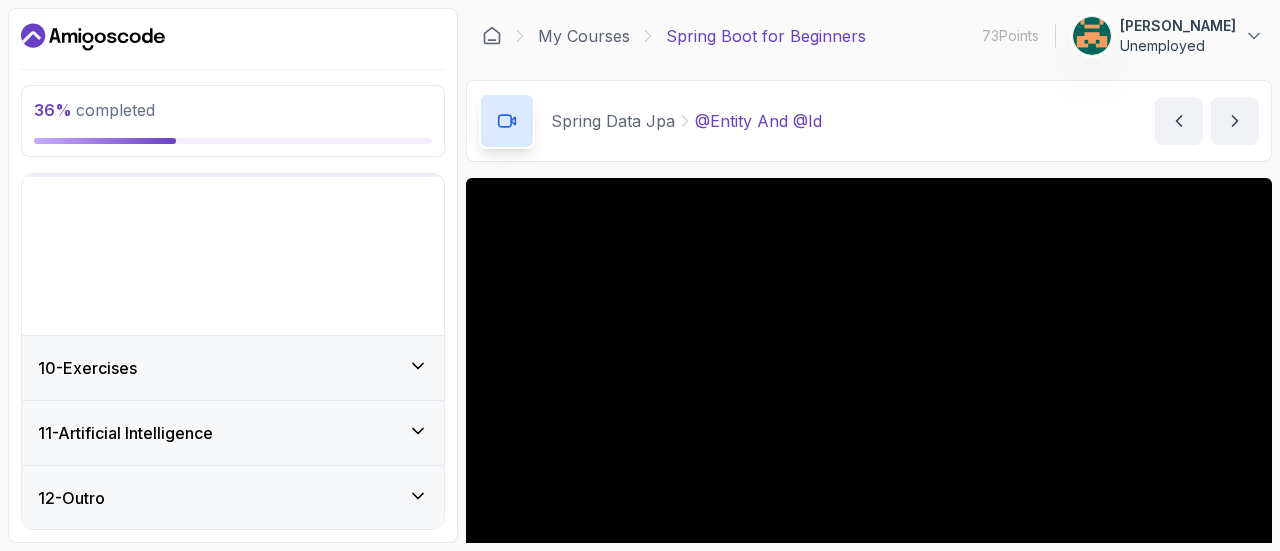 scroll, scrollTop: 418, scrollLeft: 0, axis: vertical 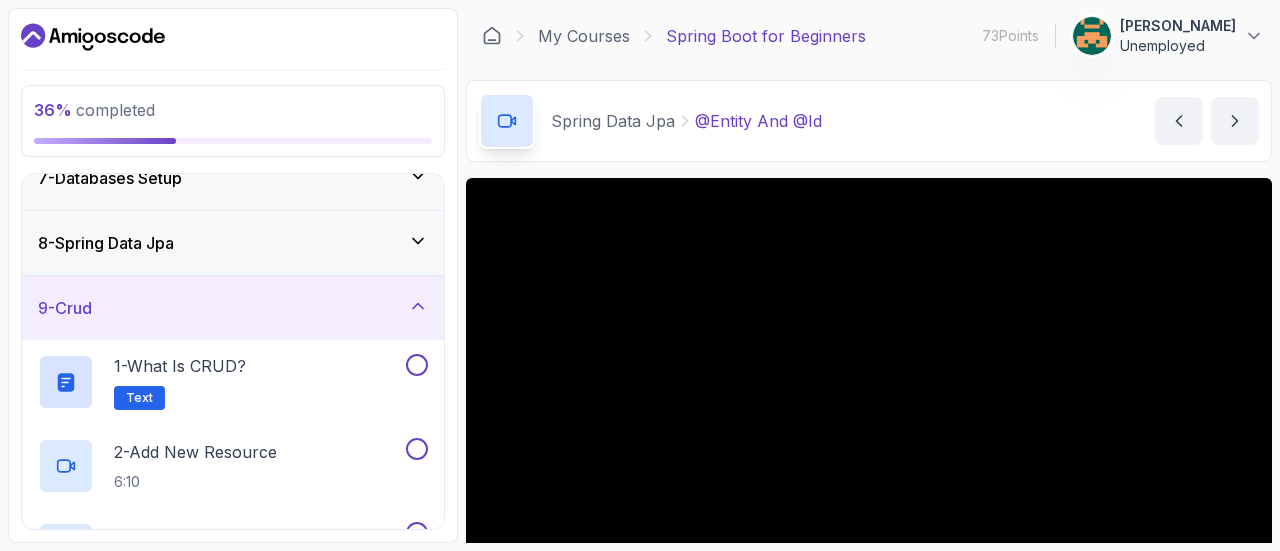 drag, startPoint x: 376, startPoint y: 347, endPoint x: 391, endPoint y: 334, distance: 19.849434 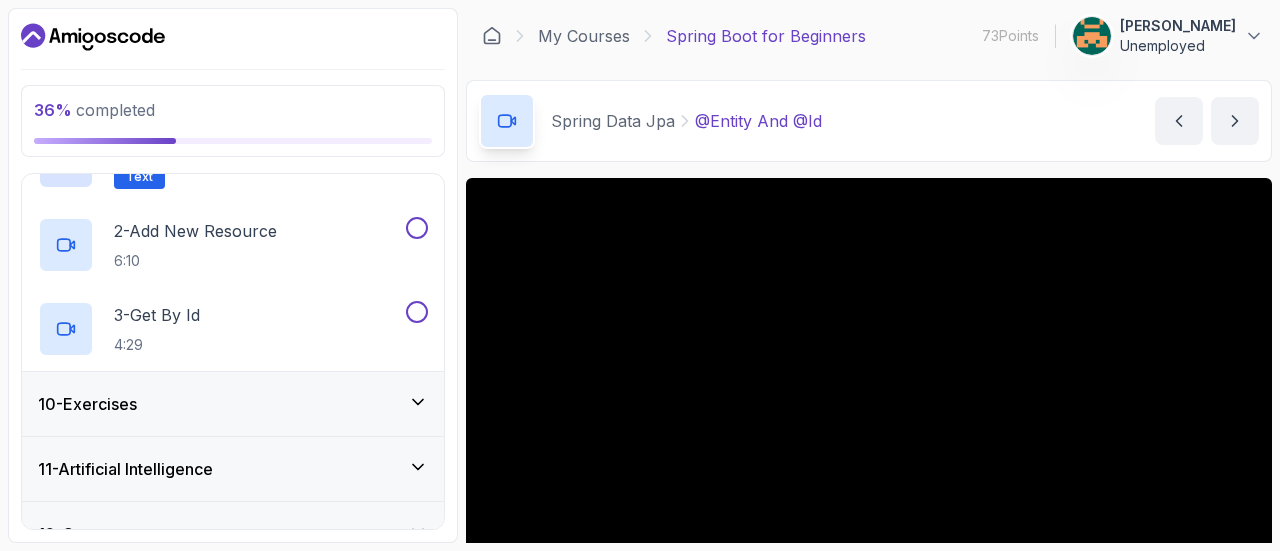 scroll, scrollTop: 670, scrollLeft: 0, axis: vertical 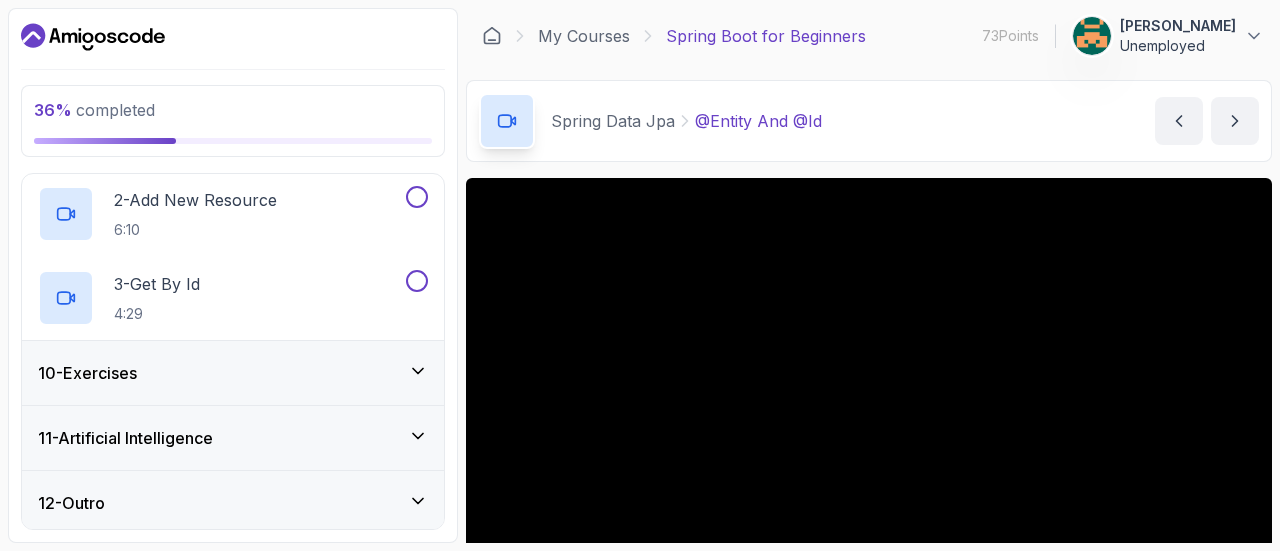 click on "10  -  Exercises" at bounding box center [233, 373] 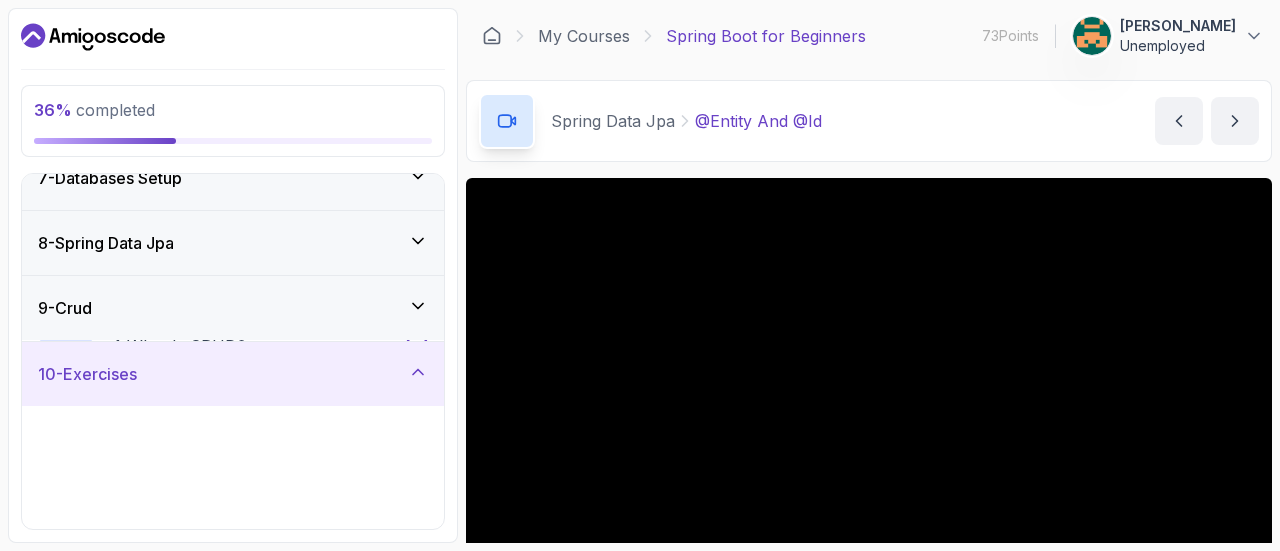 type 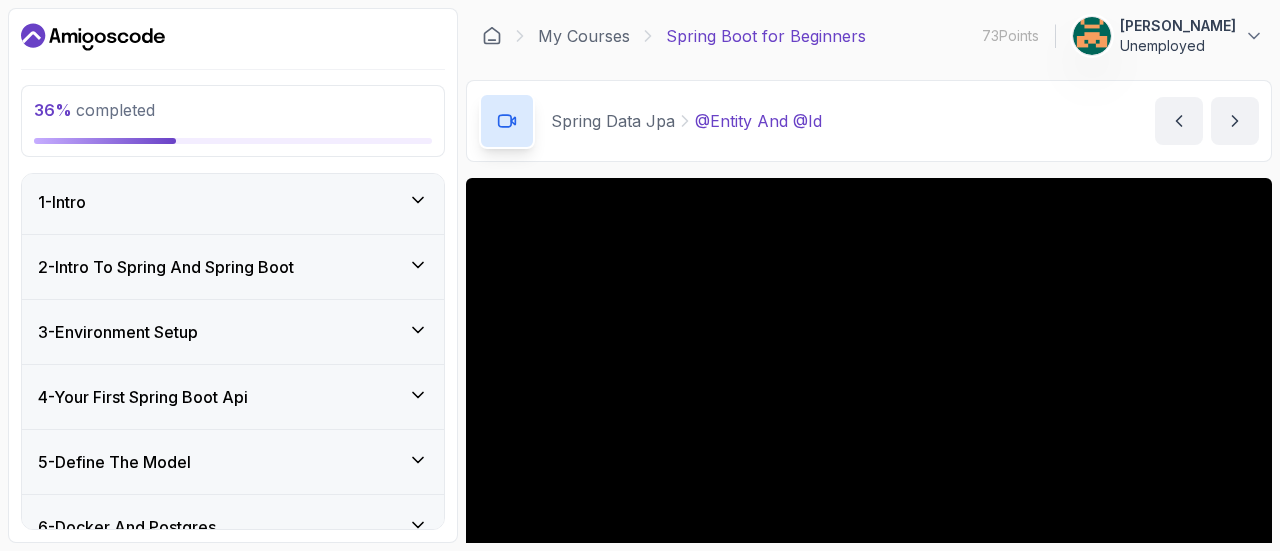 scroll, scrollTop: 0, scrollLeft: 0, axis: both 